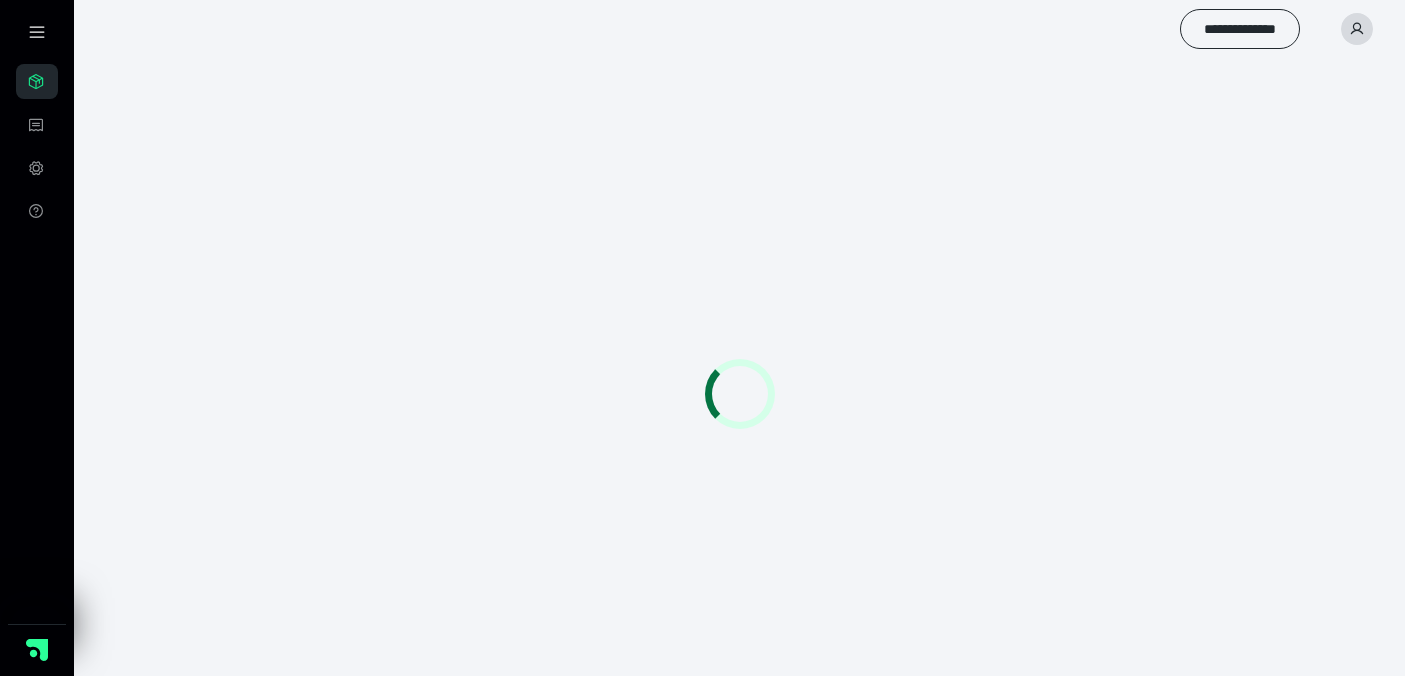 scroll, scrollTop: 0, scrollLeft: 0, axis: both 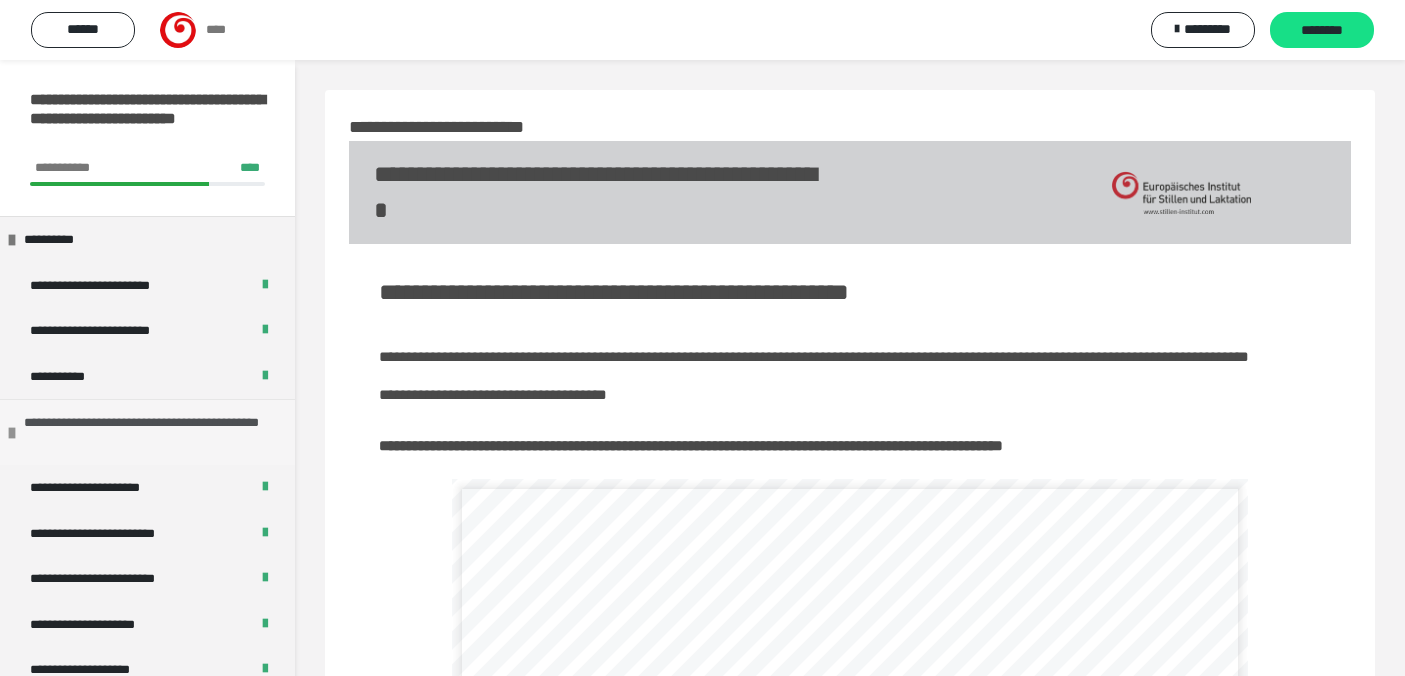 click at bounding box center [12, 433] 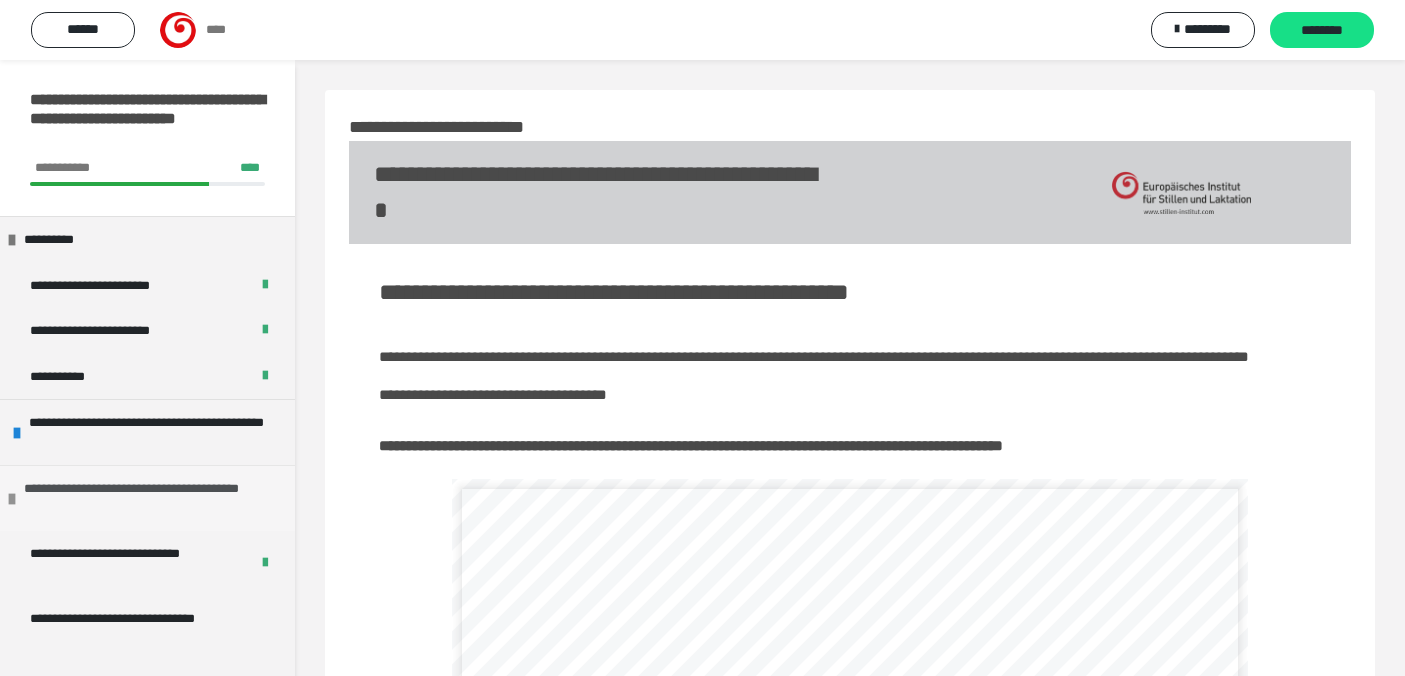 click at bounding box center [12, 499] 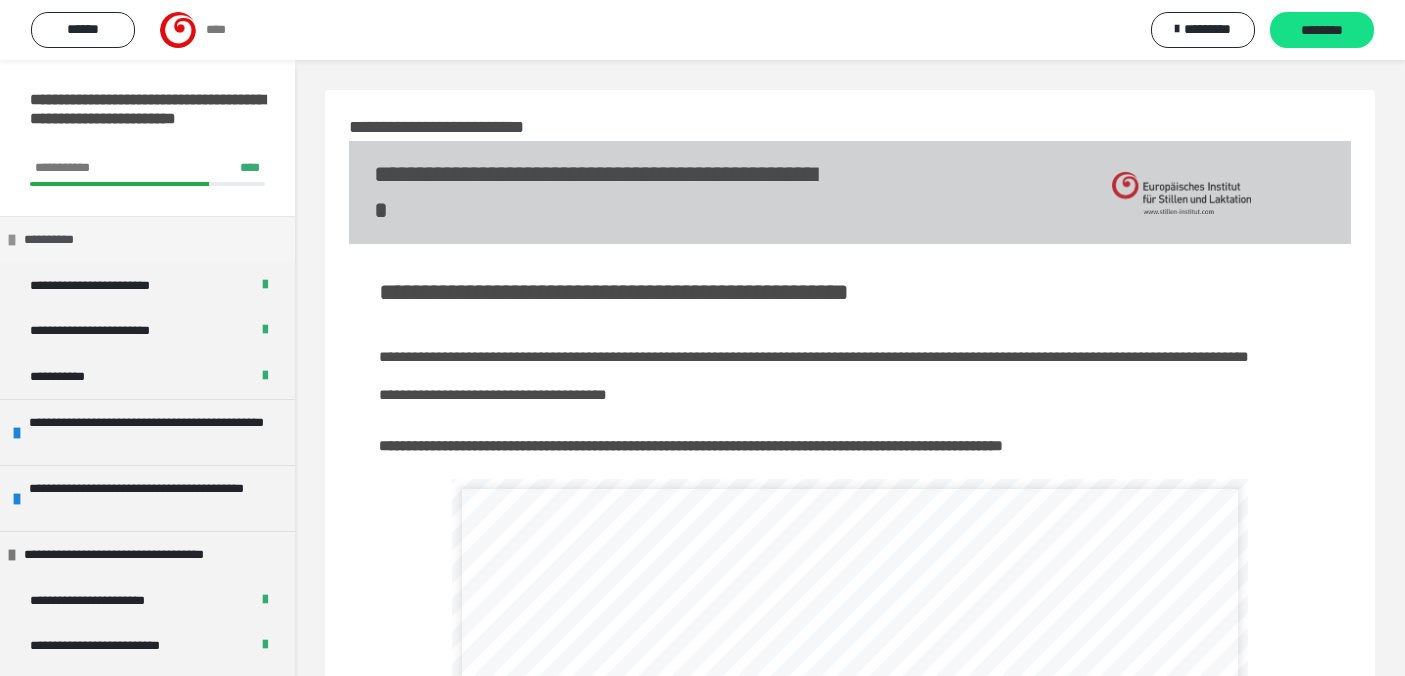 click at bounding box center [12, 240] 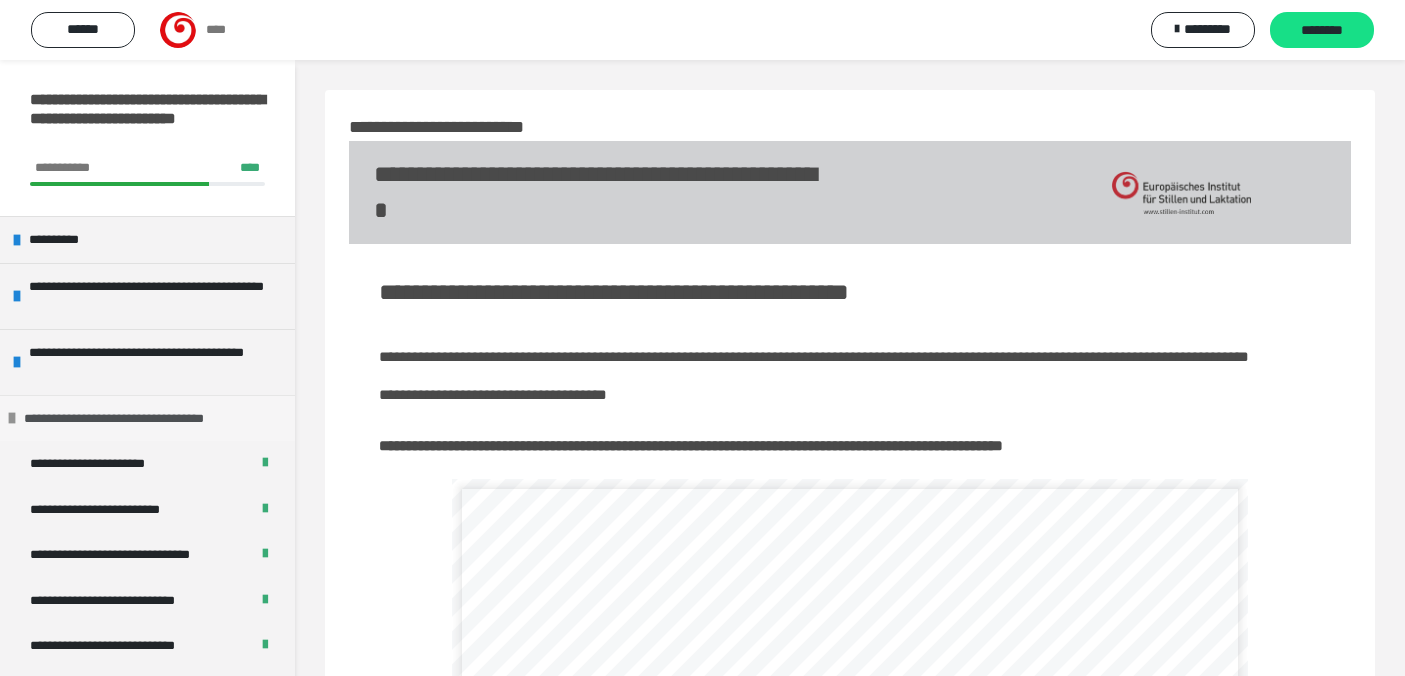 click at bounding box center [12, 418] 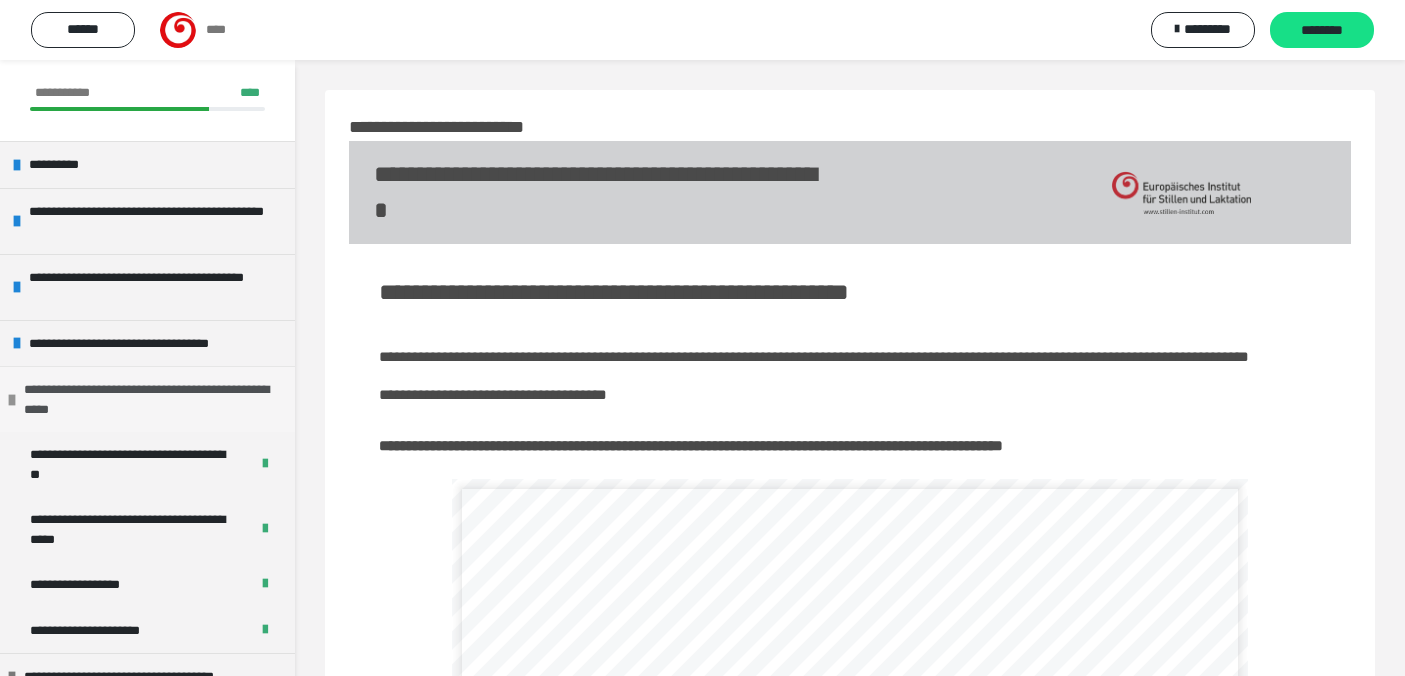 click at bounding box center (12, 400) 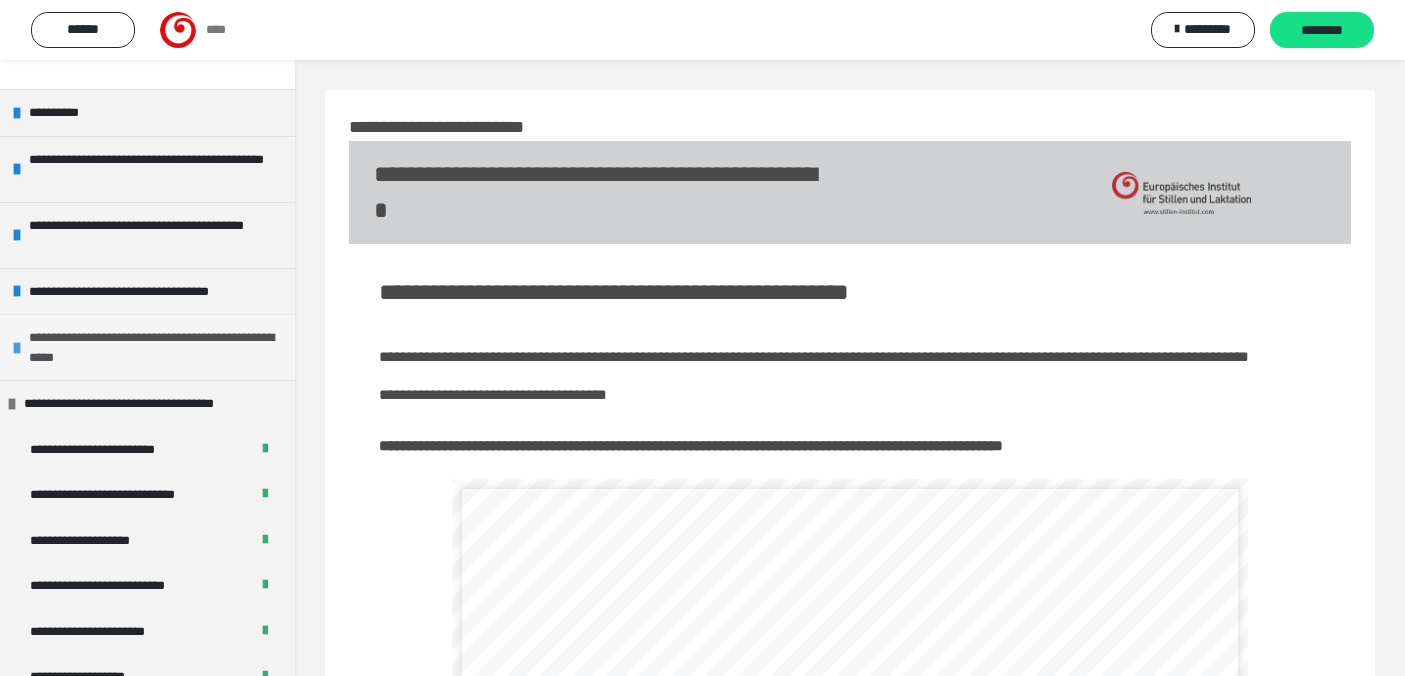 scroll, scrollTop: 150, scrollLeft: 0, axis: vertical 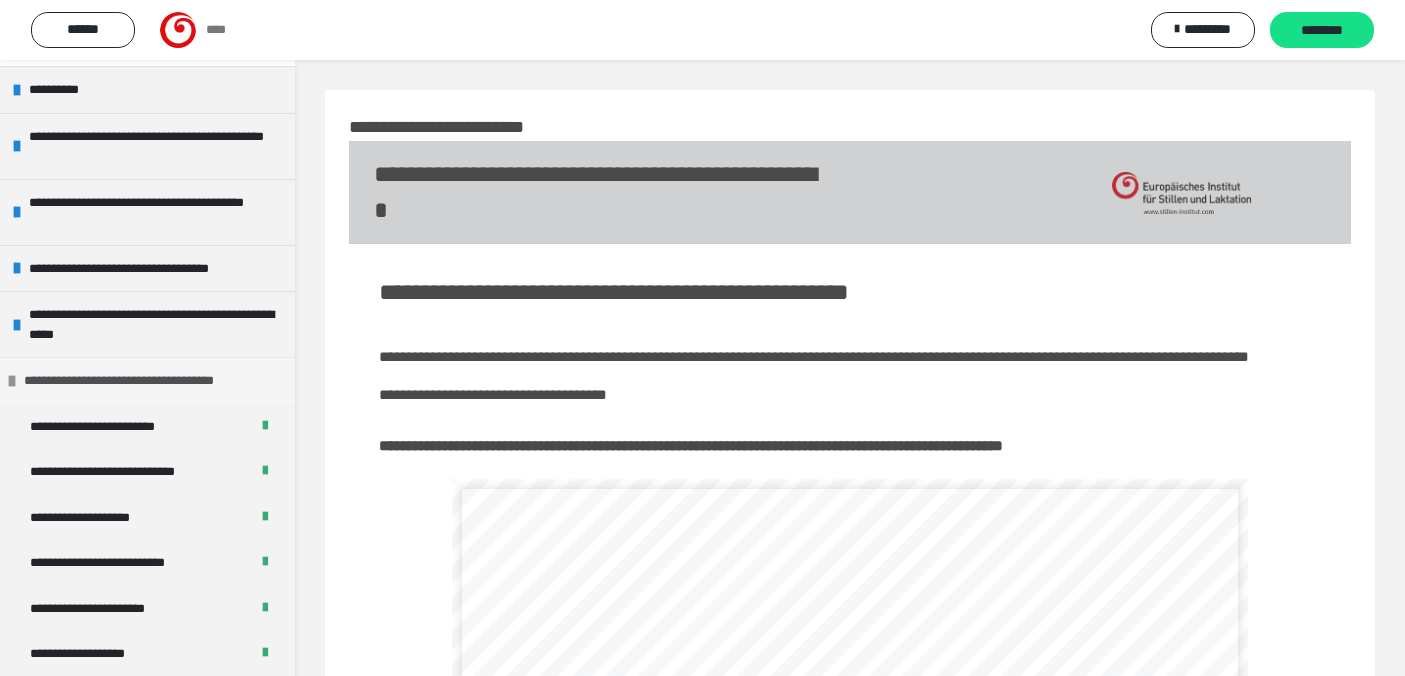click at bounding box center (12, 381) 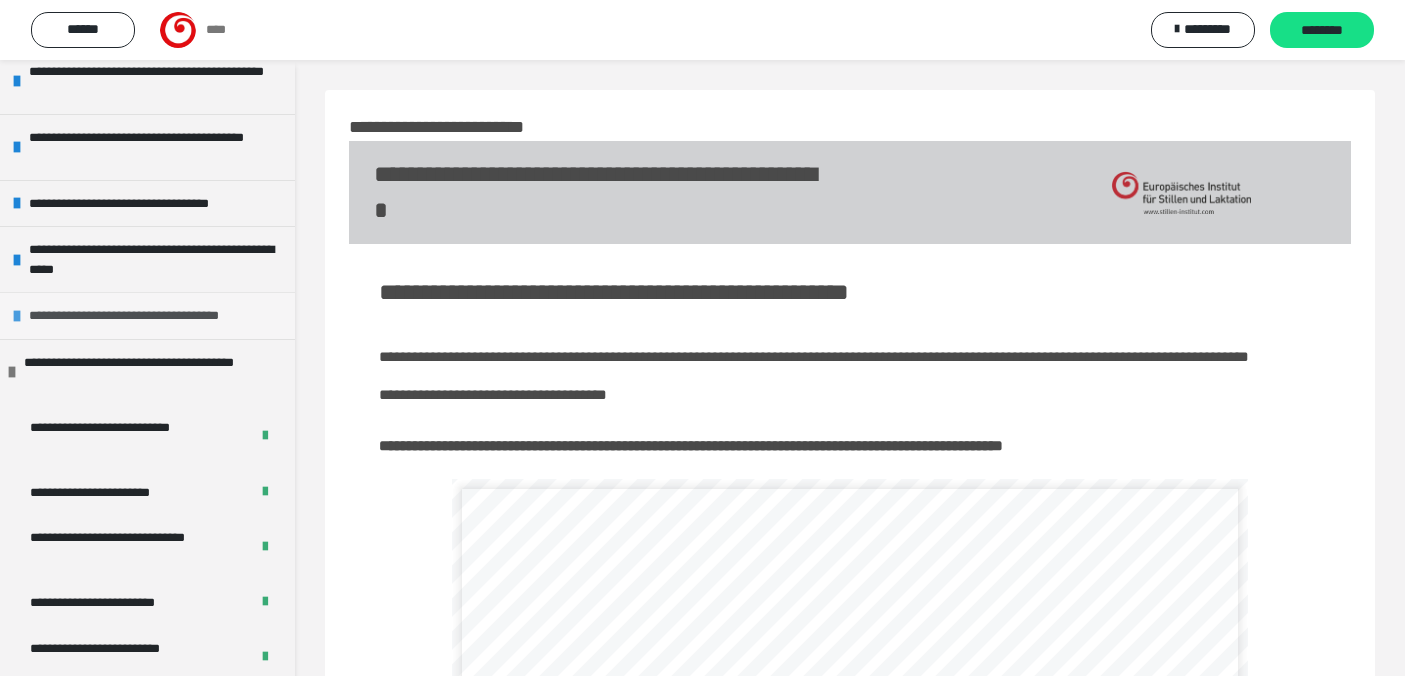 scroll, scrollTop: 260, scrollLeft: 0, axis: vertical 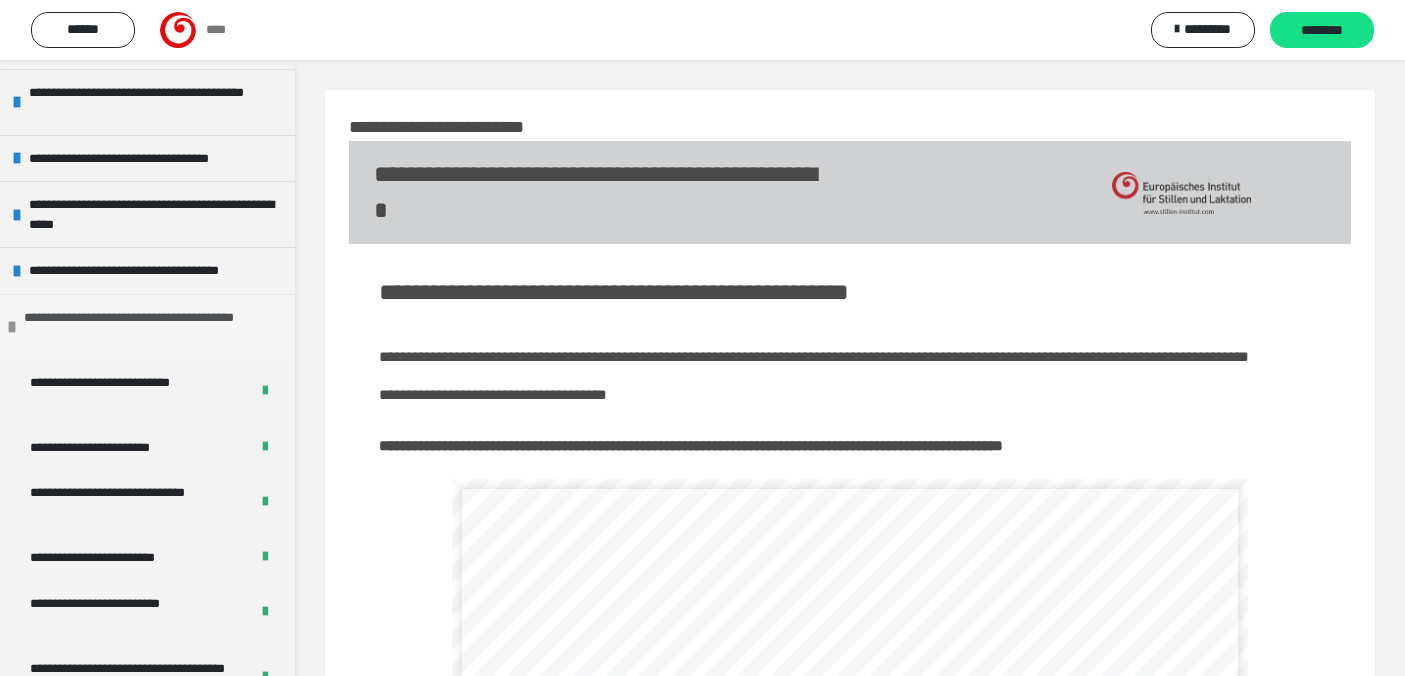 click at bounding box center (12, 327) 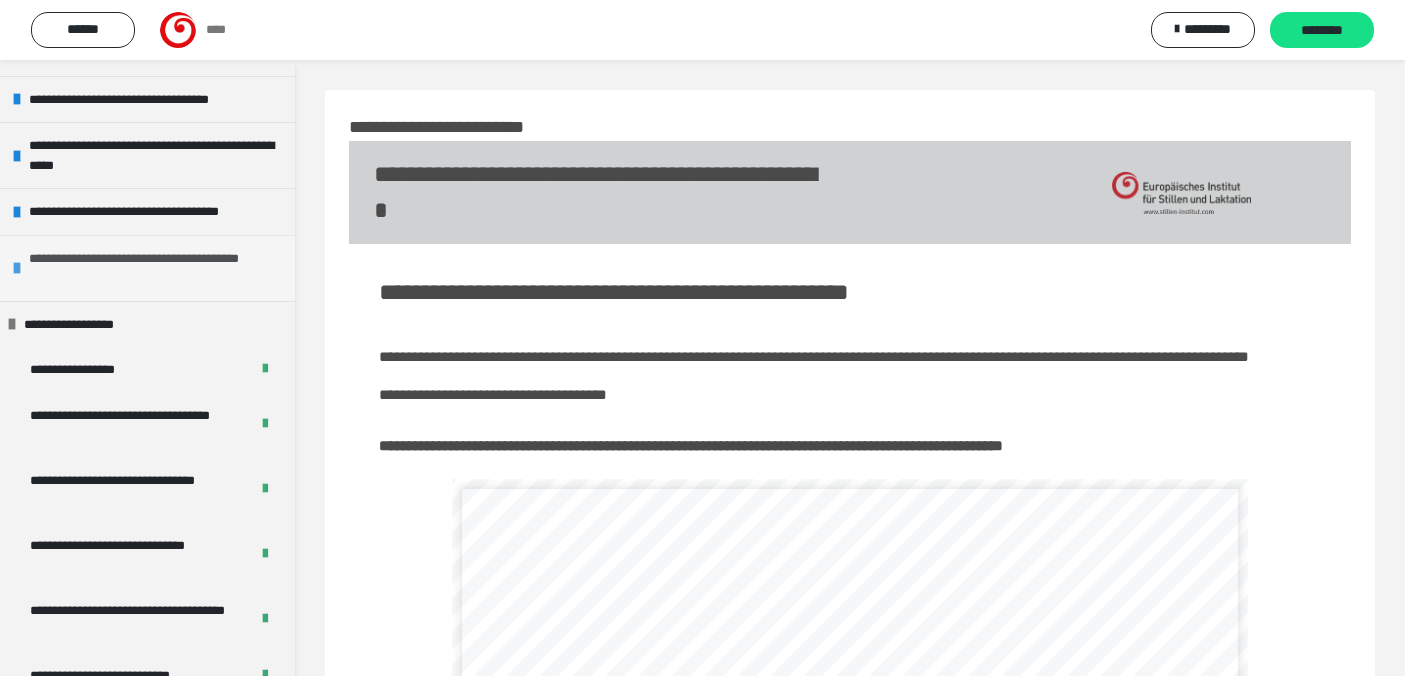 scroll, scrollTop: 348, scrollLeft: 0, axis: vertical 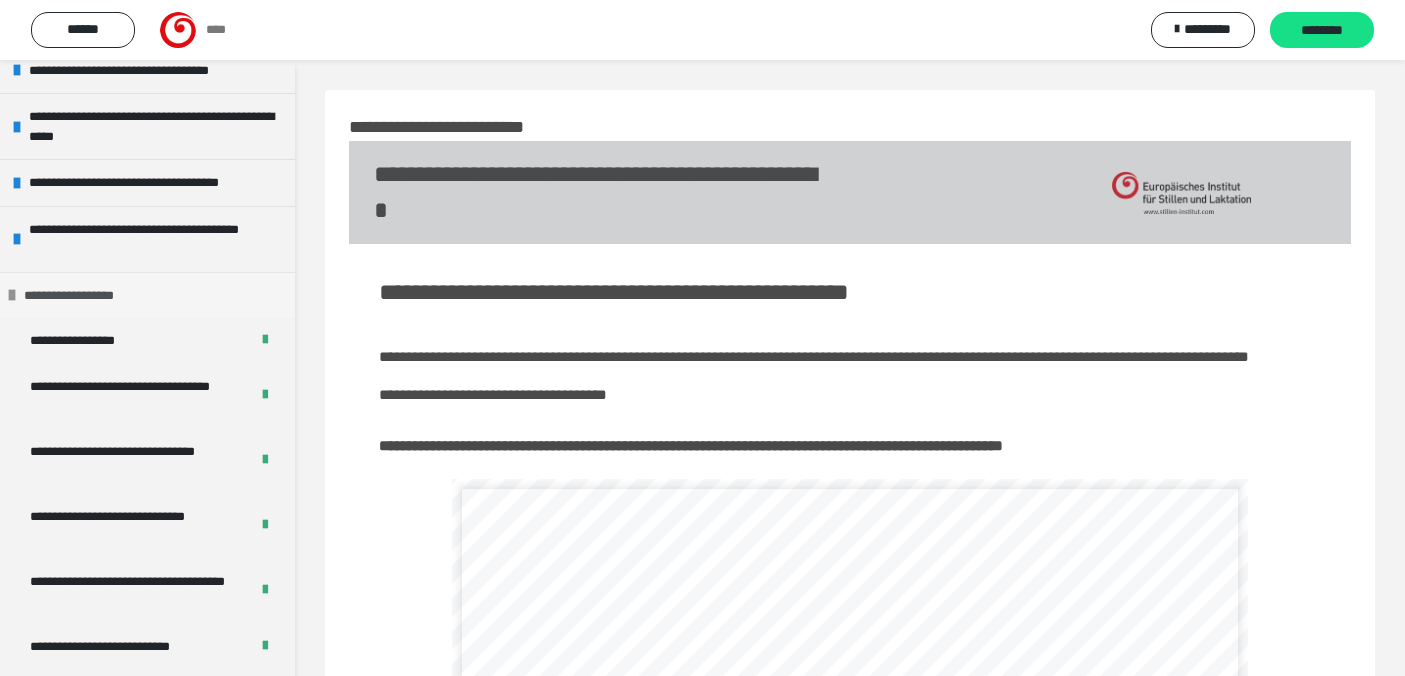 click on "**********" at bounding box center [147, 295] 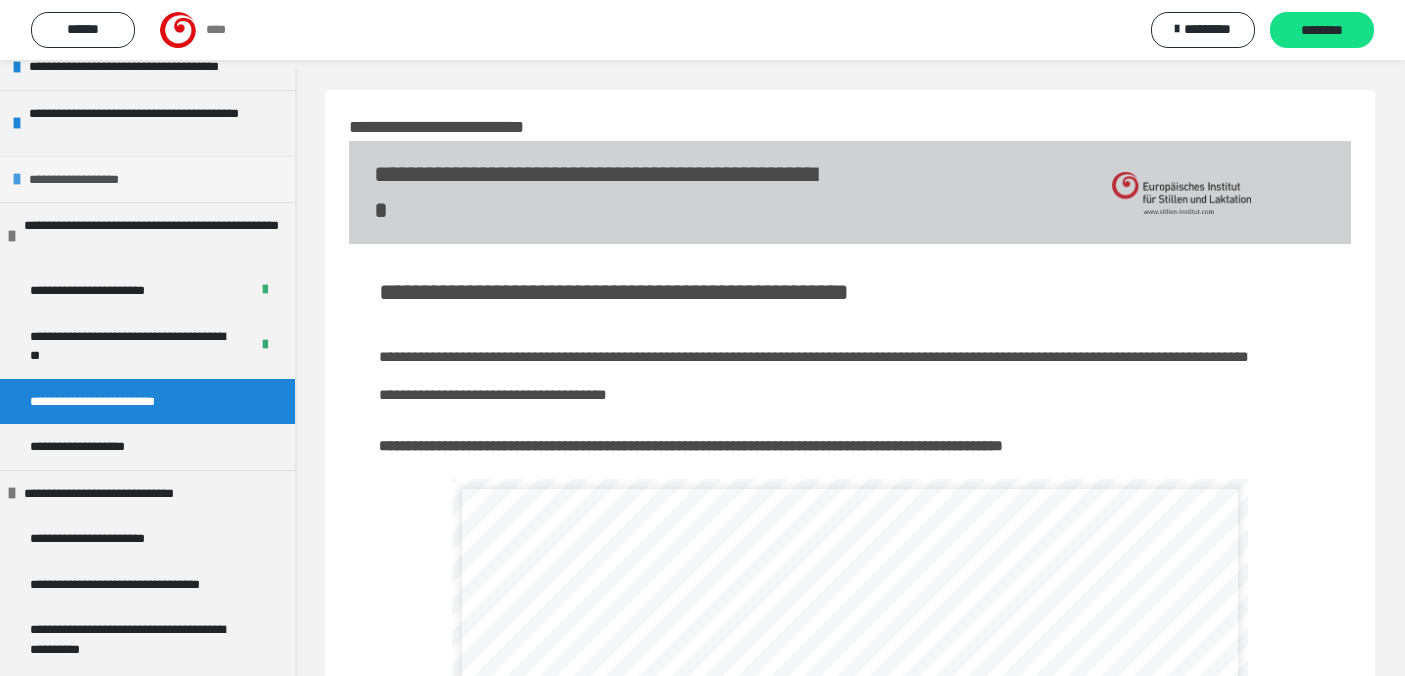scroll, scrollTop: 482, scrollLeft: 0, axis: vertical 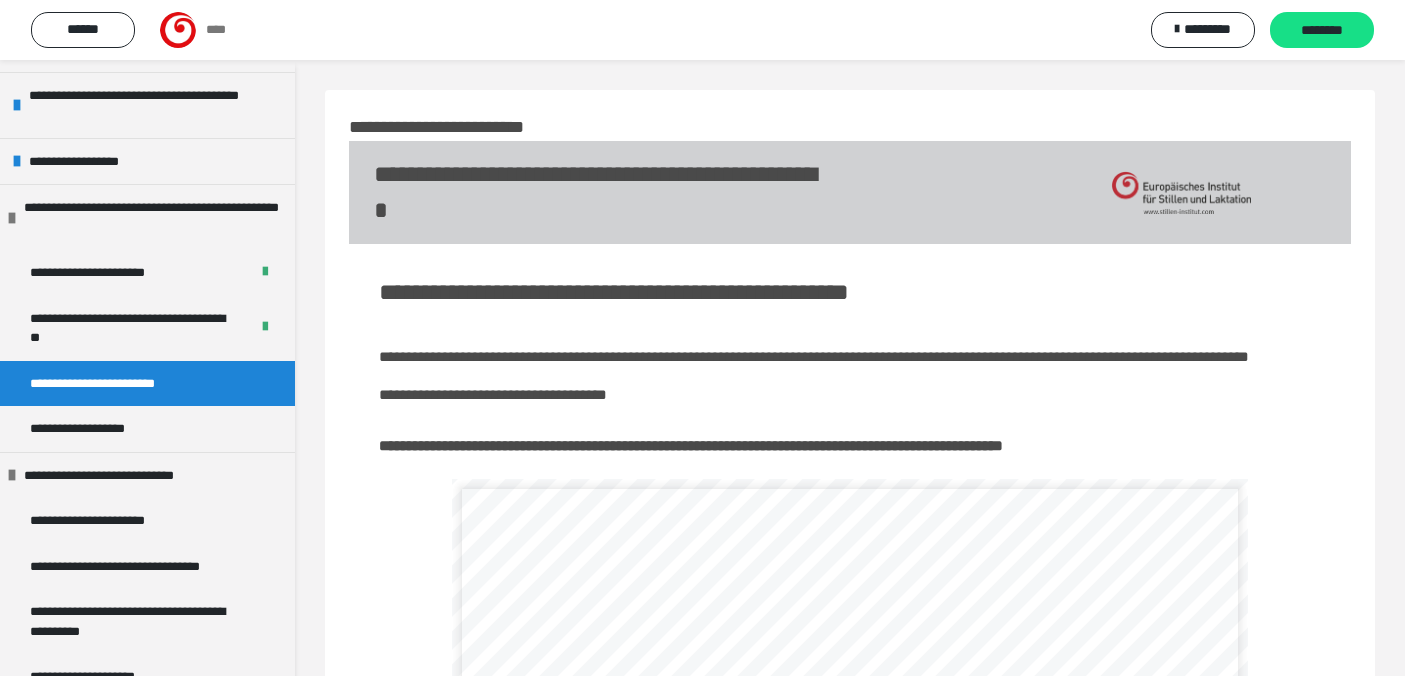 click on "**********" at bounding box center (113, 384) 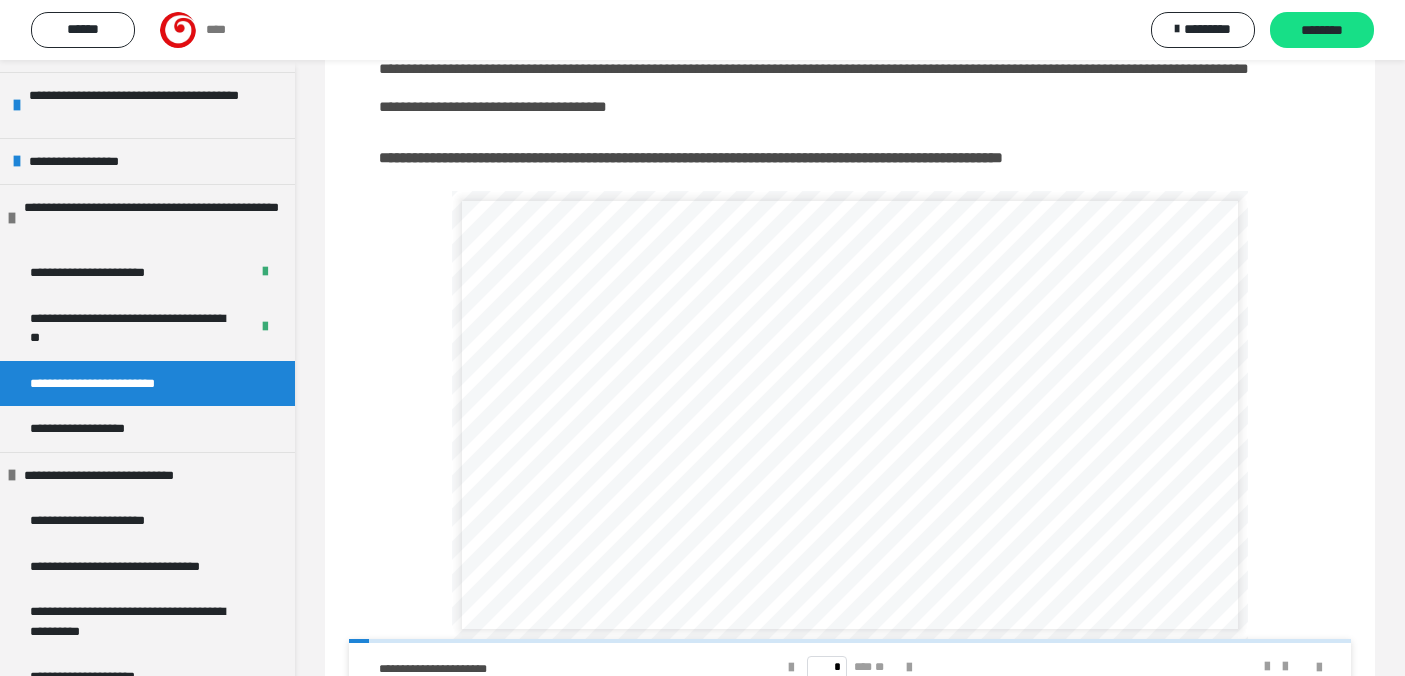 scroll, scrollTop: 379, scrollLeft: 0, axis: vertical 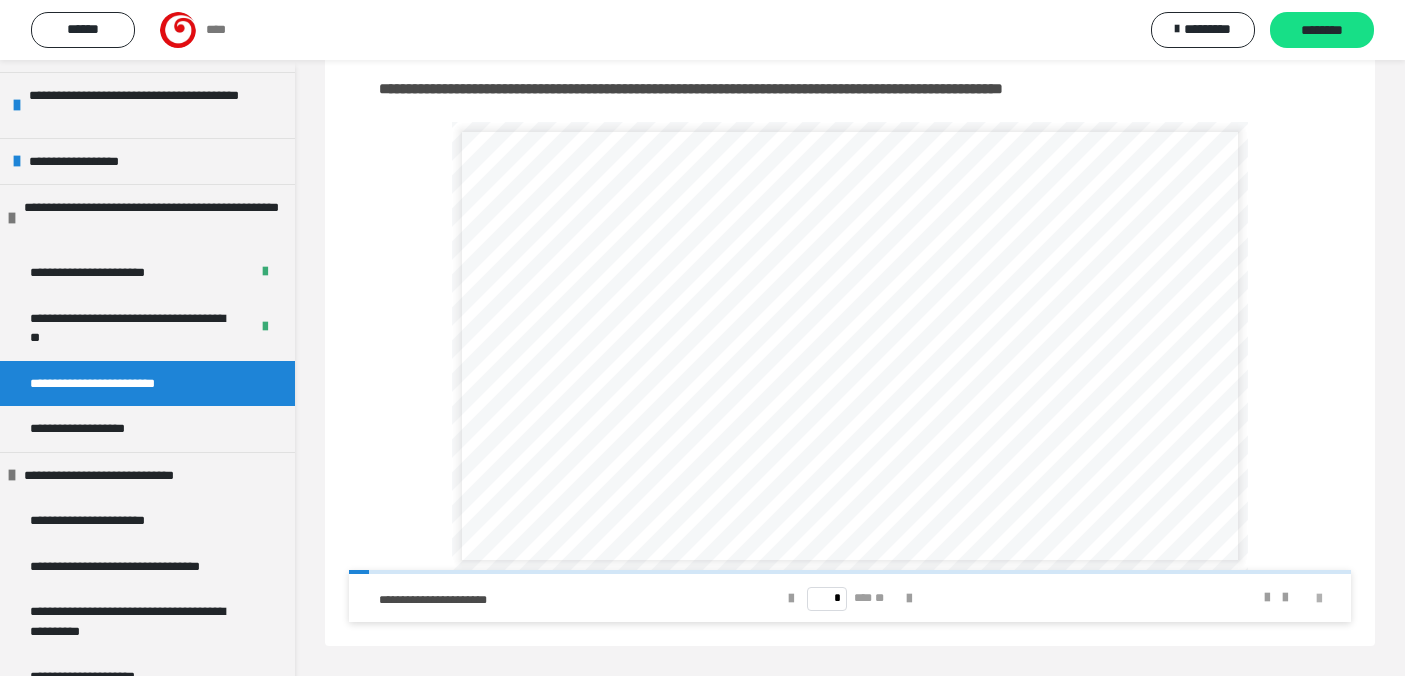 click at bounding box center (1319, 599) 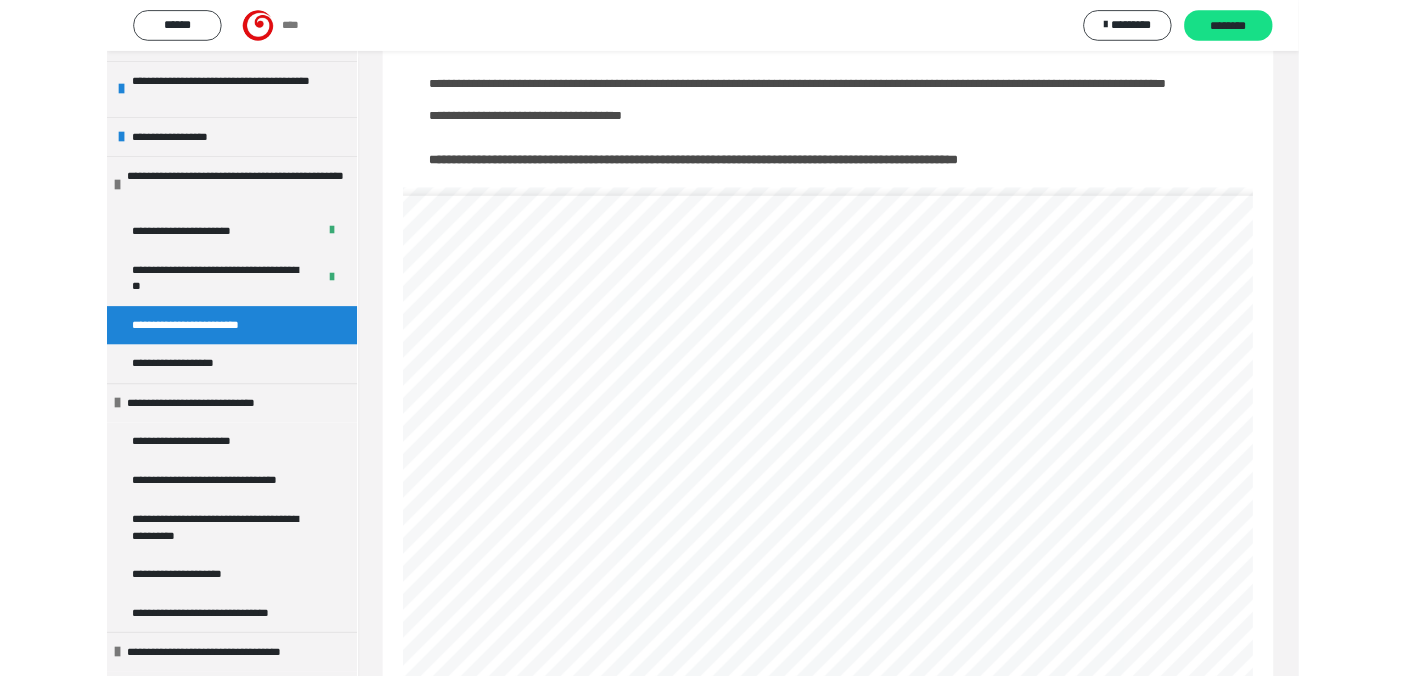 scroll, scrollTop: 157, scrollLeft: 0, axis: vertical 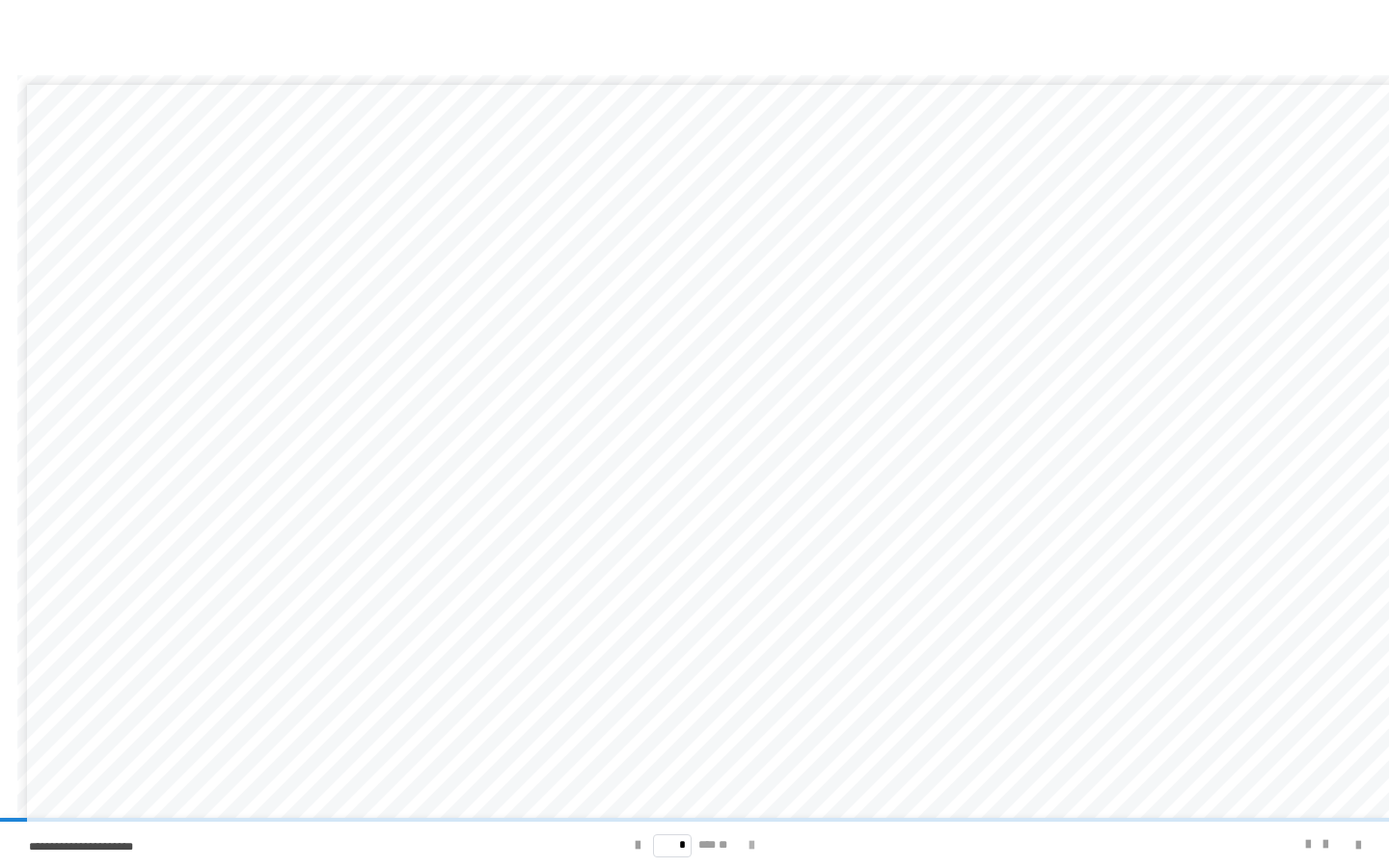 click at bounding box center [751, 846] 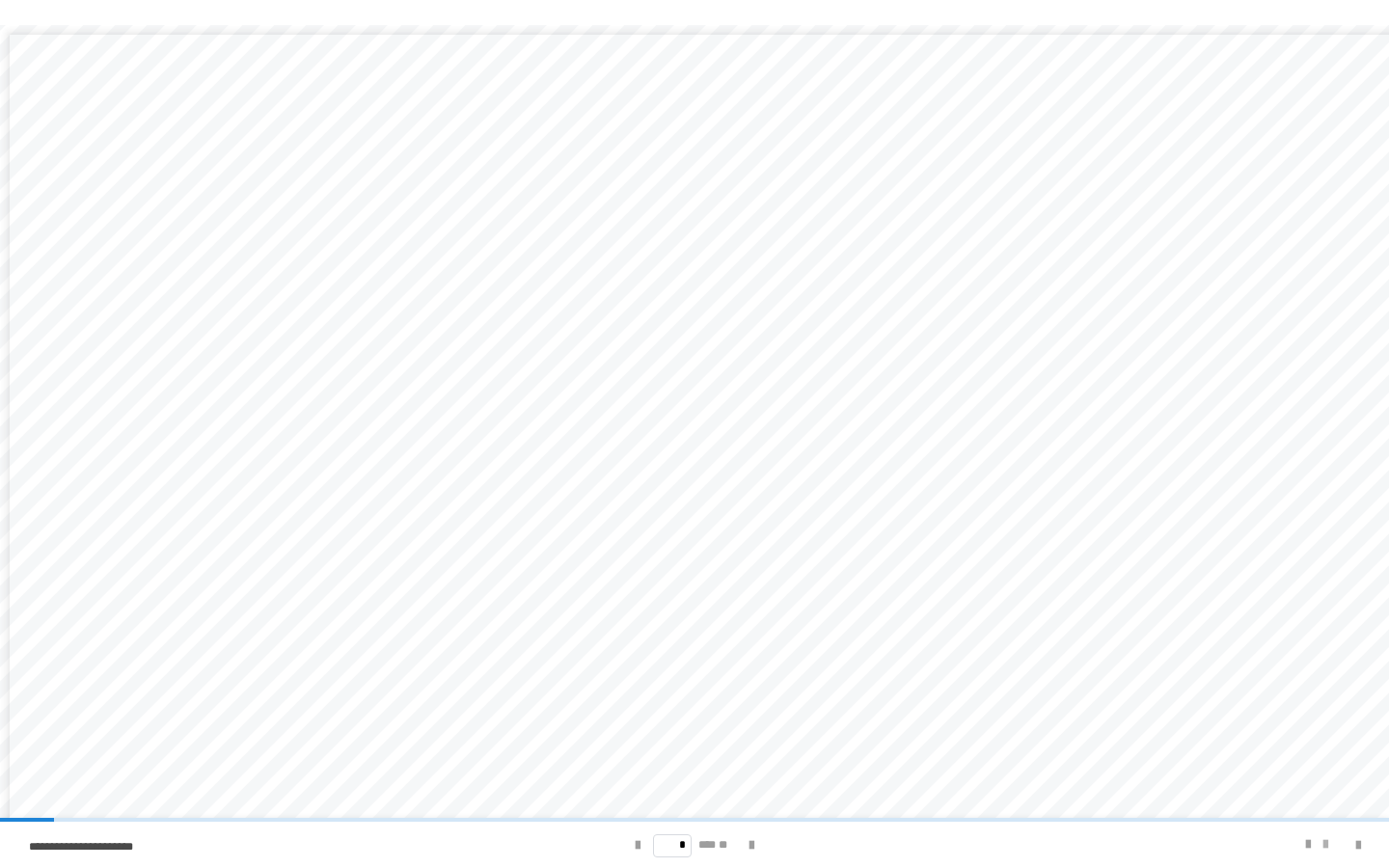 click at bounding box center (1325, 845) 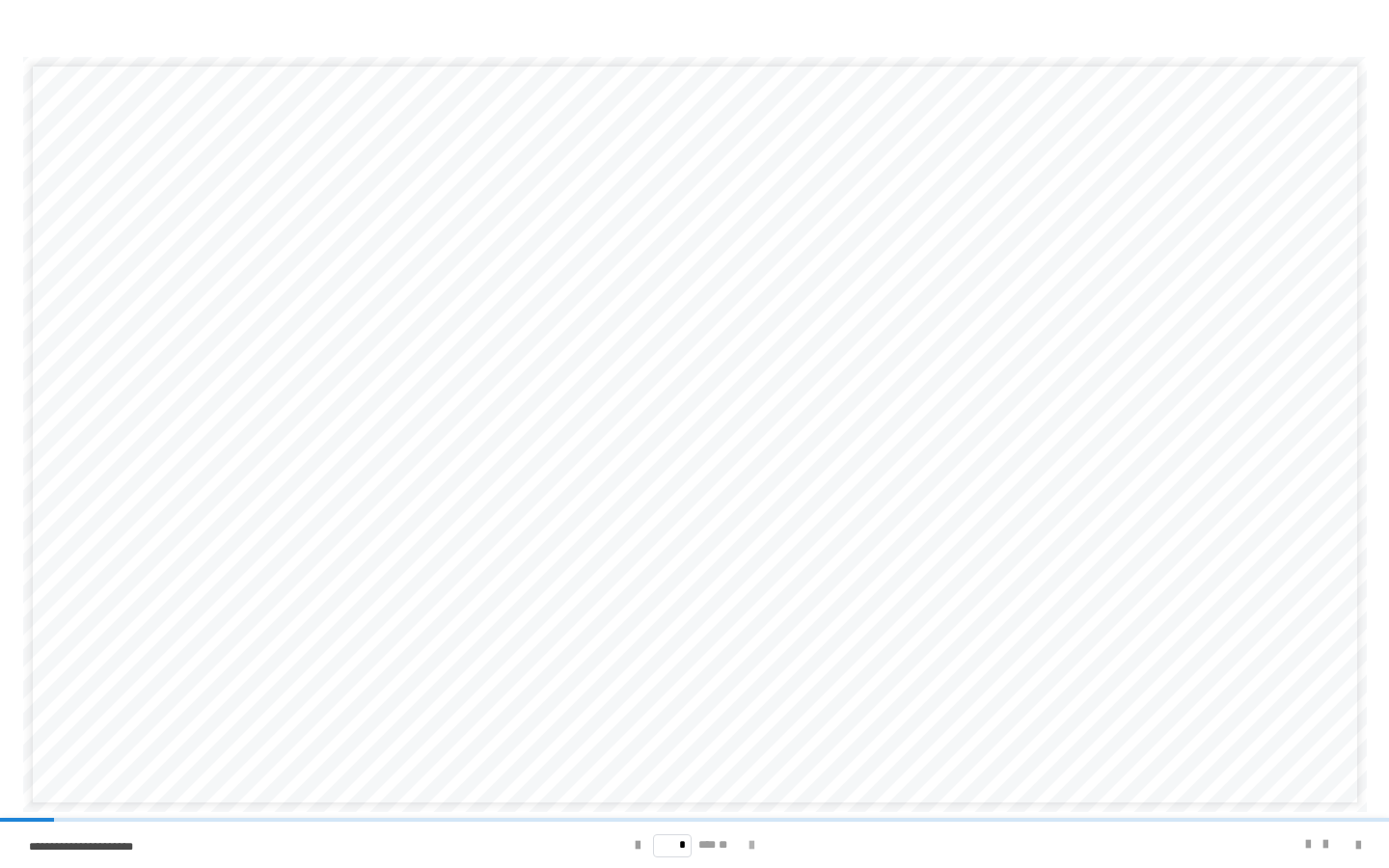 click at bounding box center [751, 846] 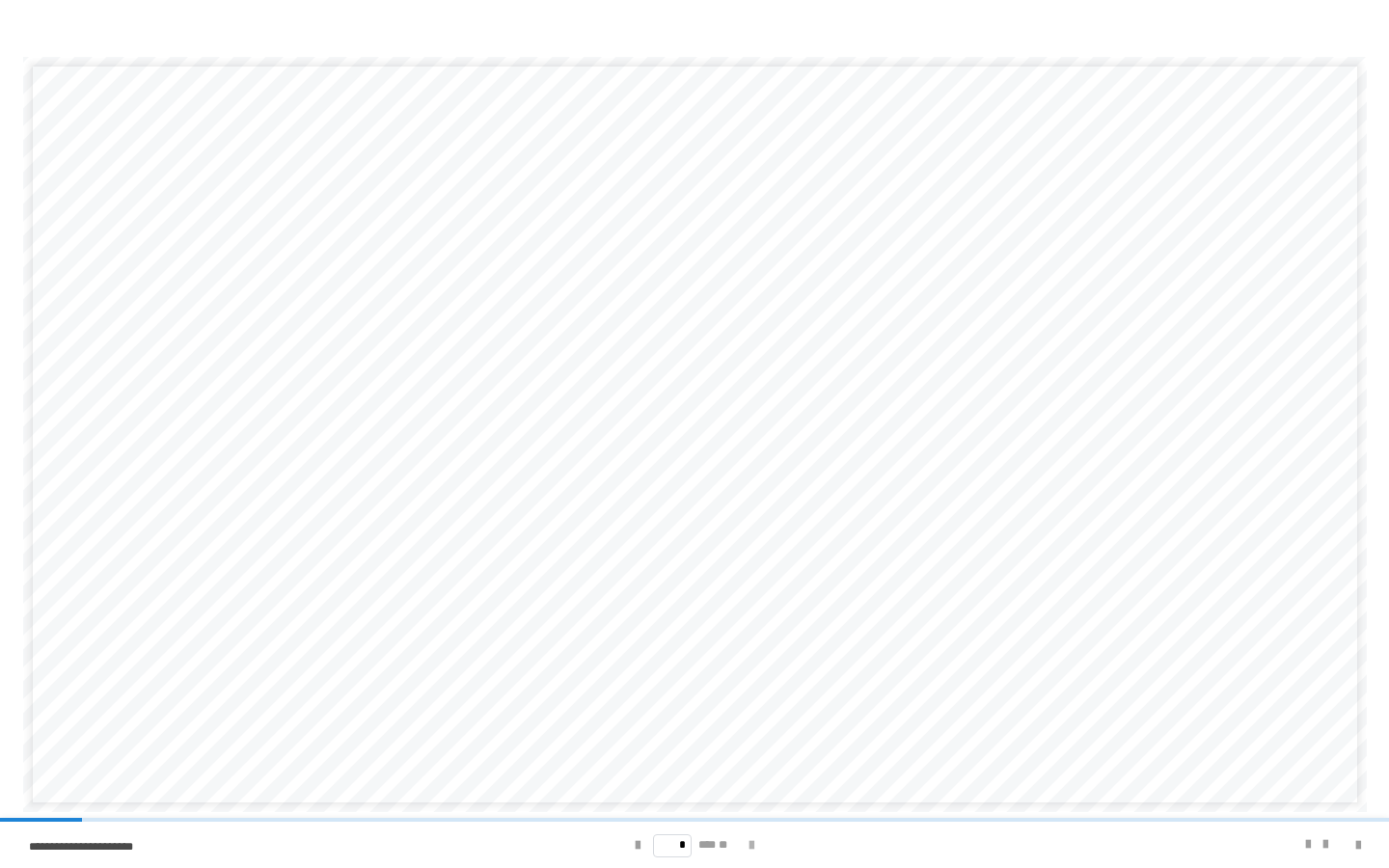 click at bounding box center [751, 846] 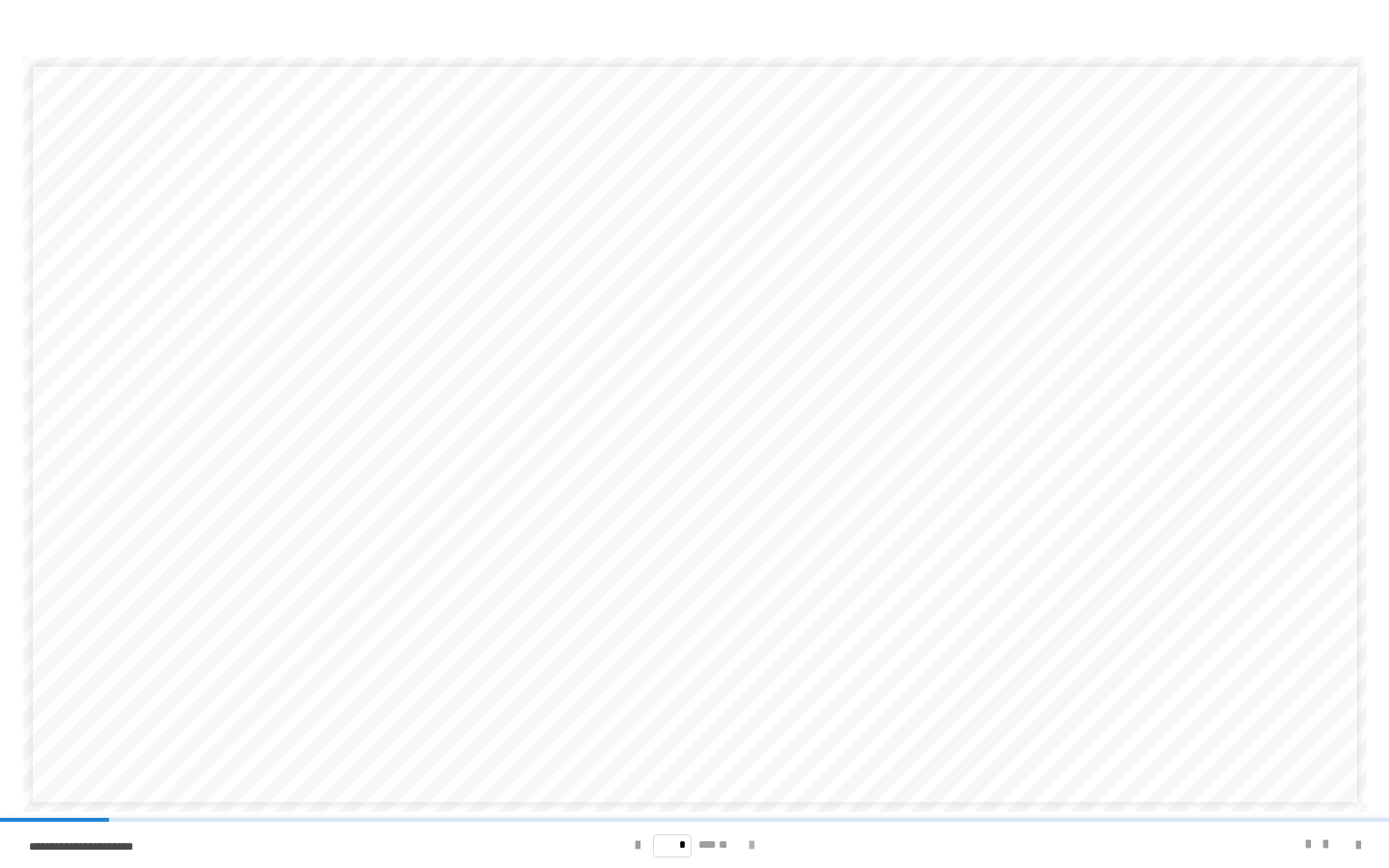 click at bounding box center (751, 846) 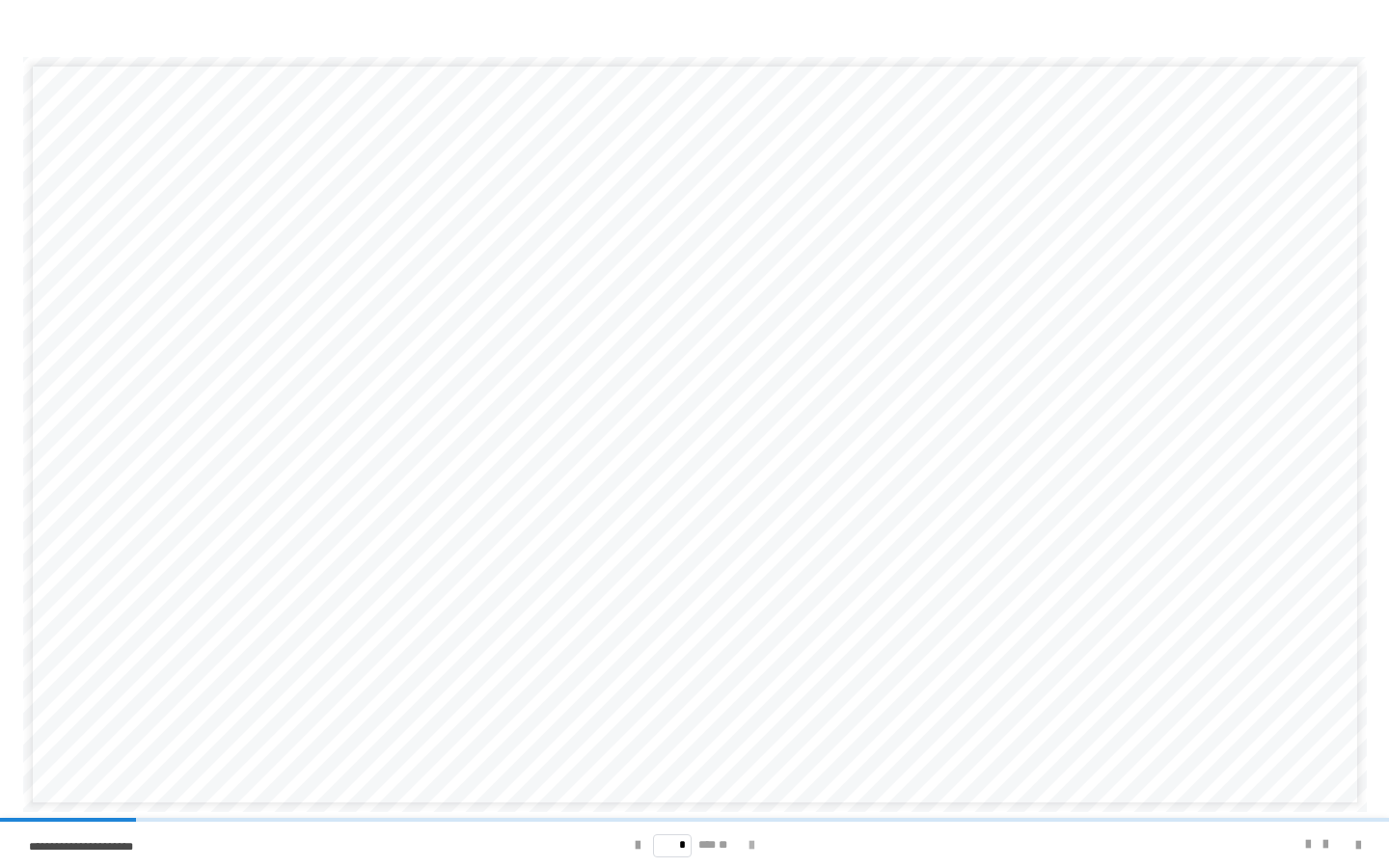click at bounding box center [751, 846] 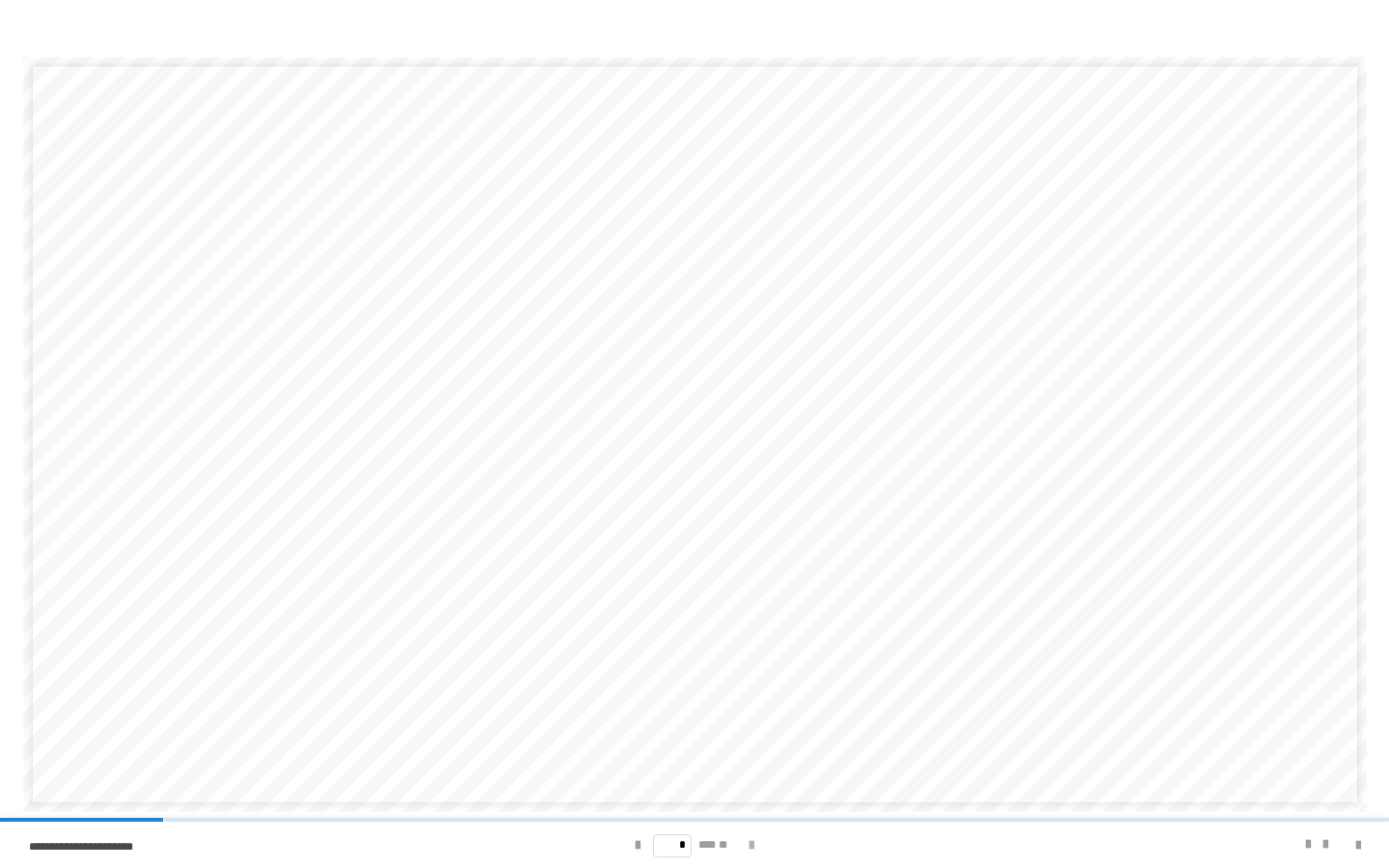 click at bounding box center [751, 846] 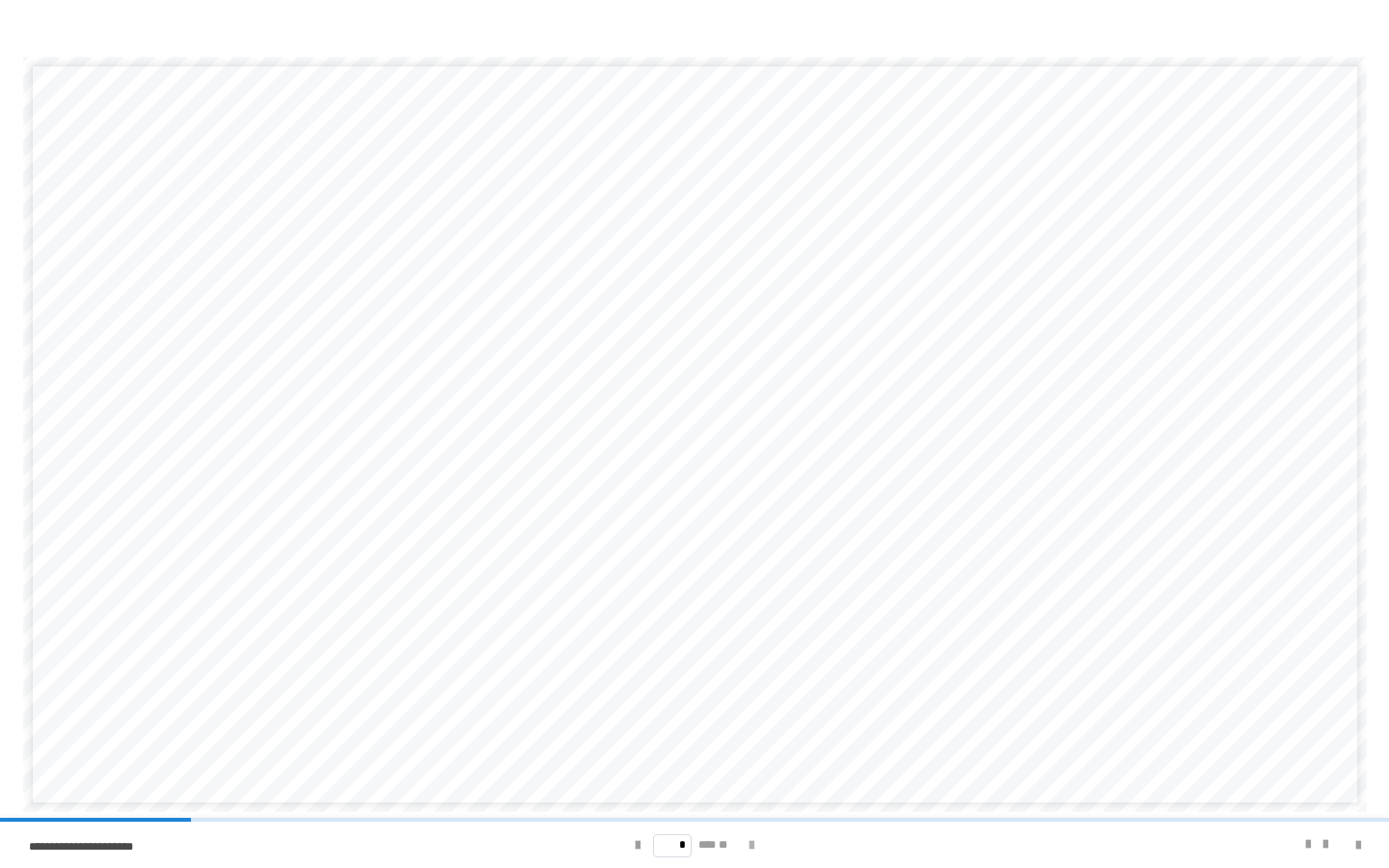 click at bounding box center (751, 846) 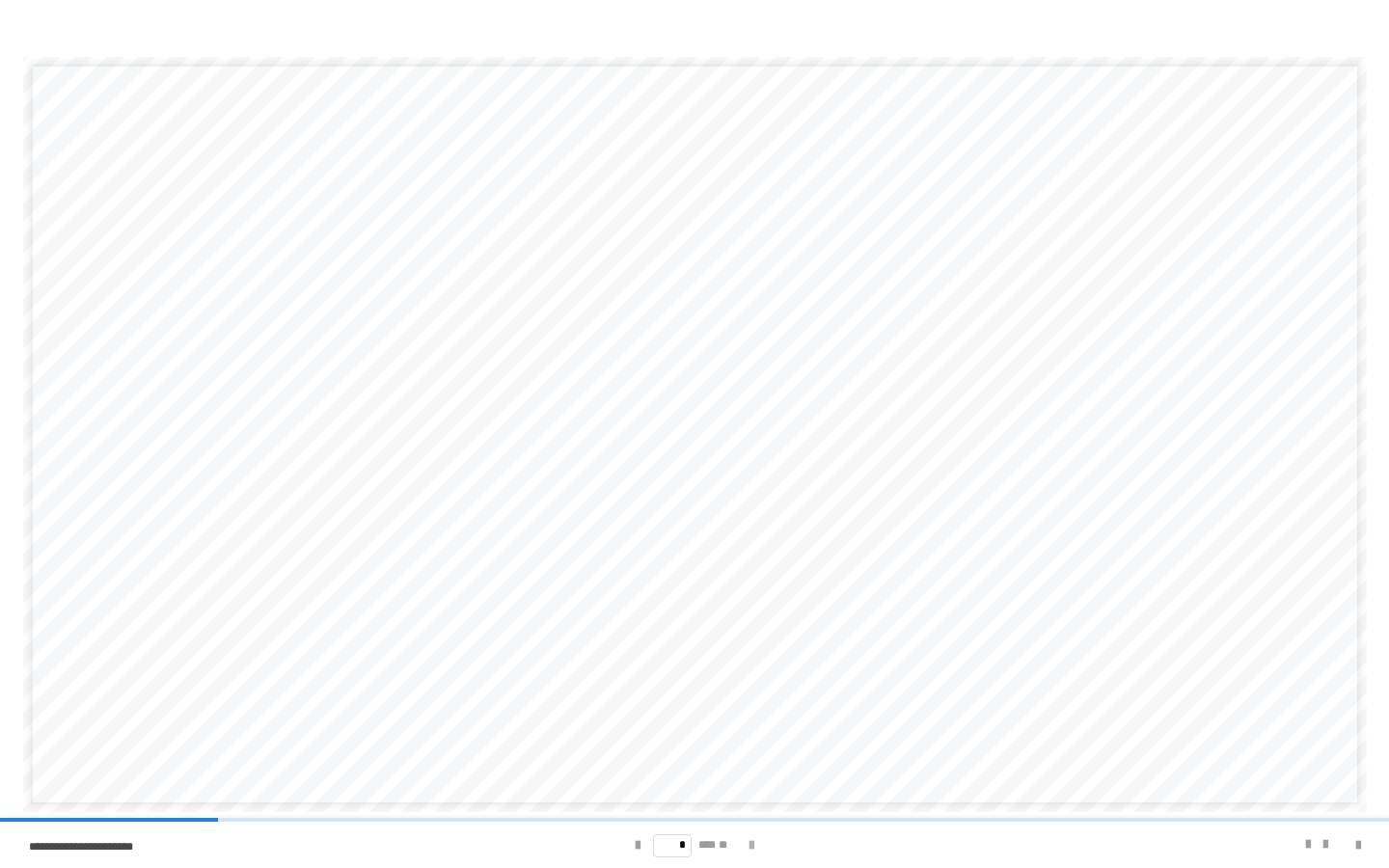 click at bounding box center (751, 846) 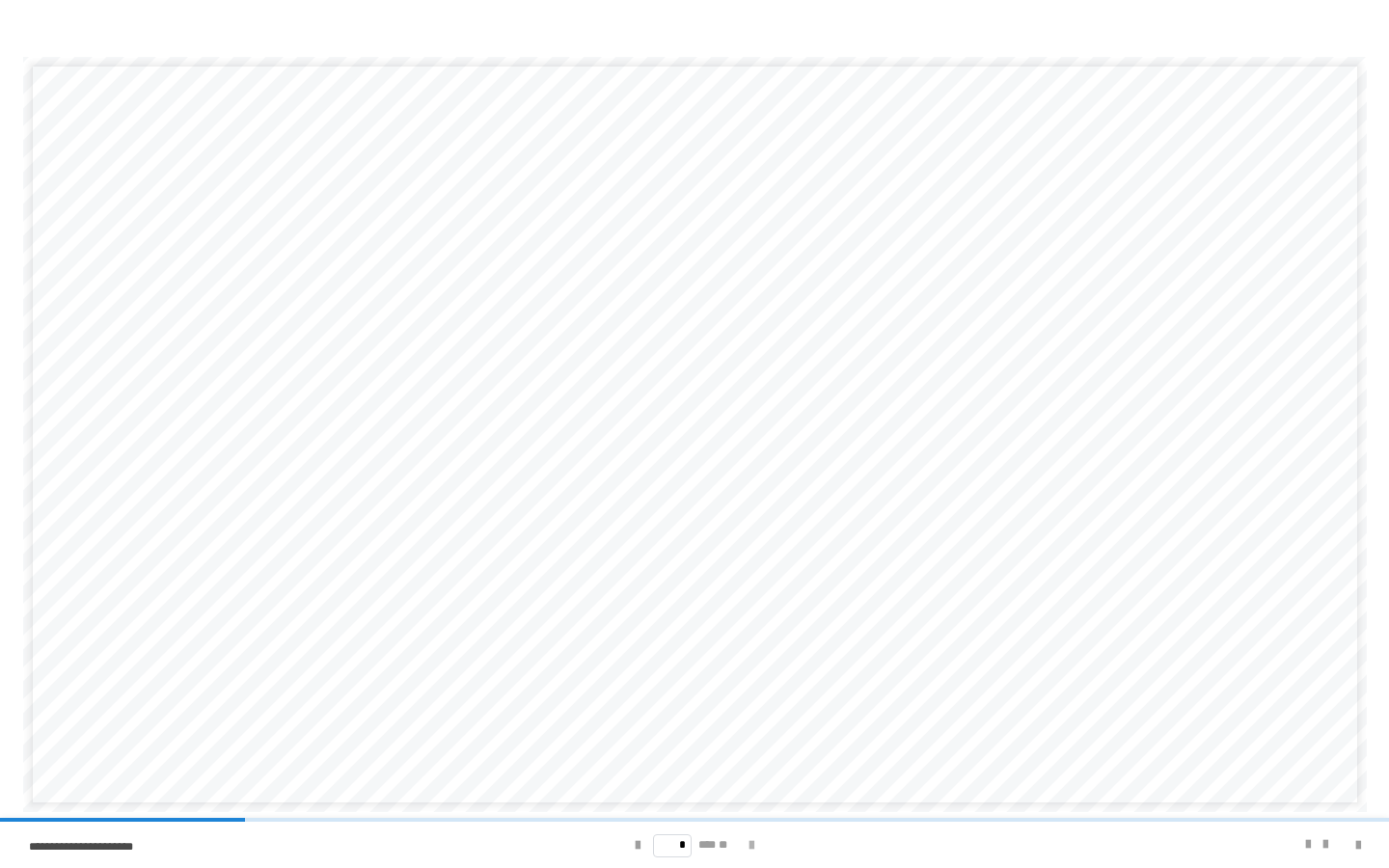 click at bounding box center (751, 846) 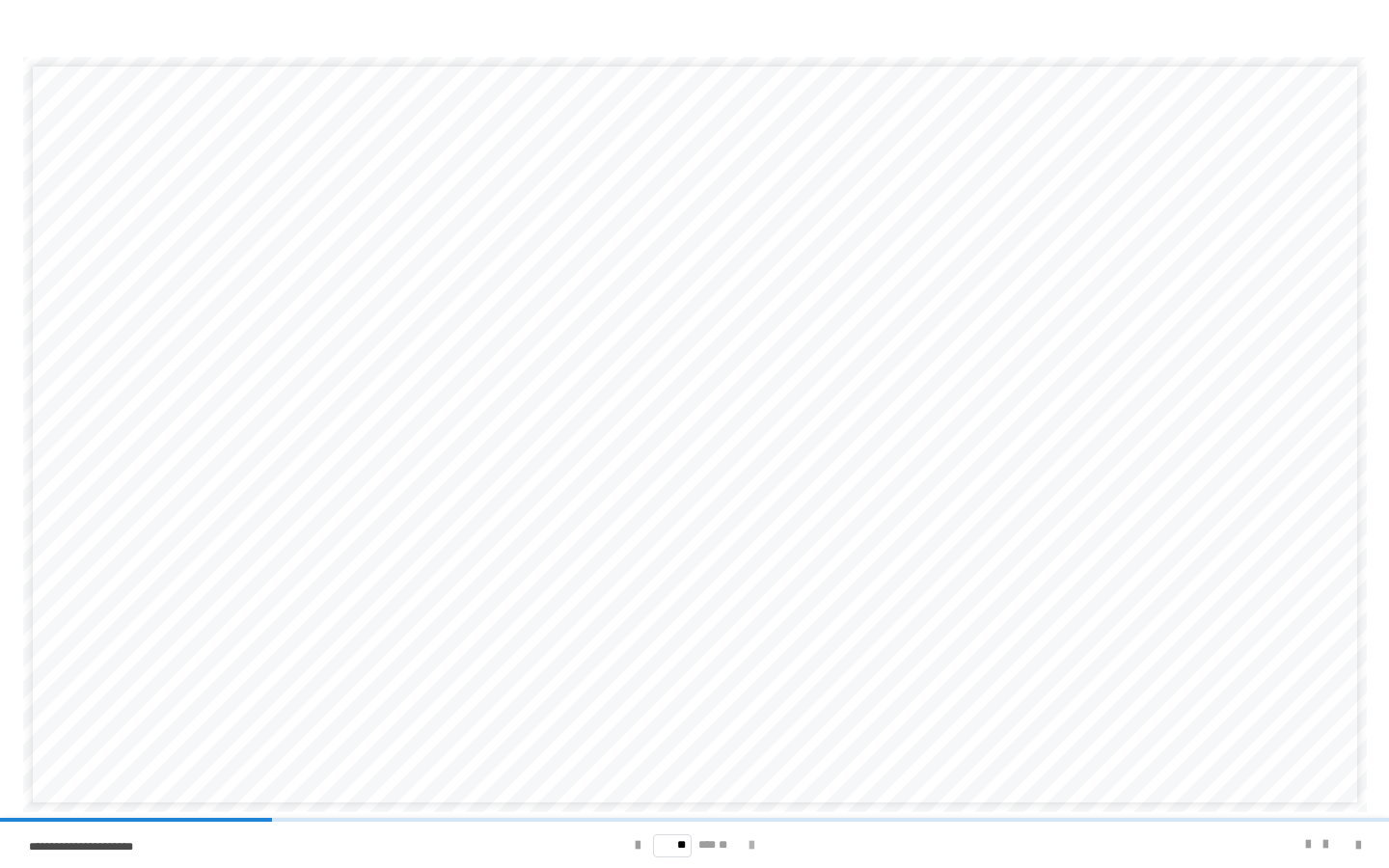 click at bounding box center [751, 846] 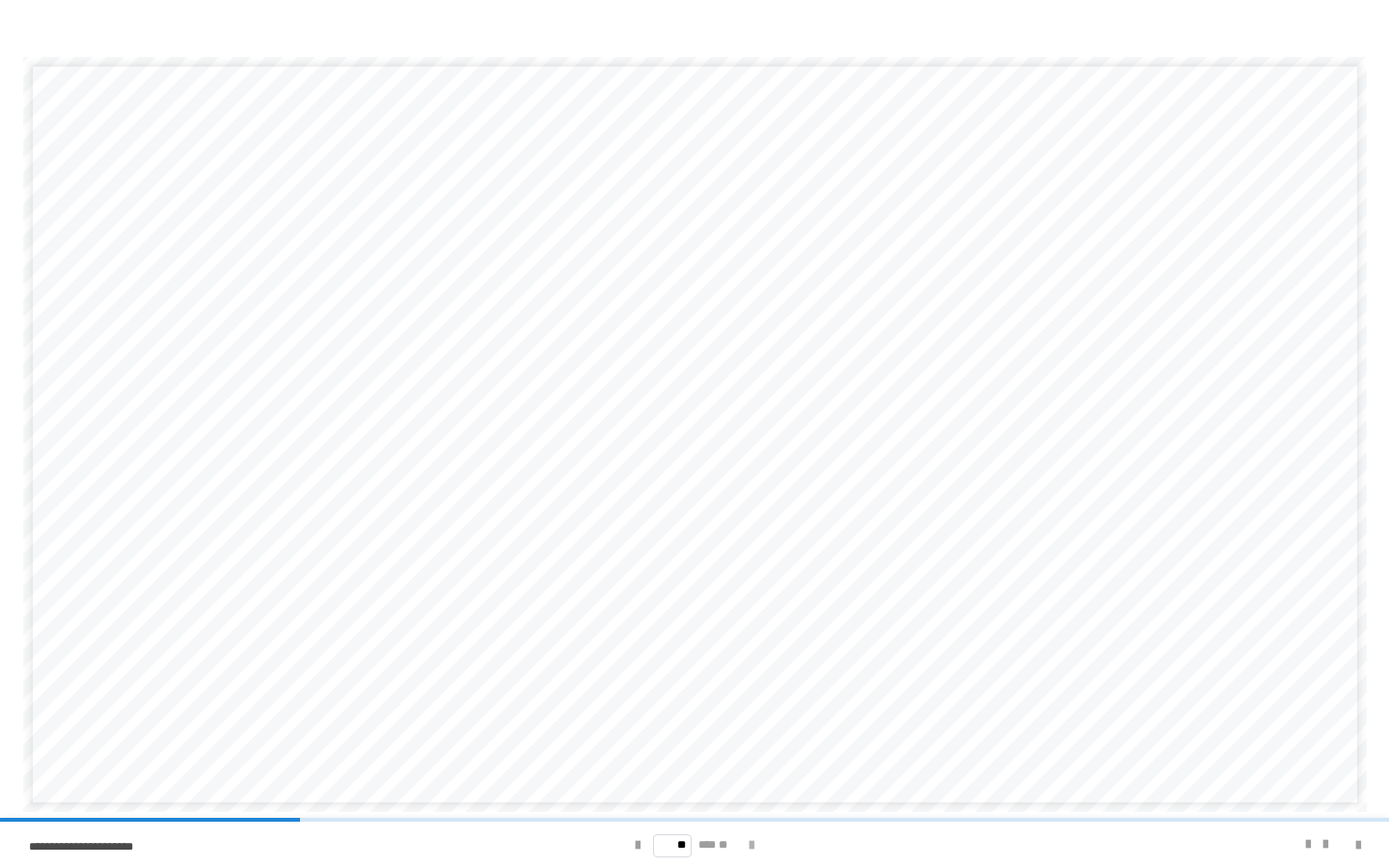 click at bounding box center [751, 846] 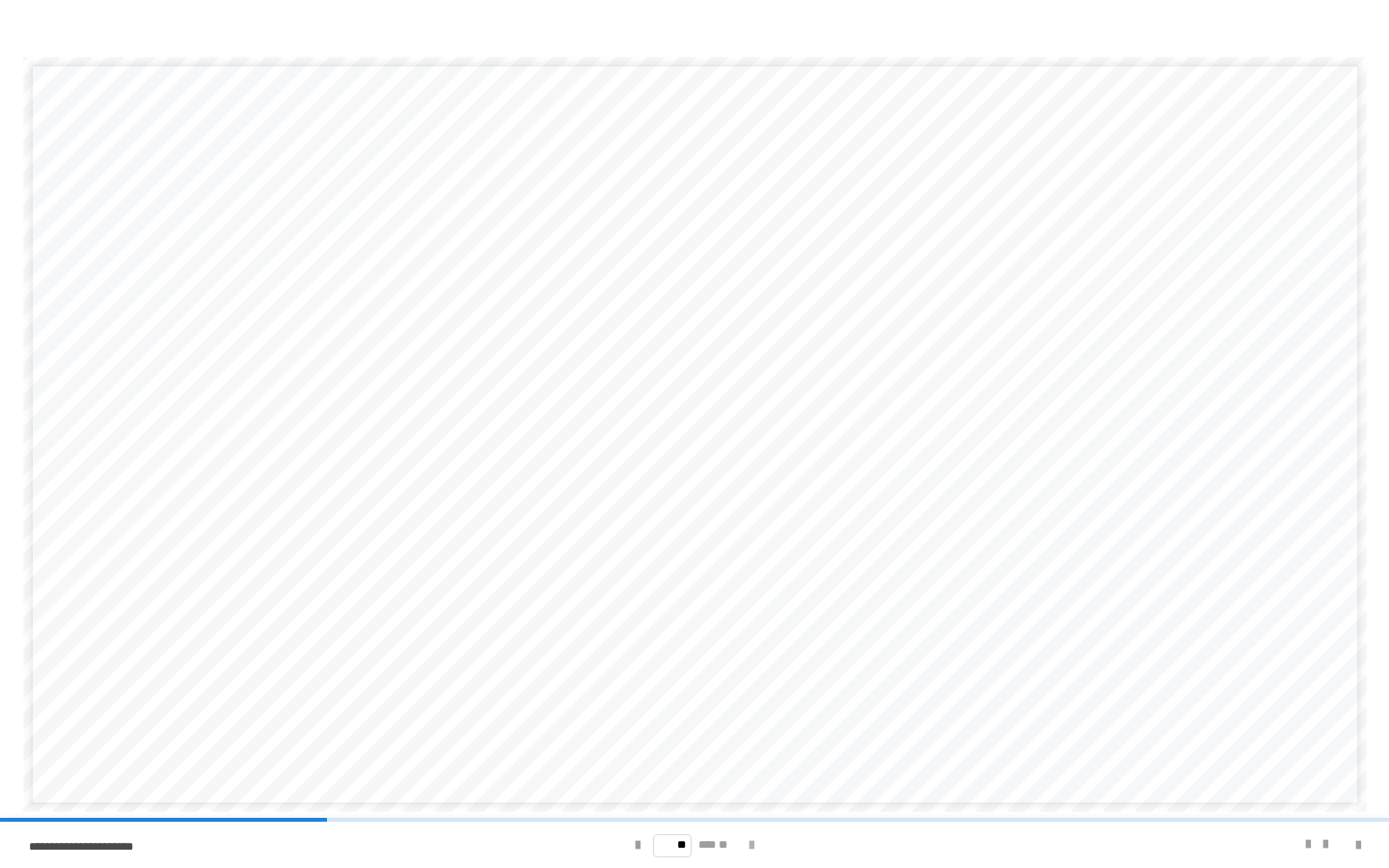 click at bounding box center [751, 846] 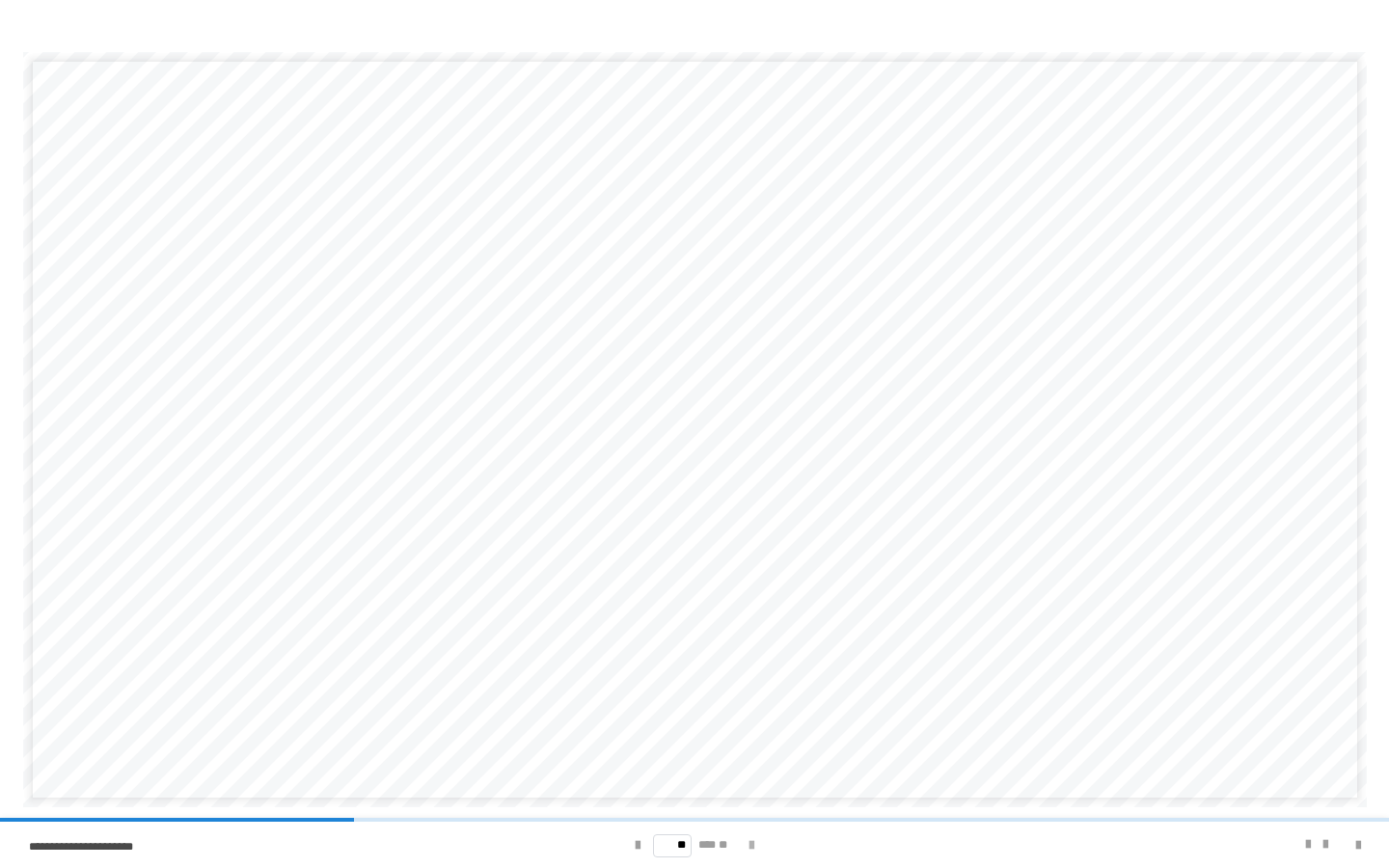 click at bounding box center (751, 845) 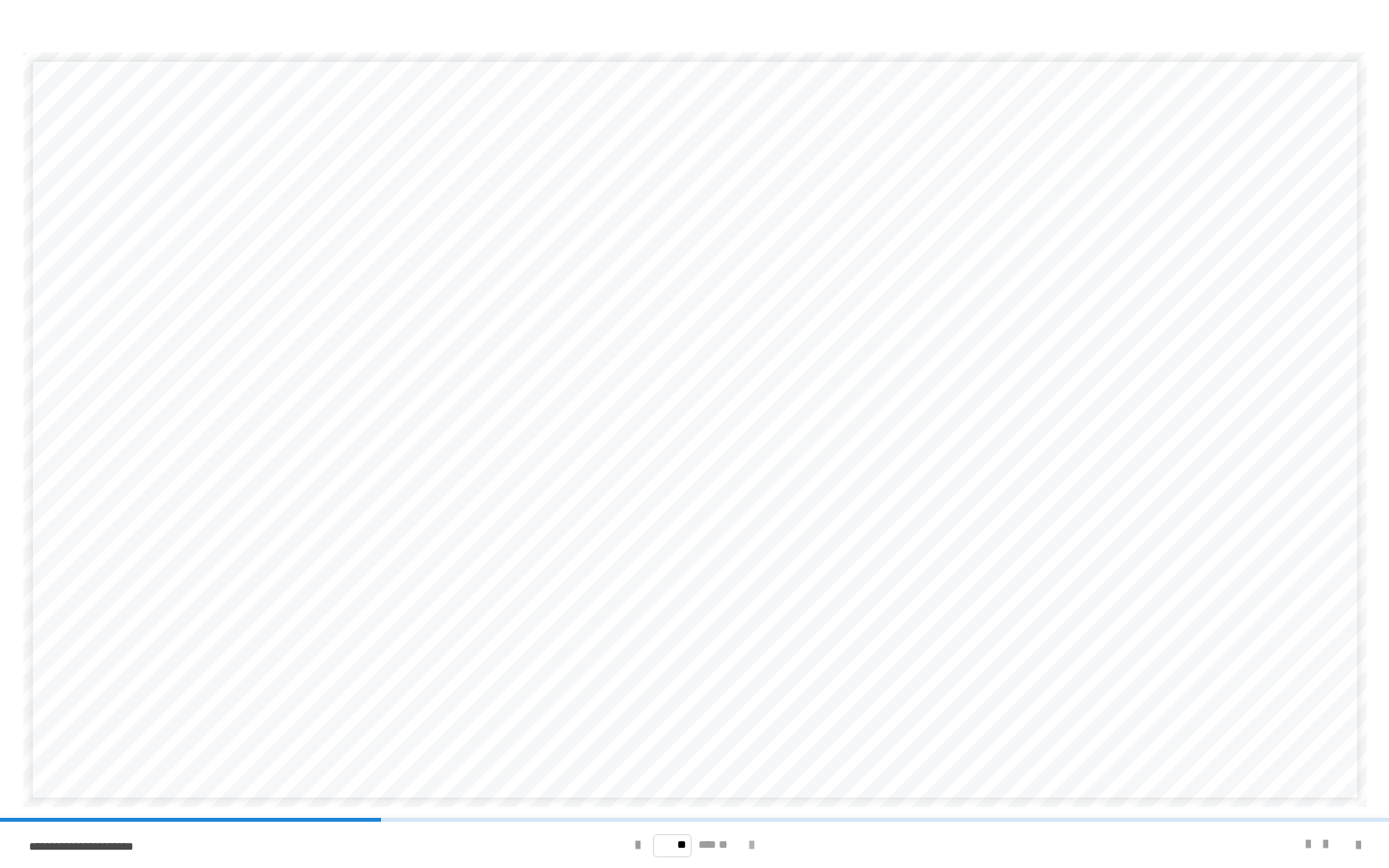 click at bounding box center [751, 845] 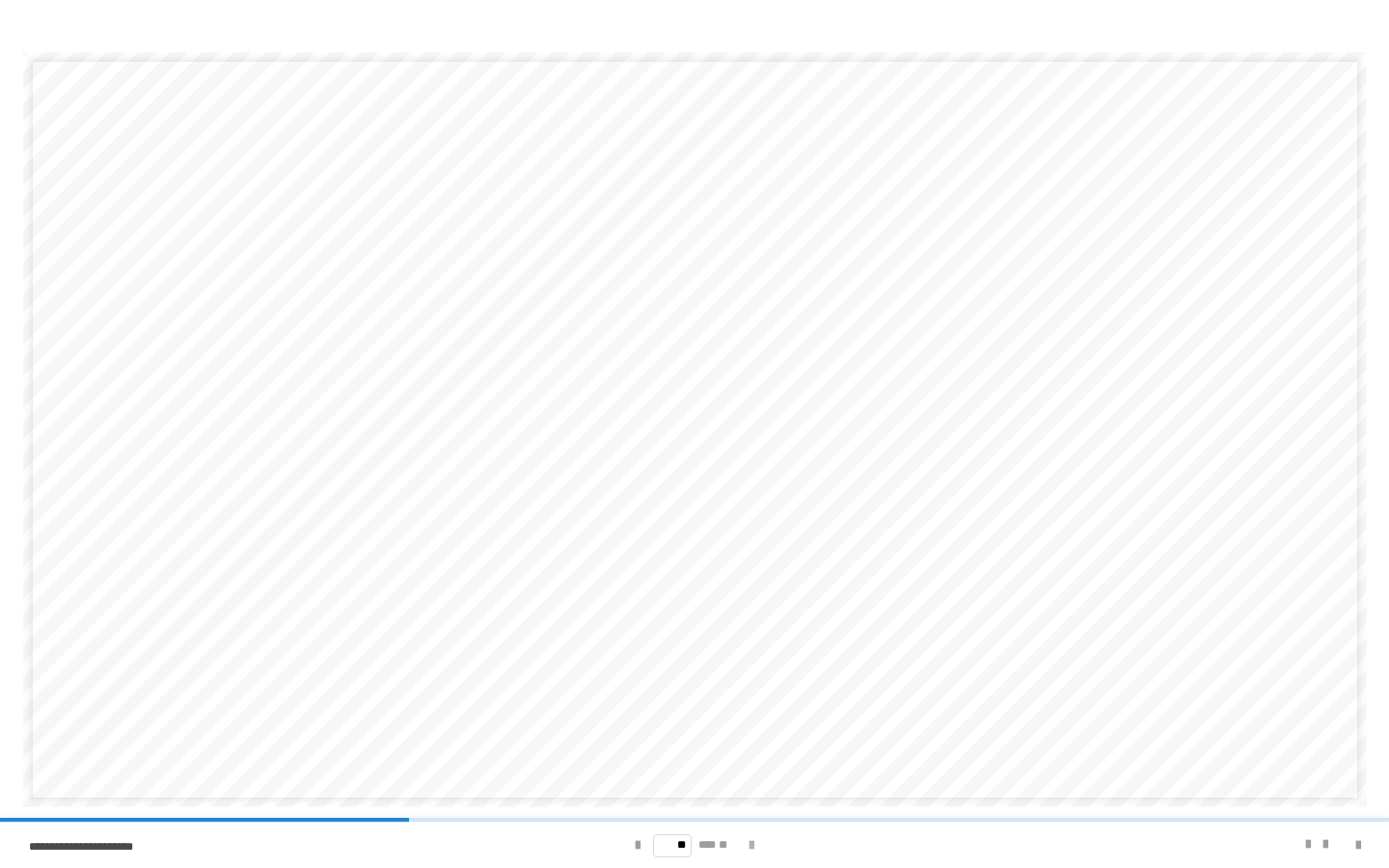 click at bounding box center (751, 845) 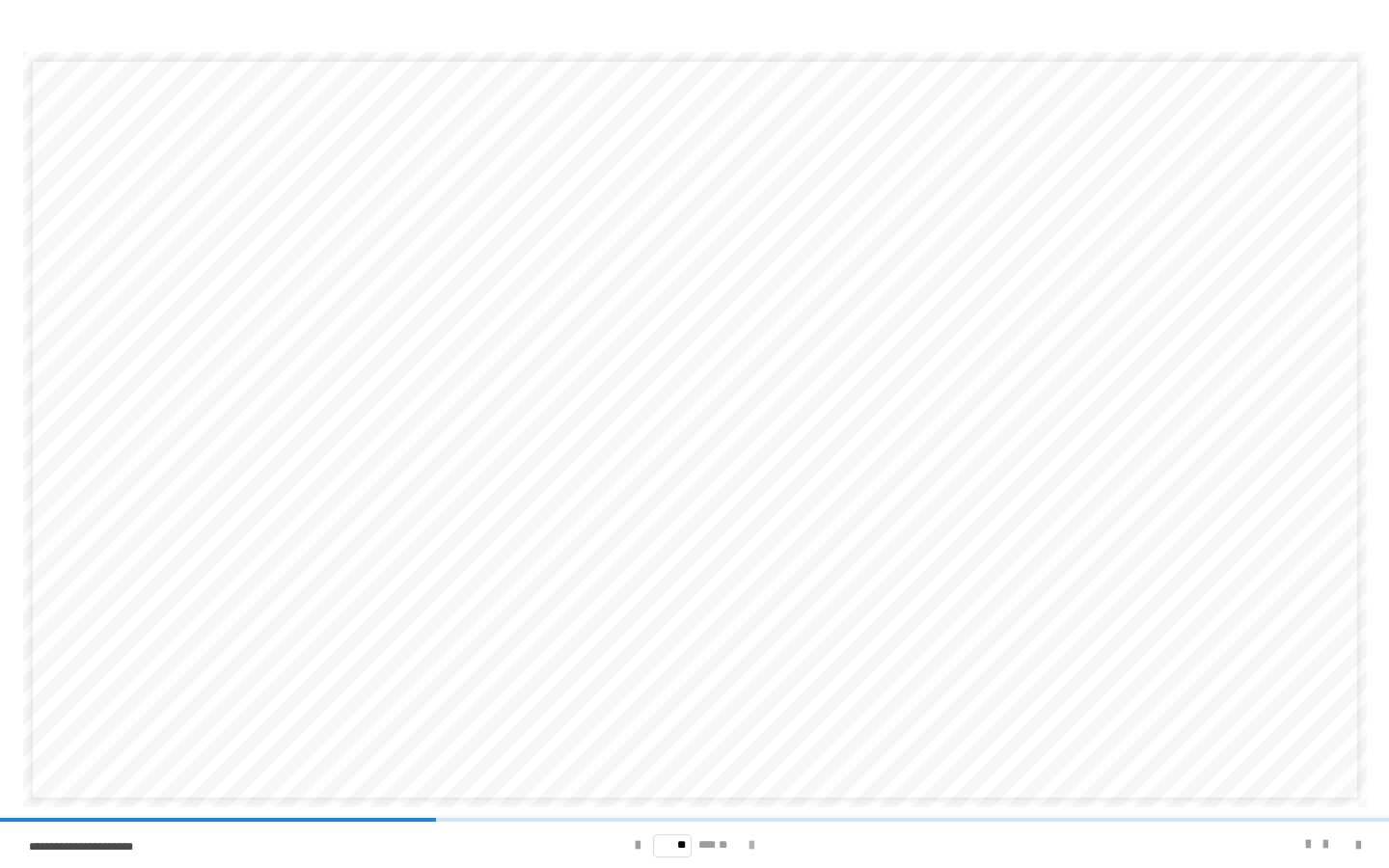 click at bounding box center [751, 845] 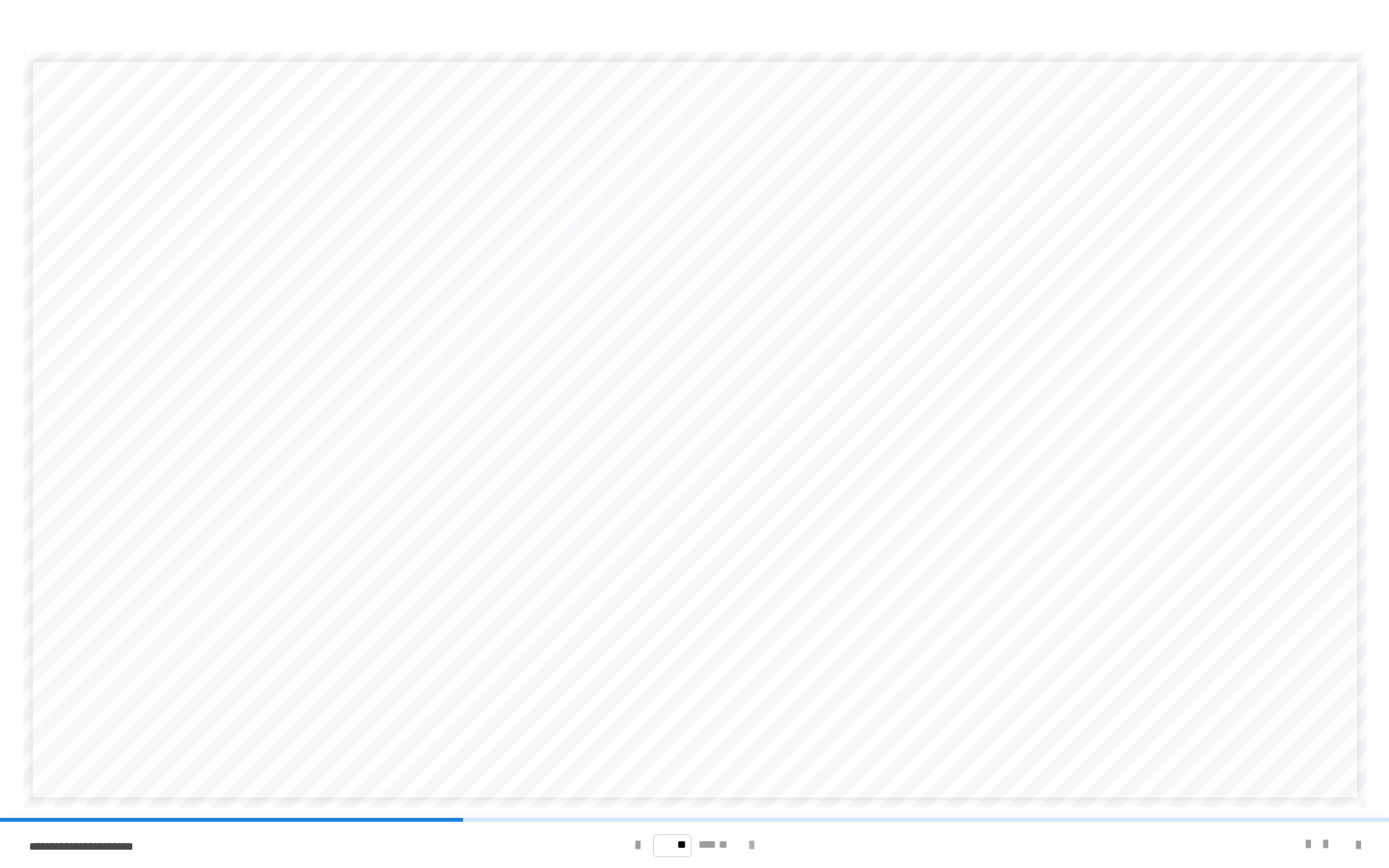 click at bounding box center (751, 845) 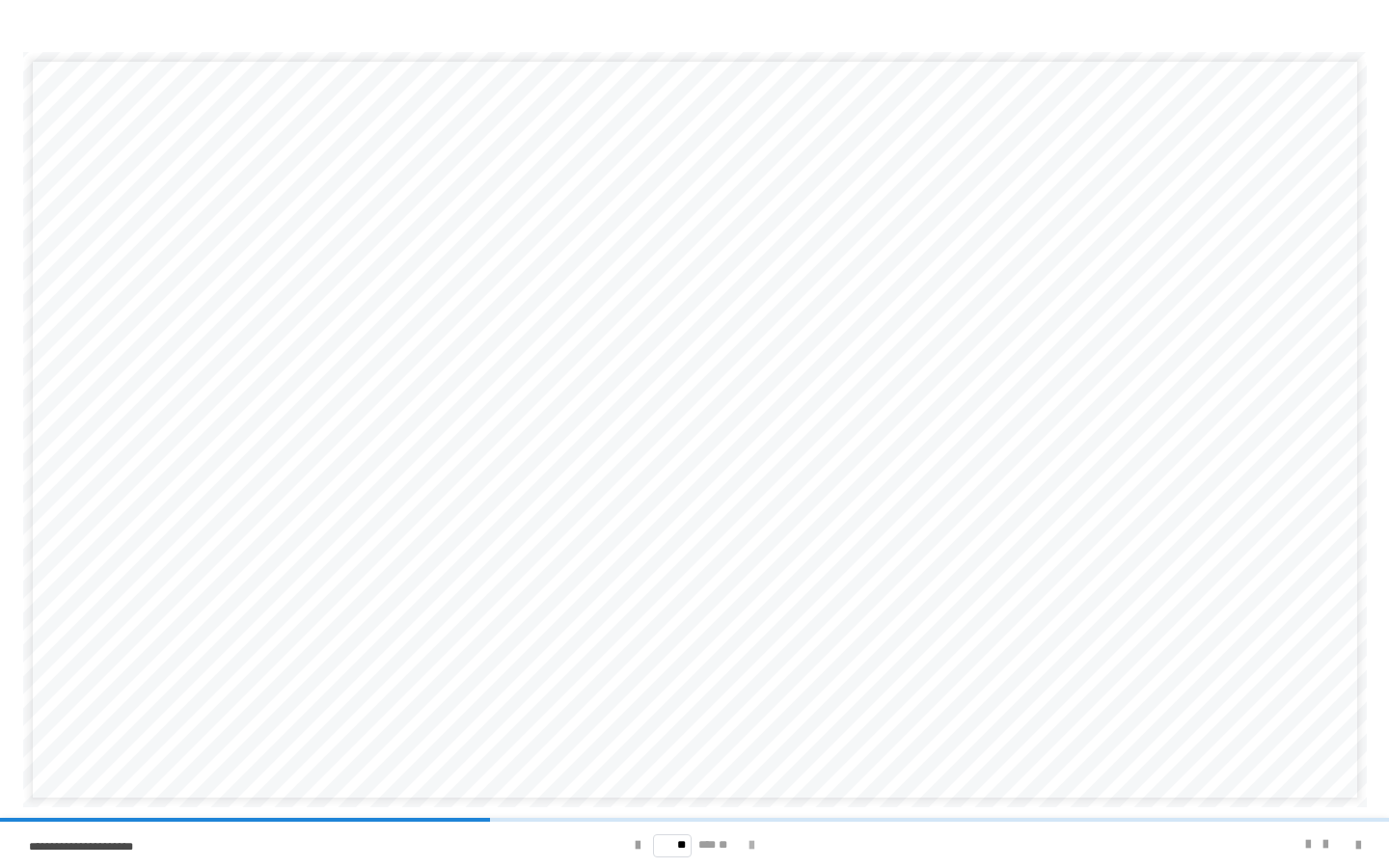 click at bounding box center (751, 845) 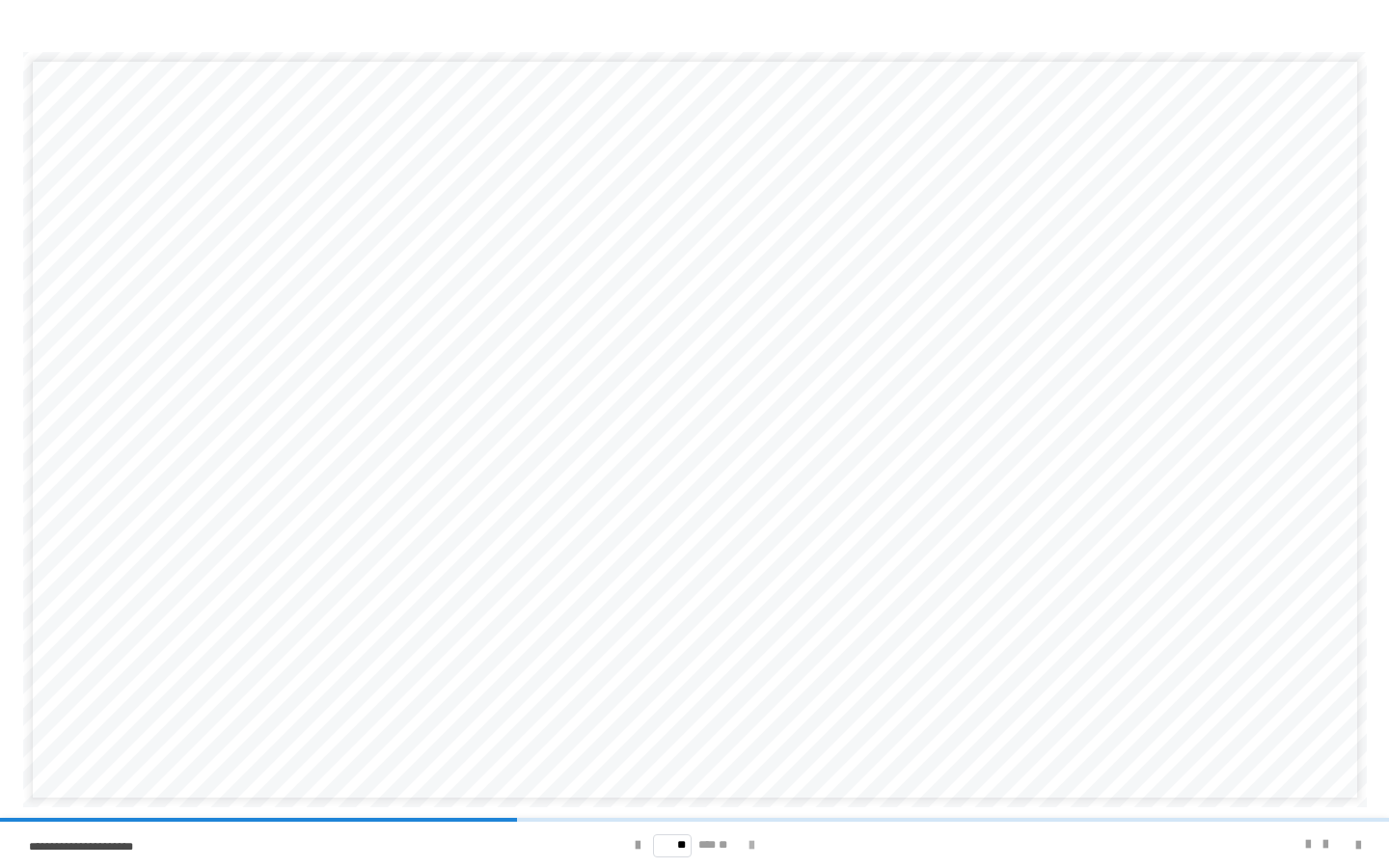 click at bounding box center [751, 845] 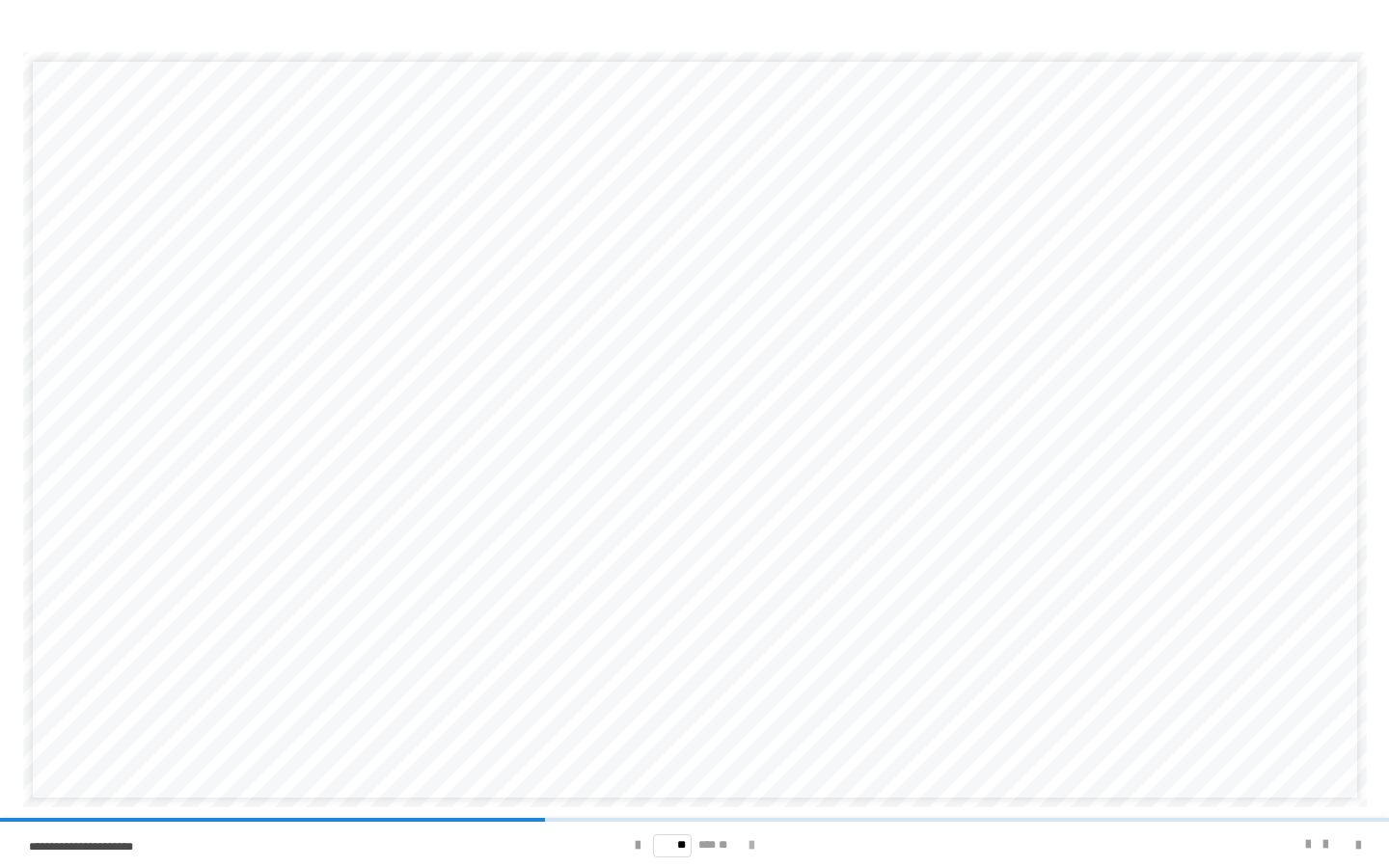 click at bounding box center [751, 845] 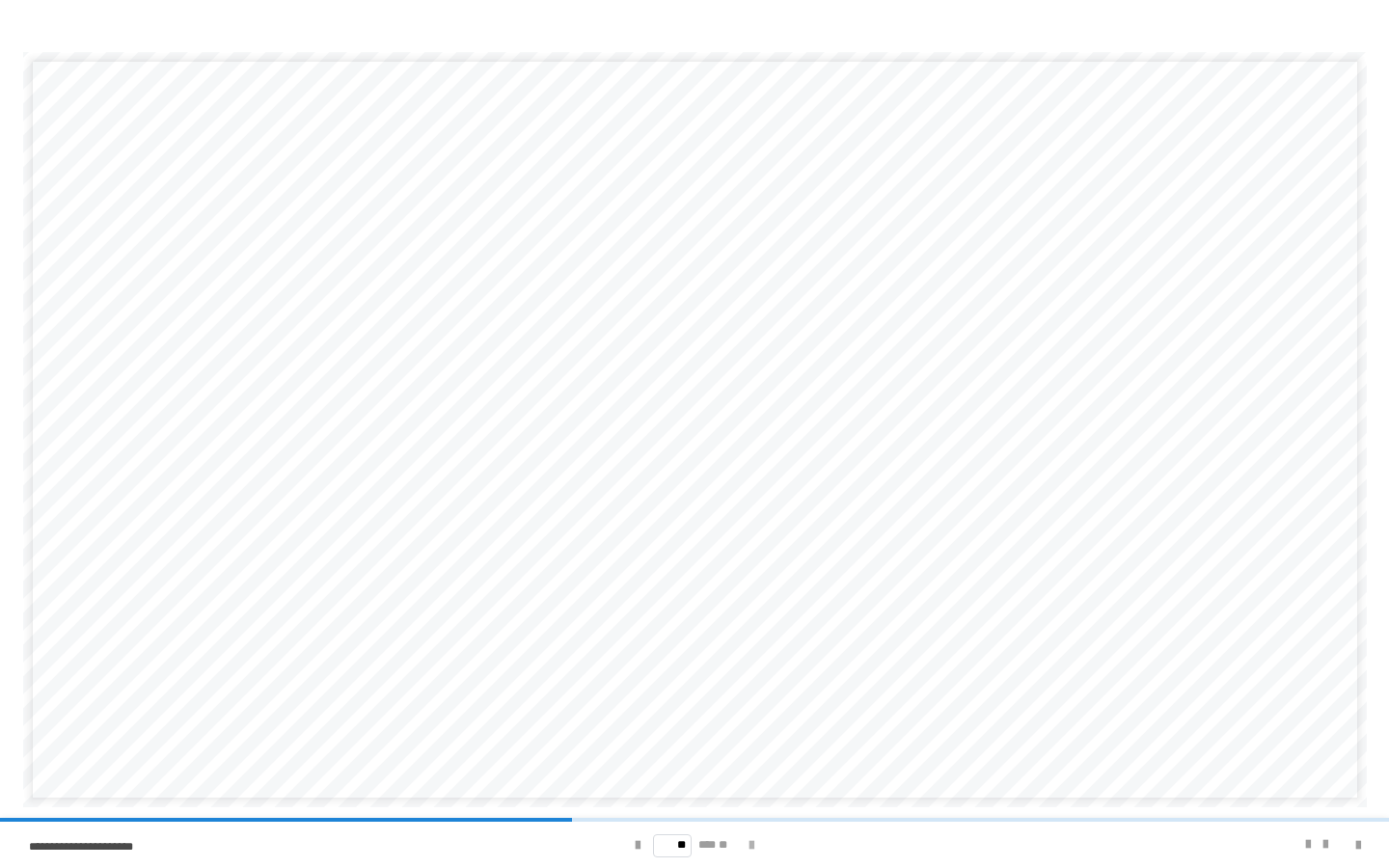 click at bounding box center [751, 845] 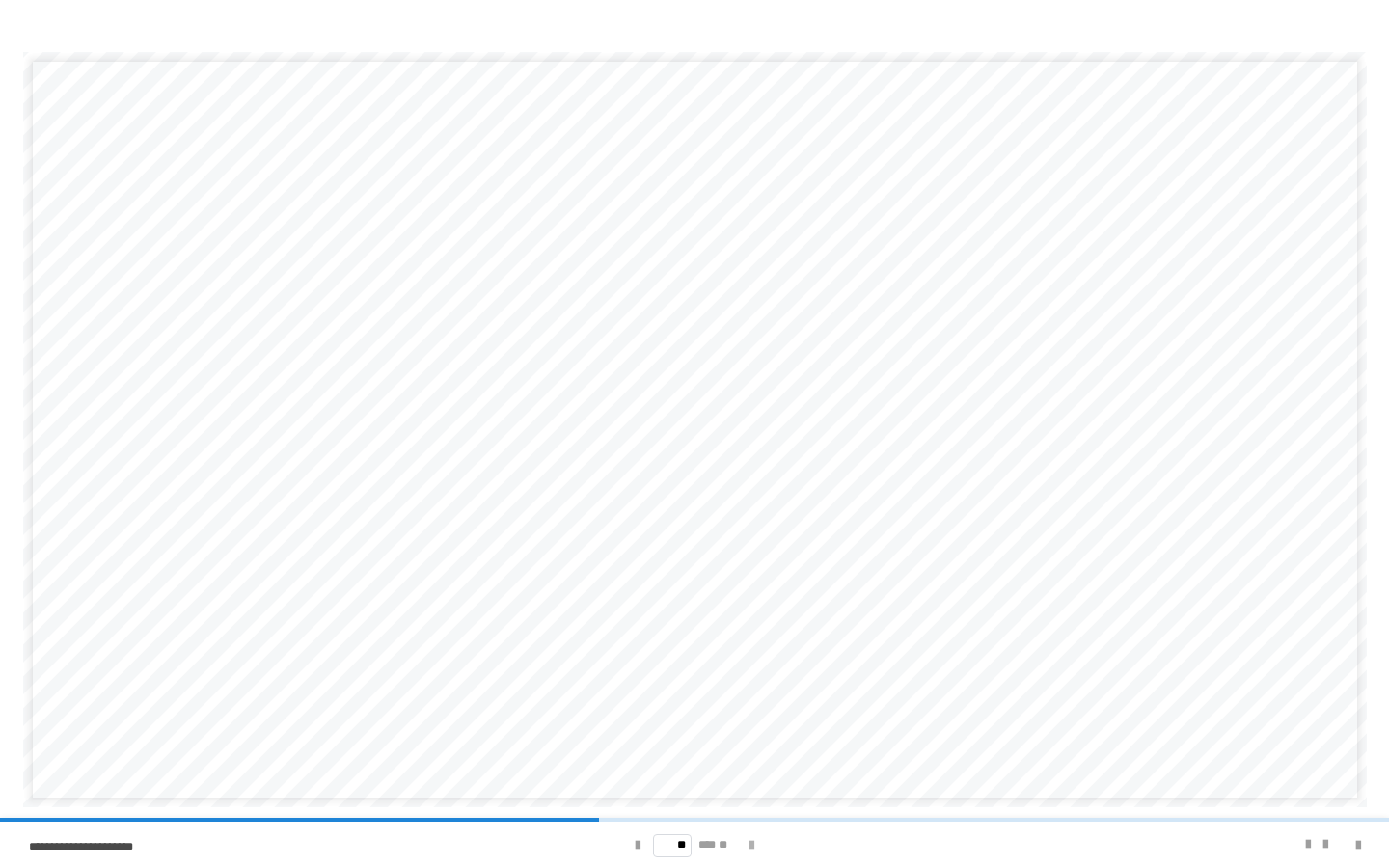 click at bounding box center (751, 845) 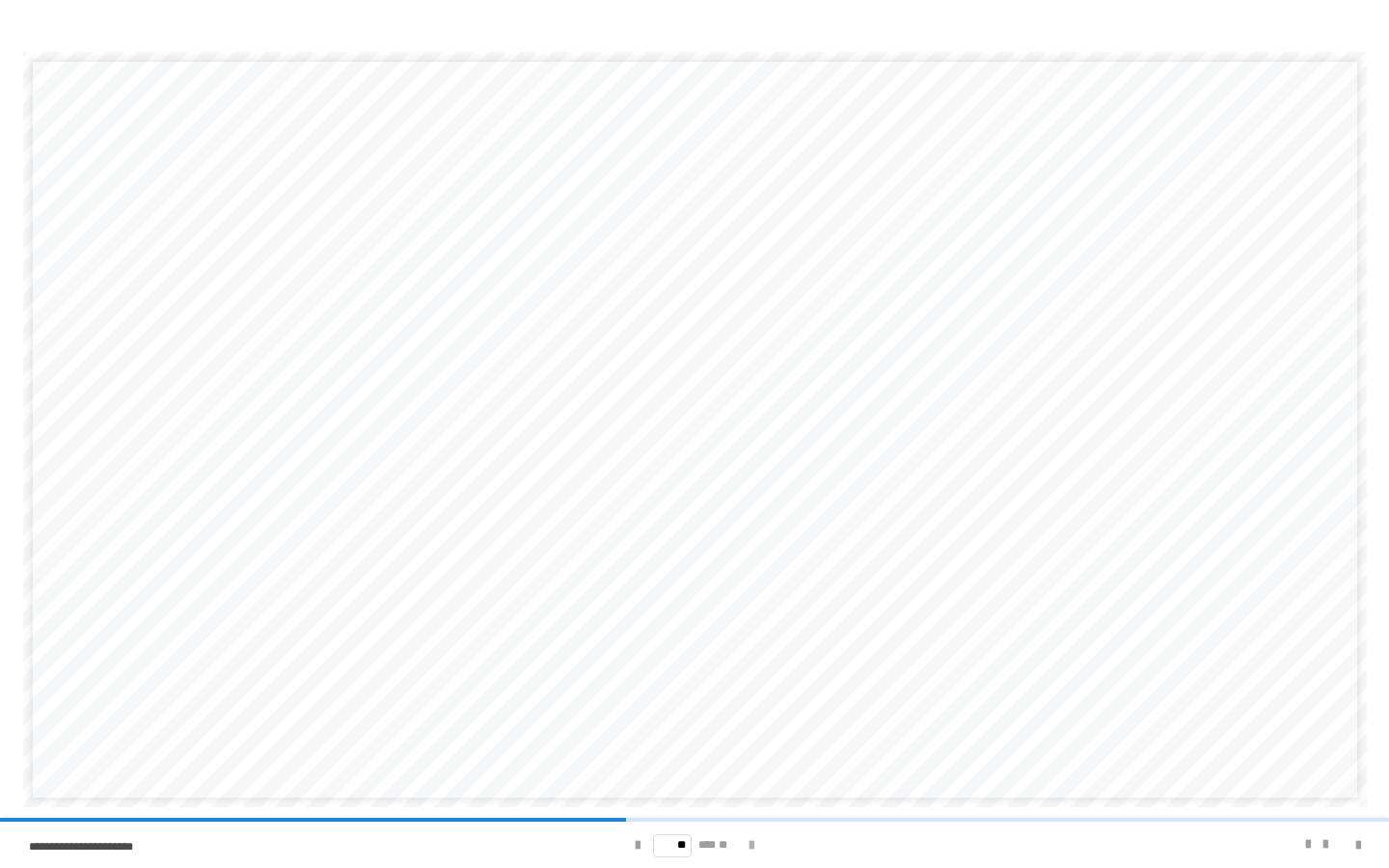 click at bounding box center [751, 845] 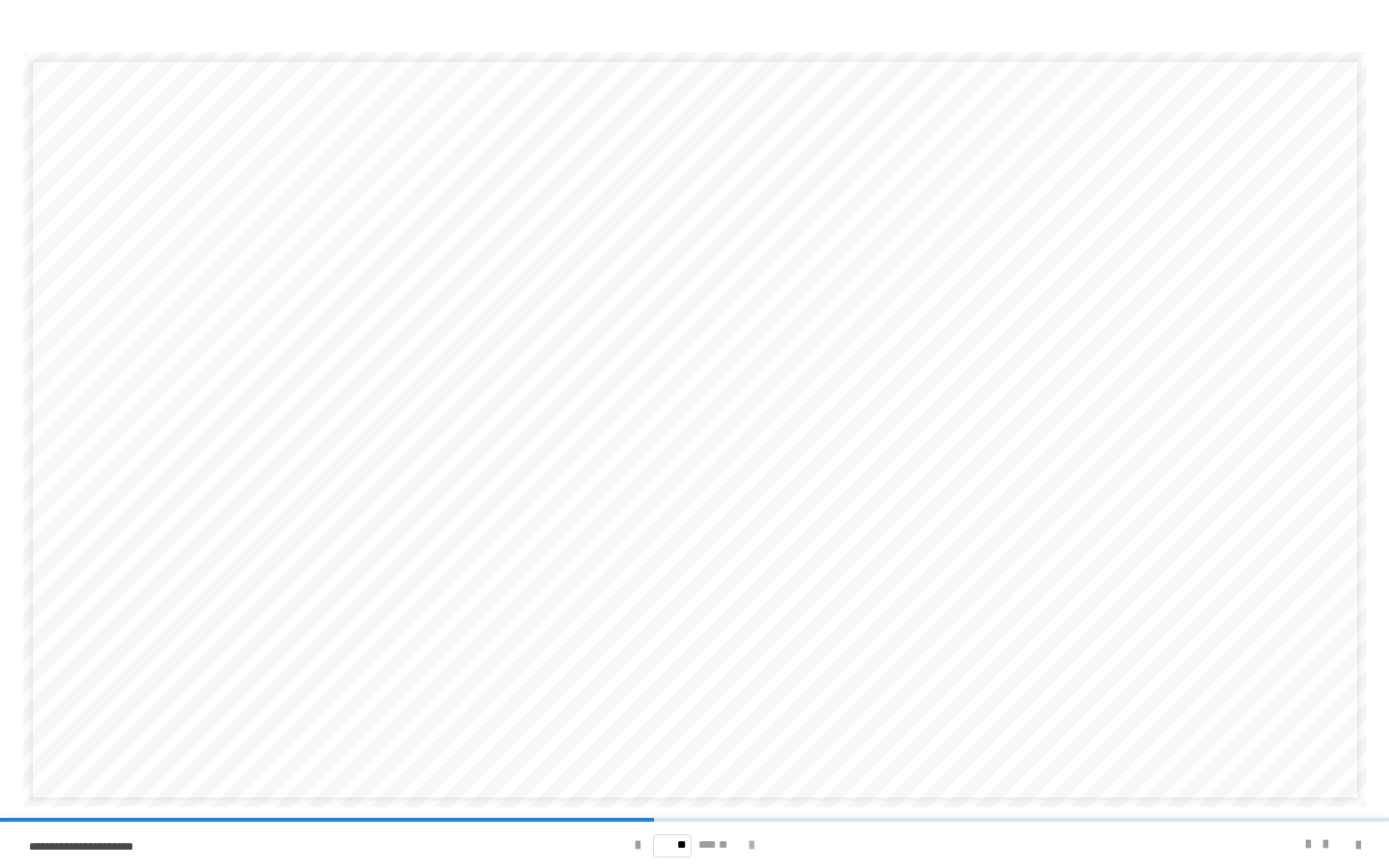 click at bounding box center [751, 845] 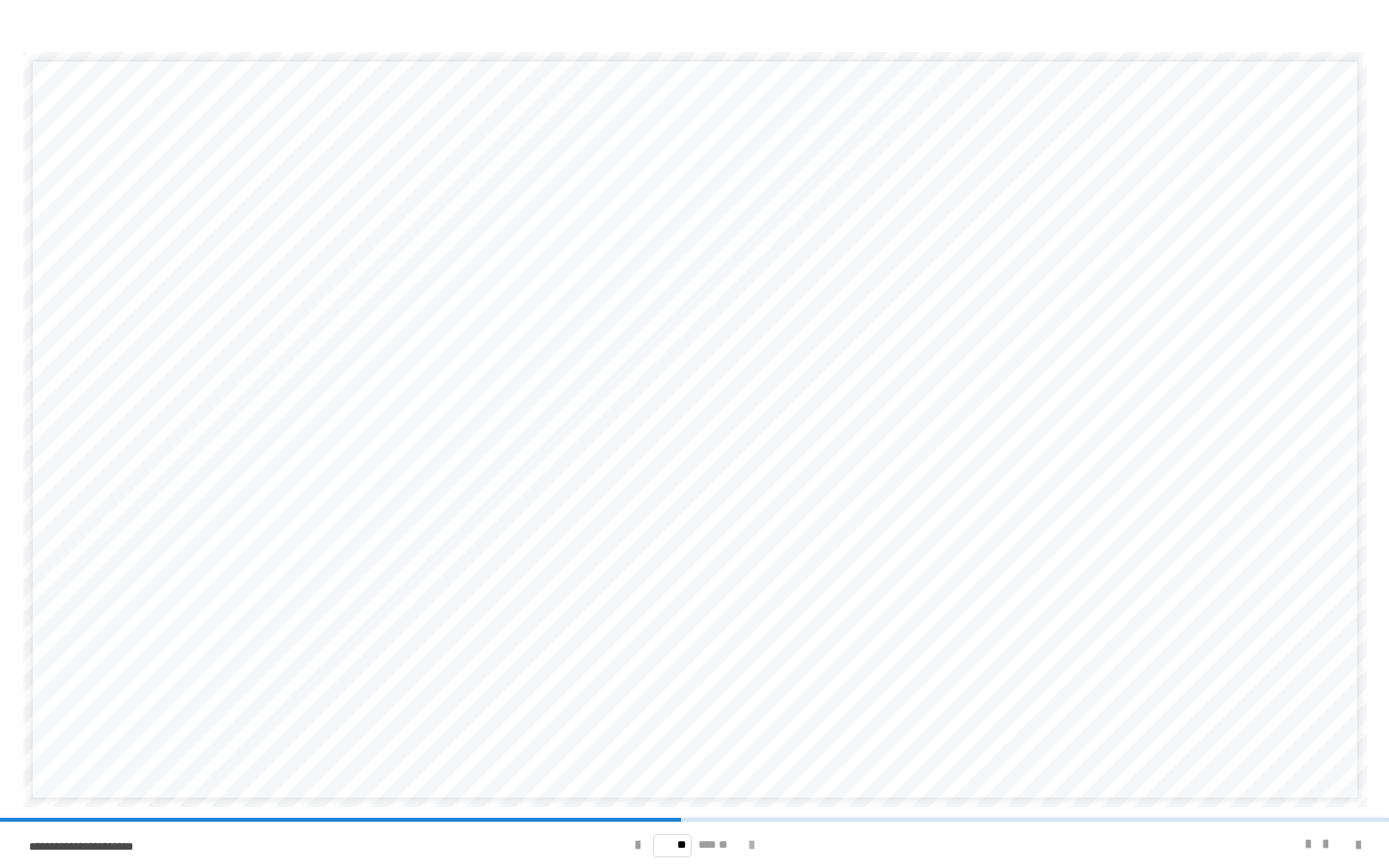 click at bounding box center [751, 845] 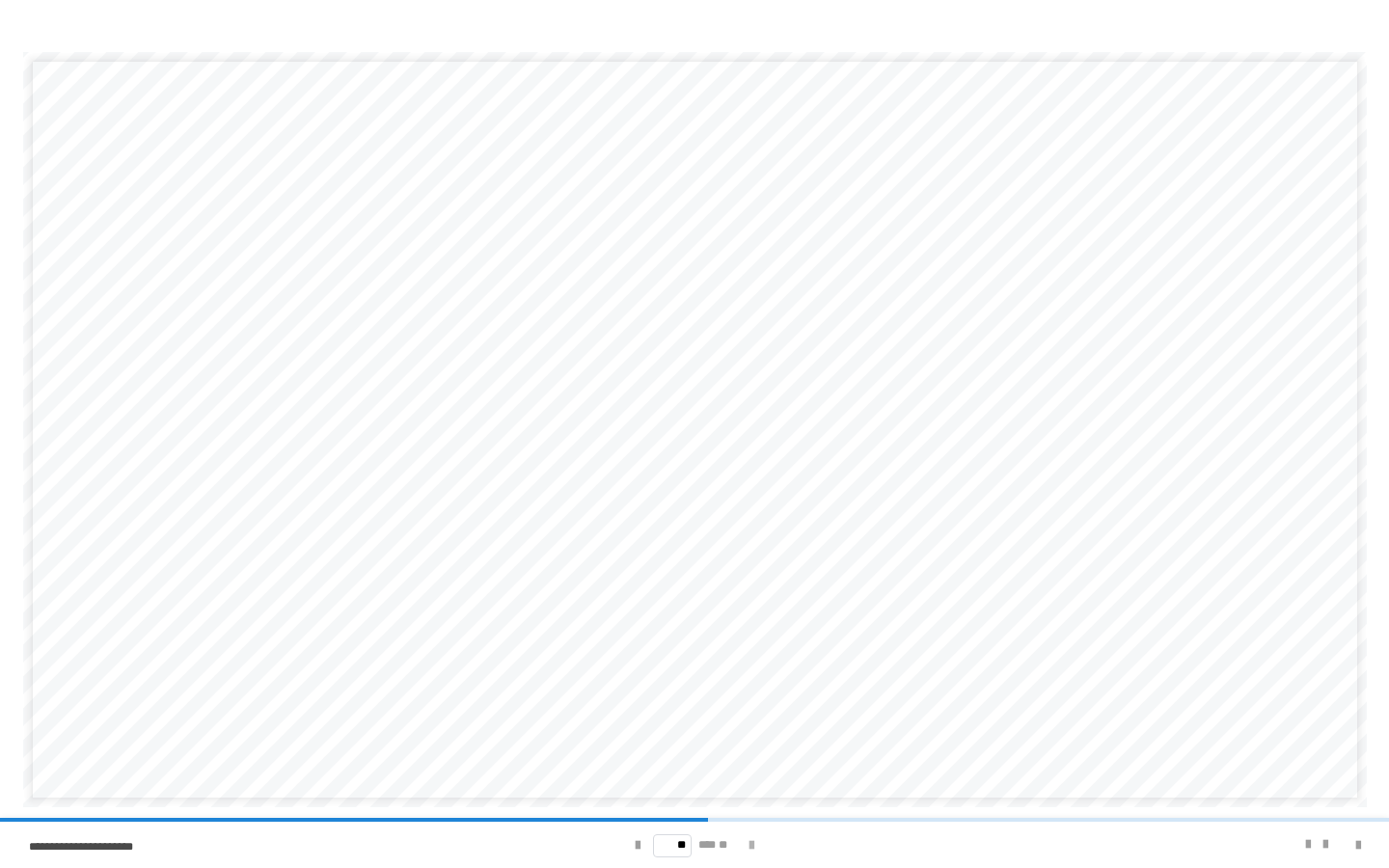 click at bounding box center (751, 845) 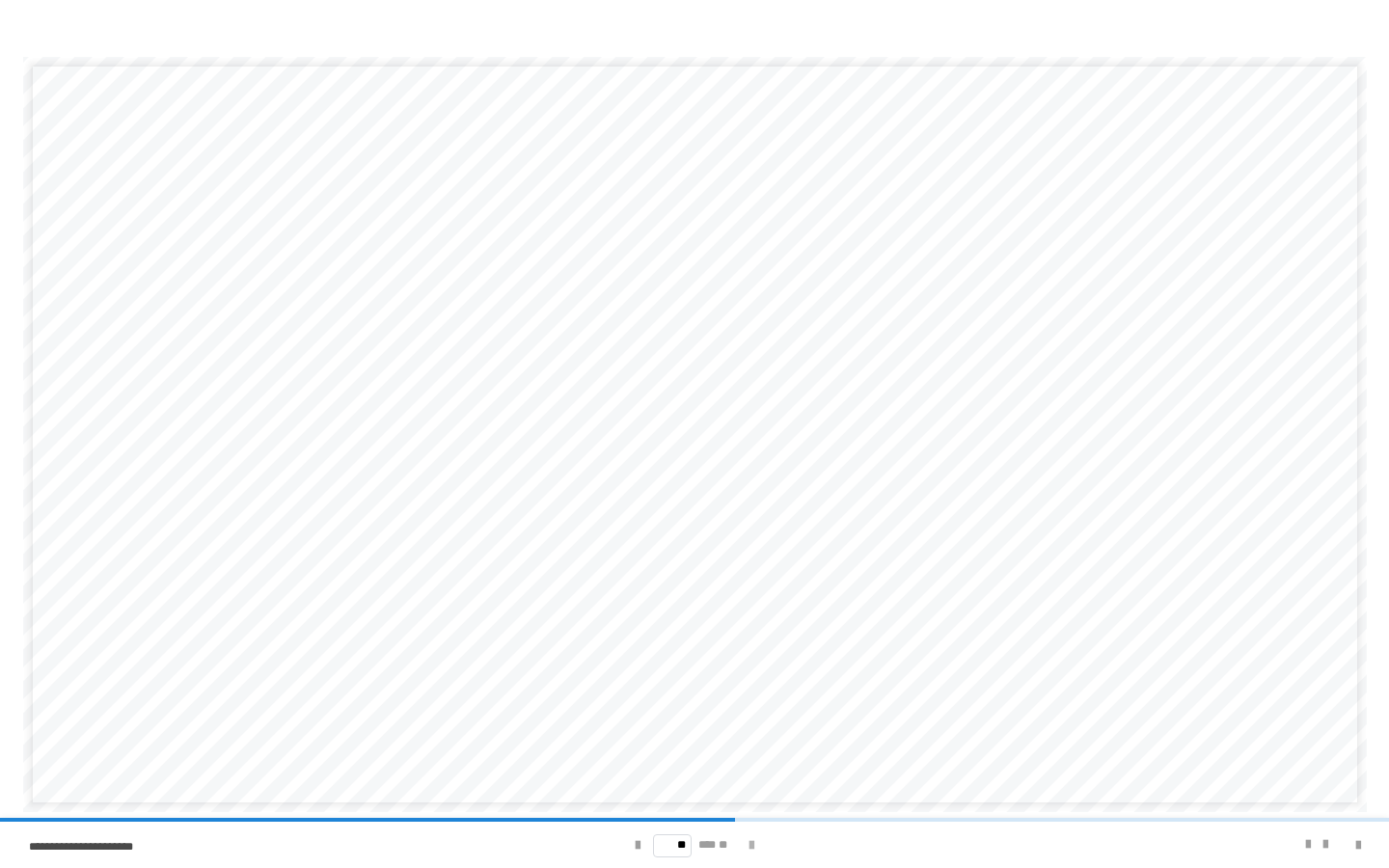 click at bounding box center (751, 845) 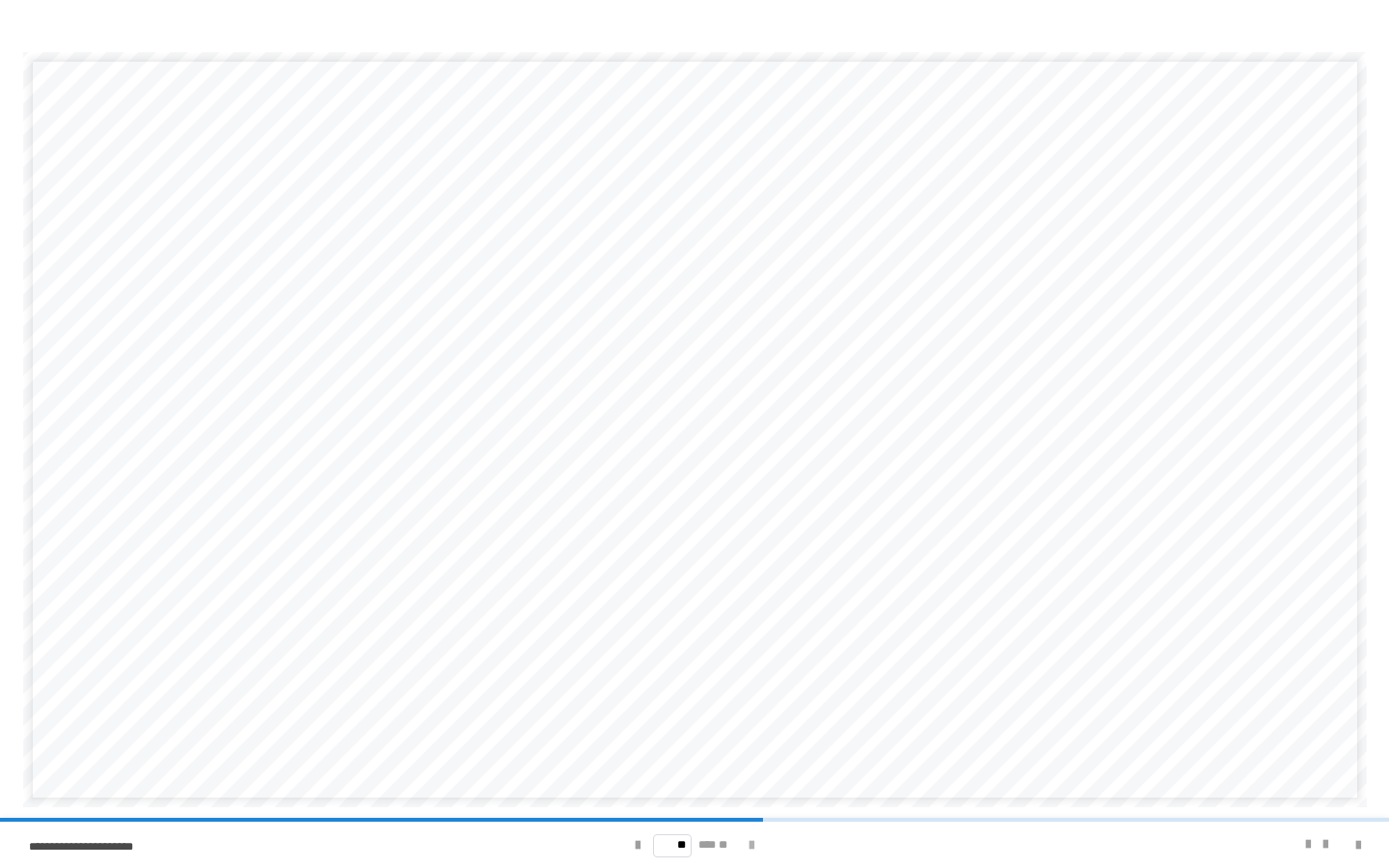 click at bounding box center [751, 845] 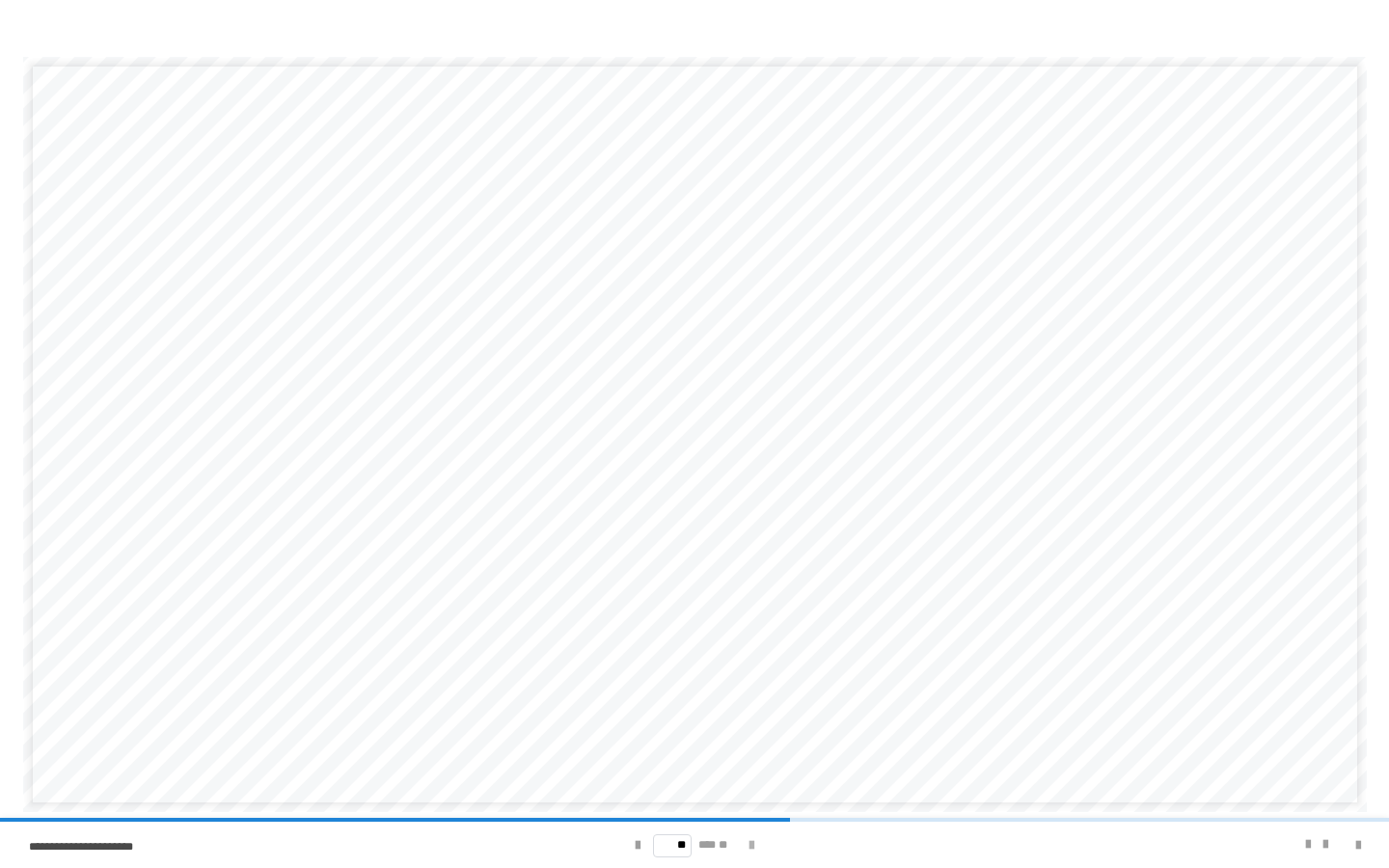 click at bounding box center (751, 845) 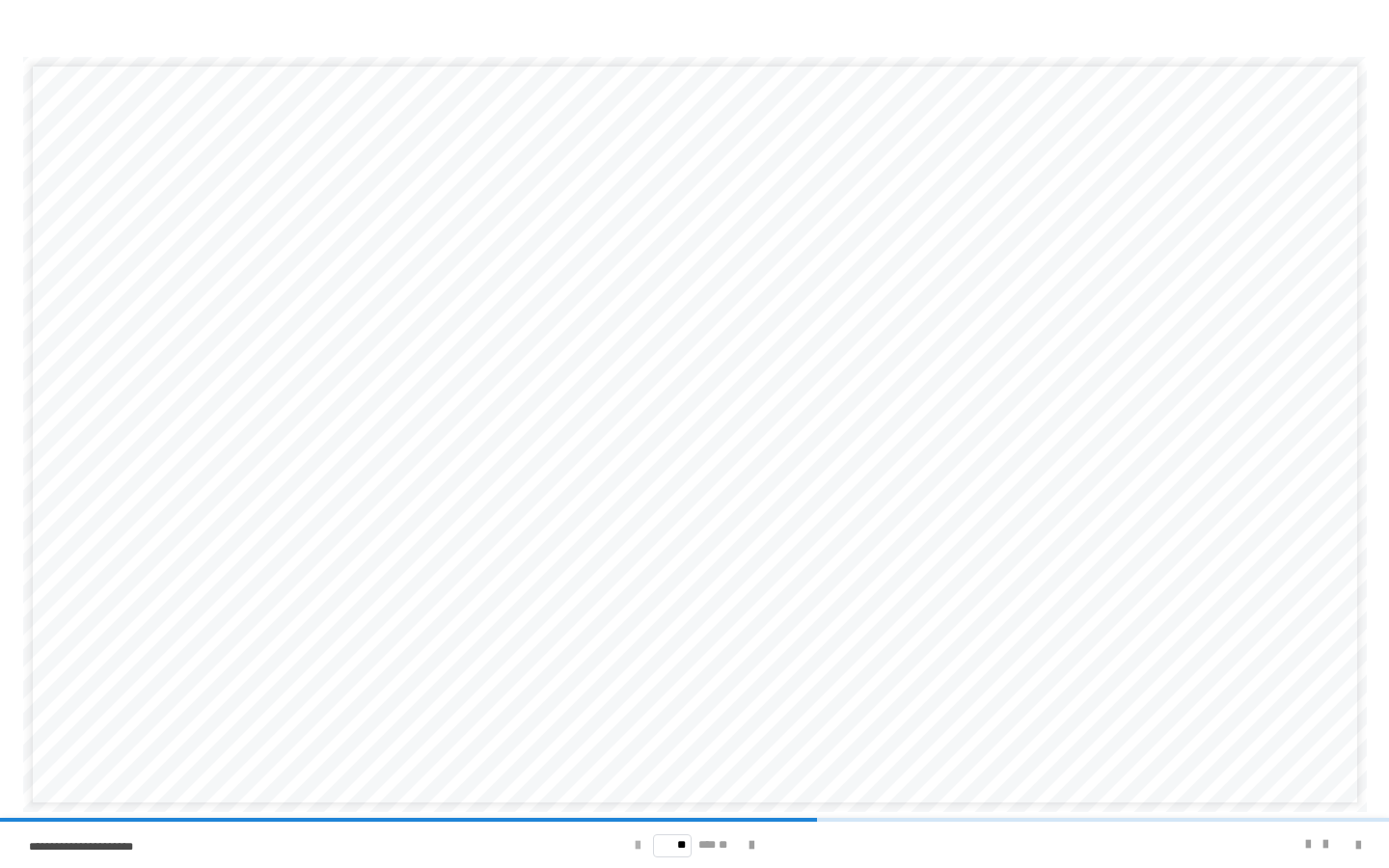 click at bounding box center [638, 846] 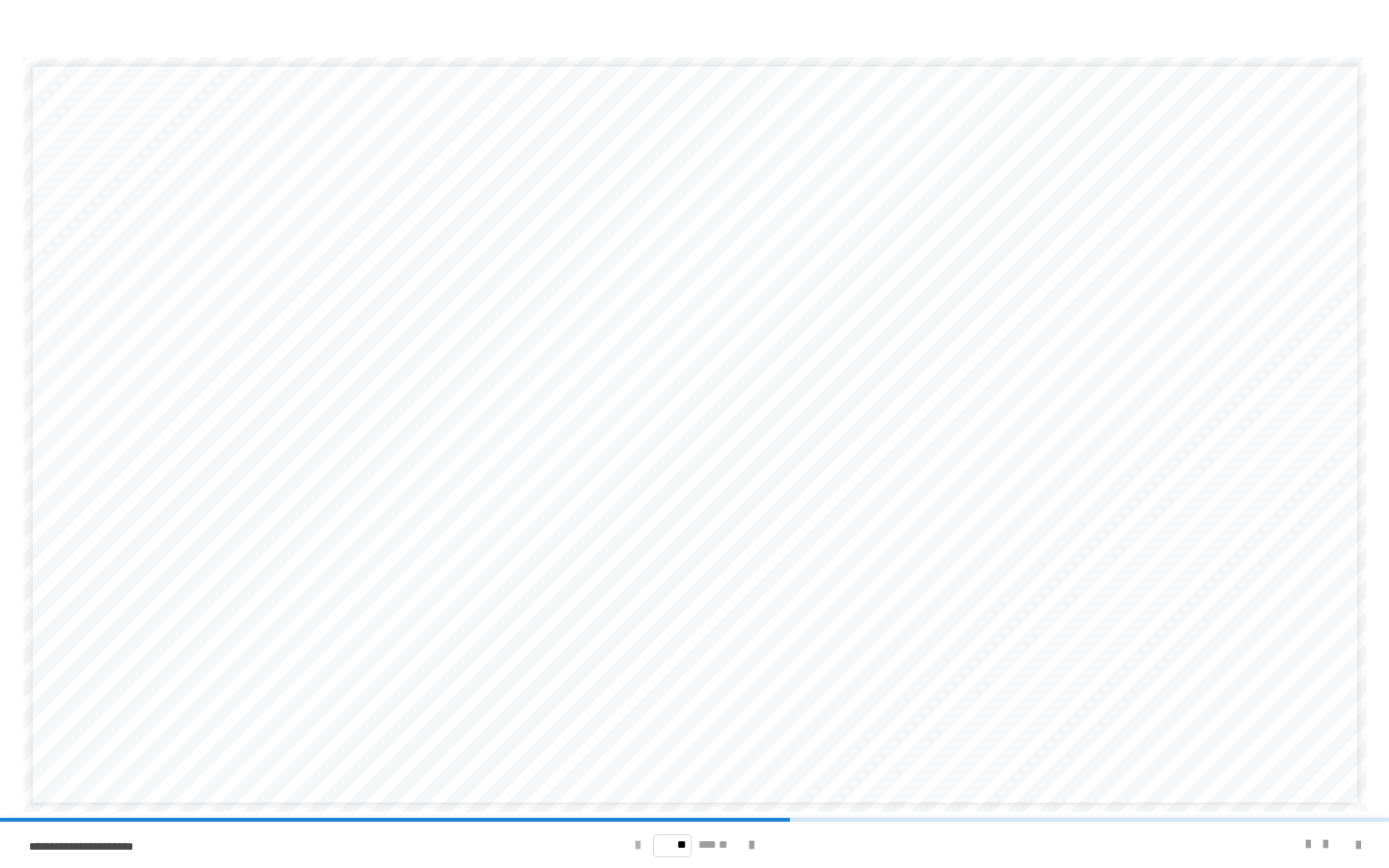 click at bounding box center (638, 846) 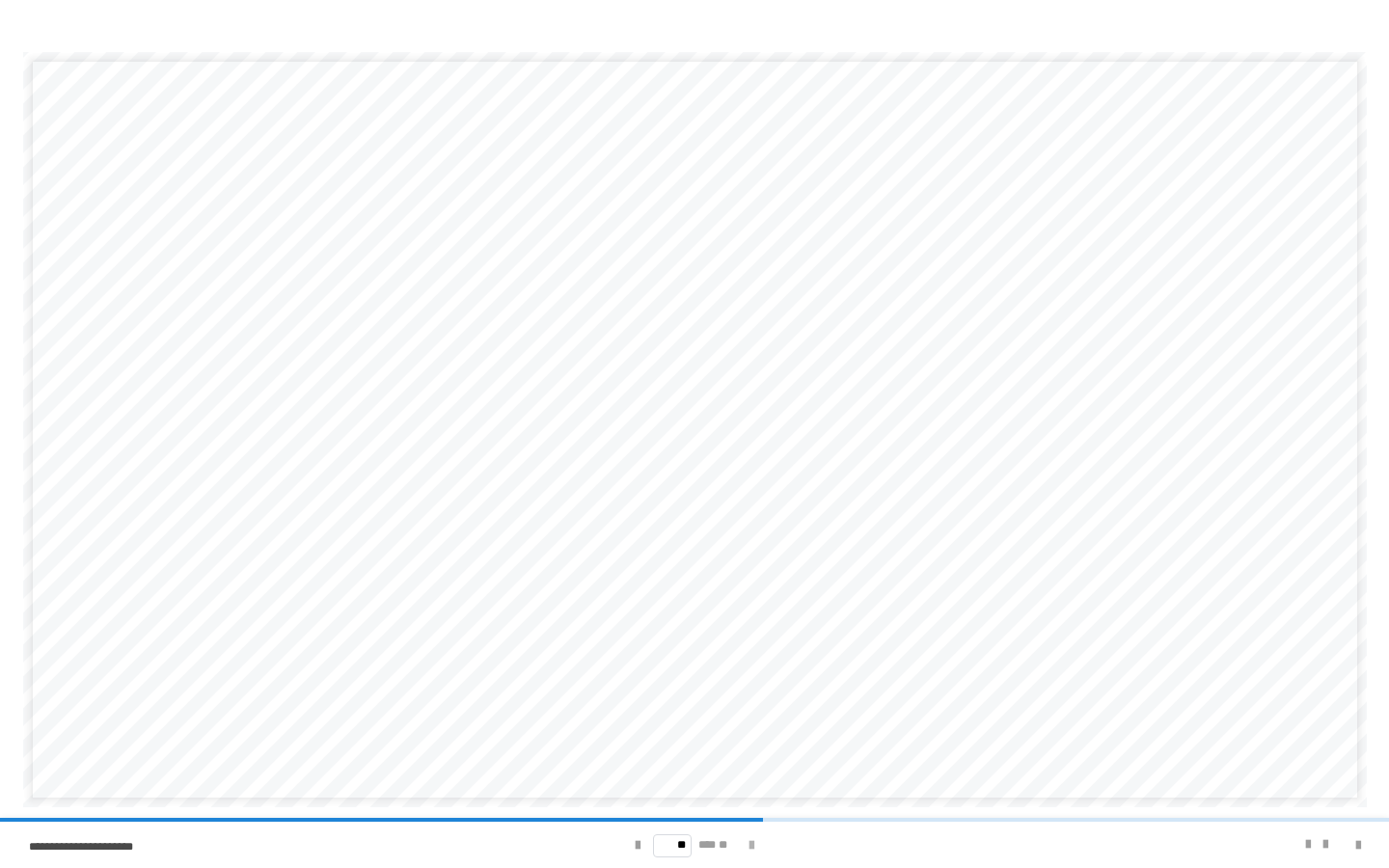 click at bounding box center (751, 845) 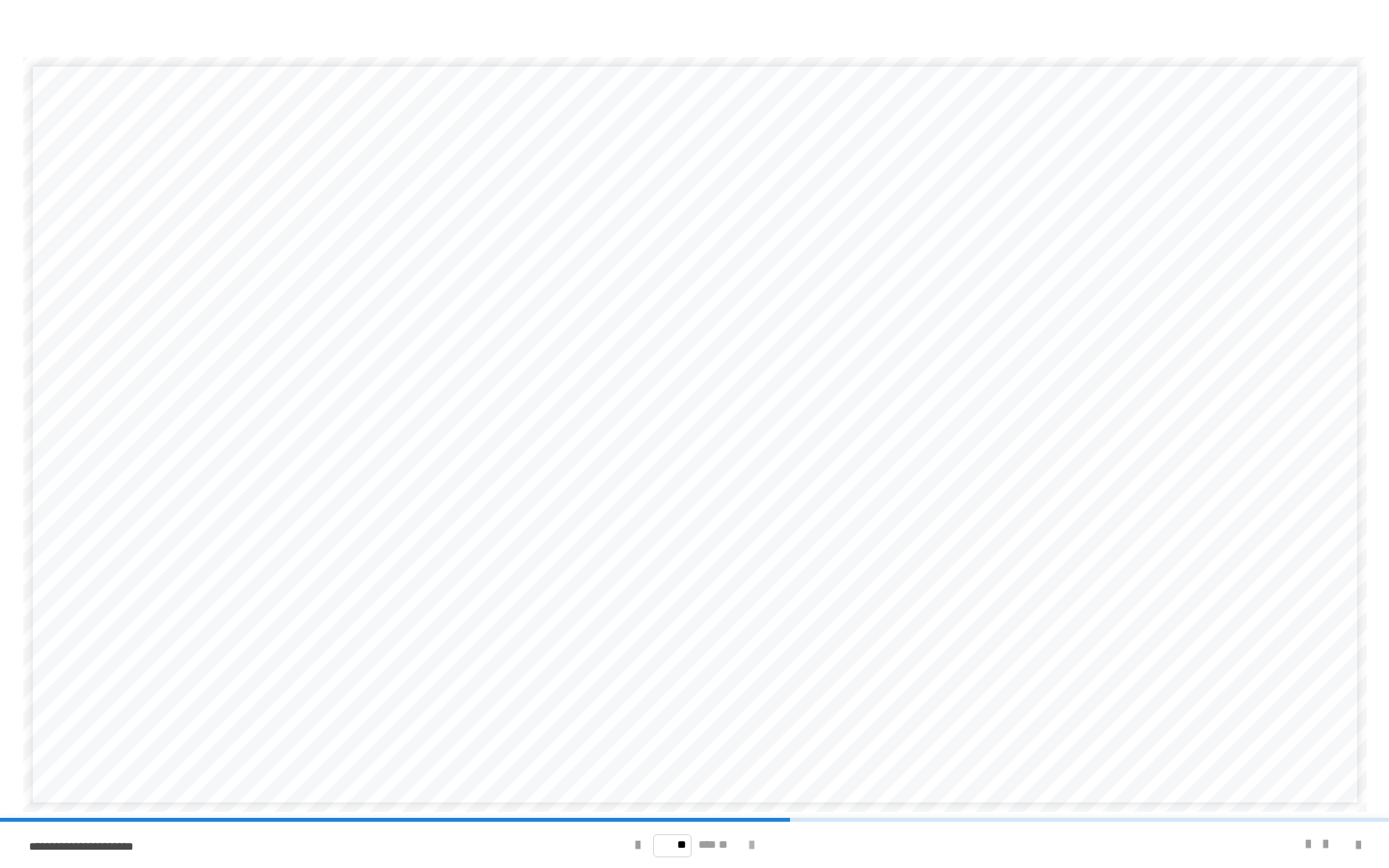 click at bounding box center [751, 845] 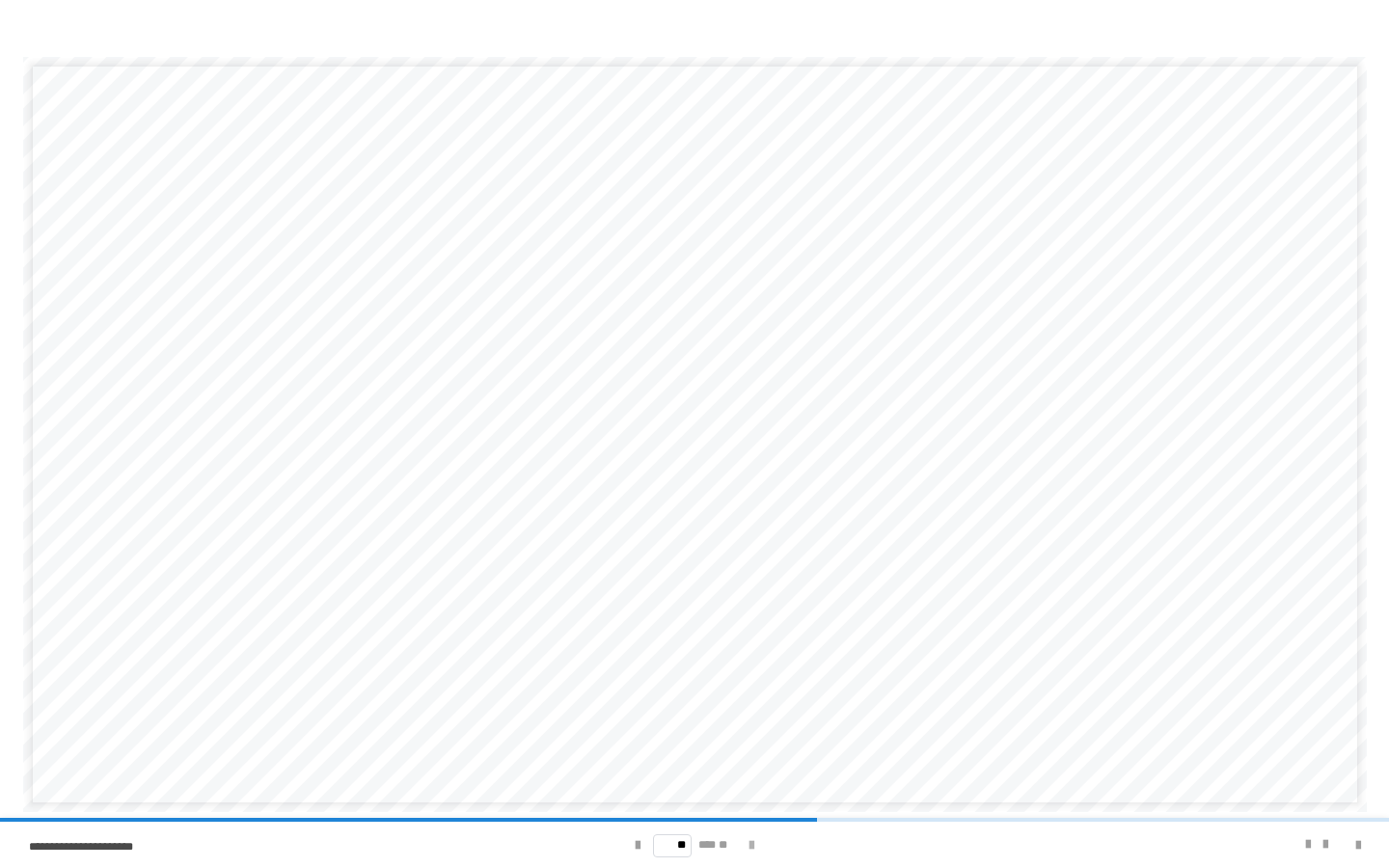click at bounding box center (751, 845) 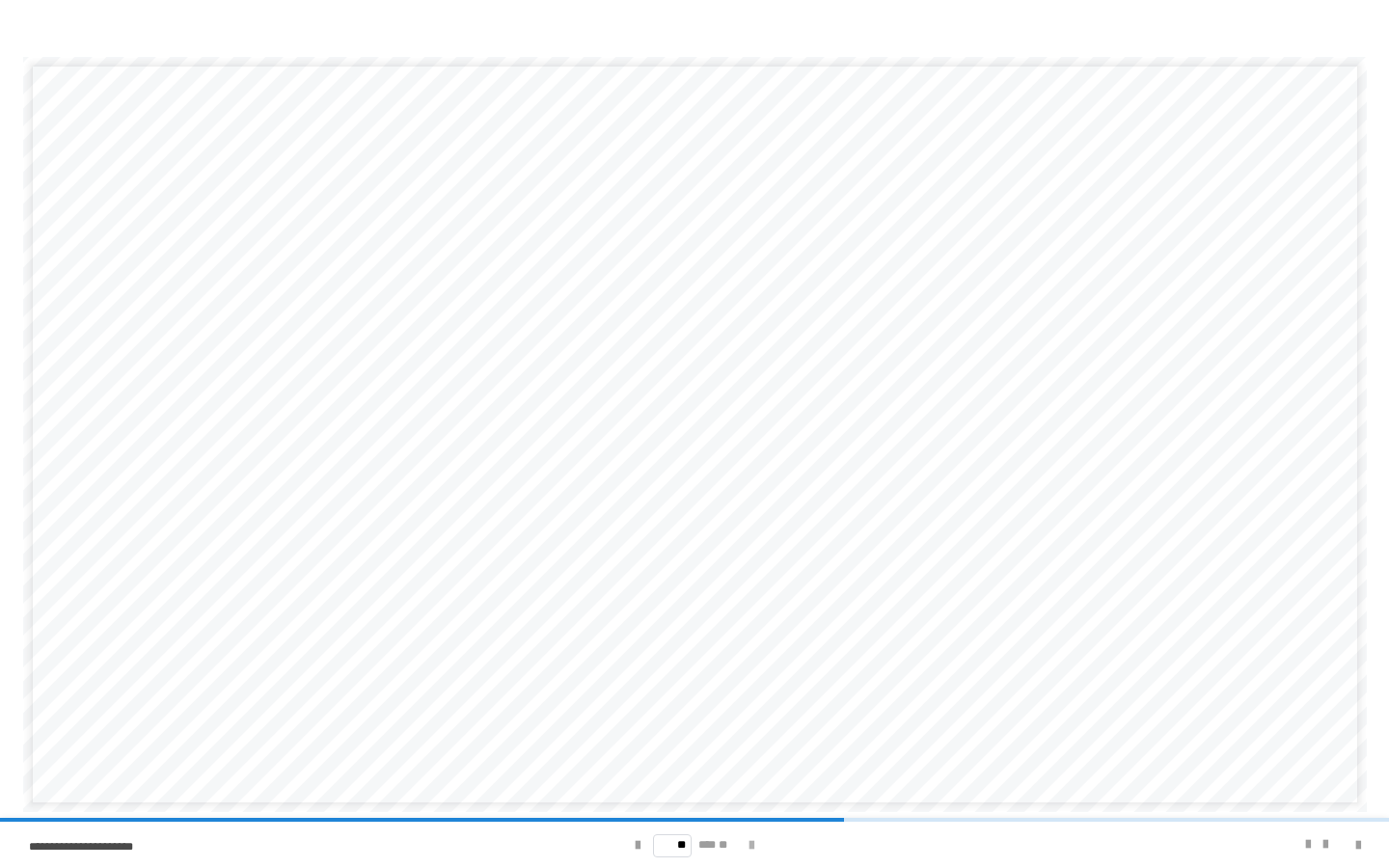 click at bounding box center (751, 845) 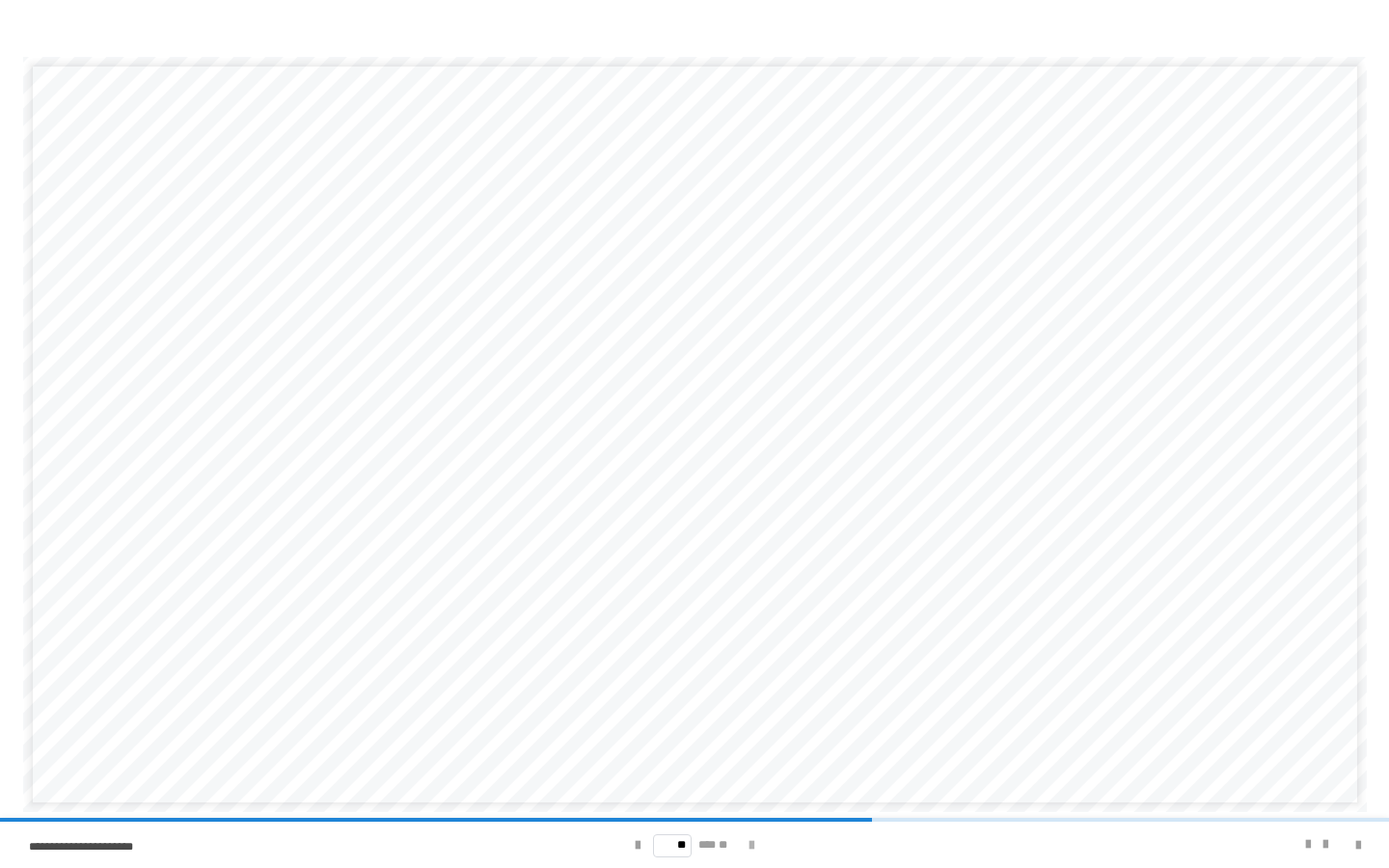 click at bounding box center [751, 845] 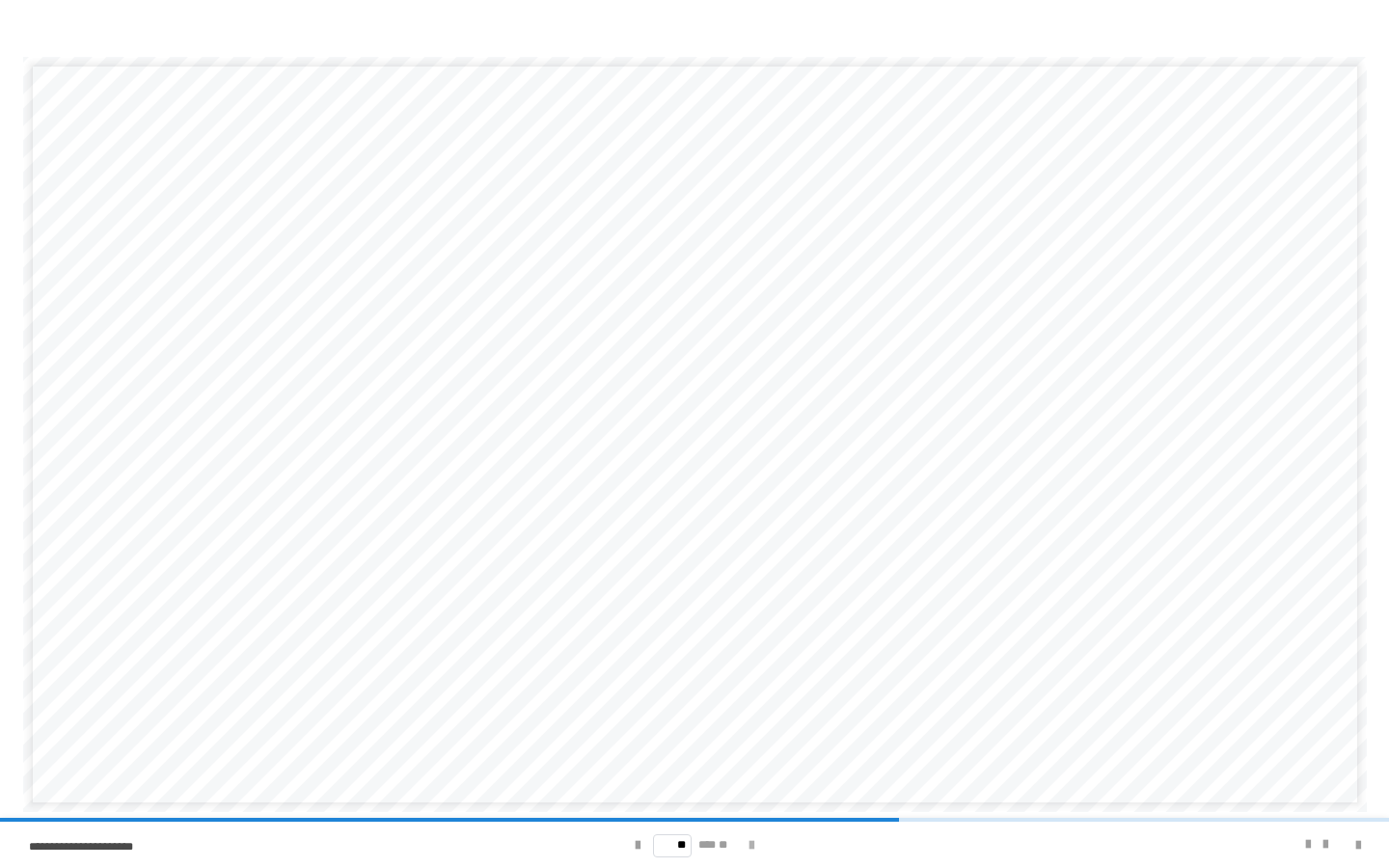 click at bounding box center (751, 845) 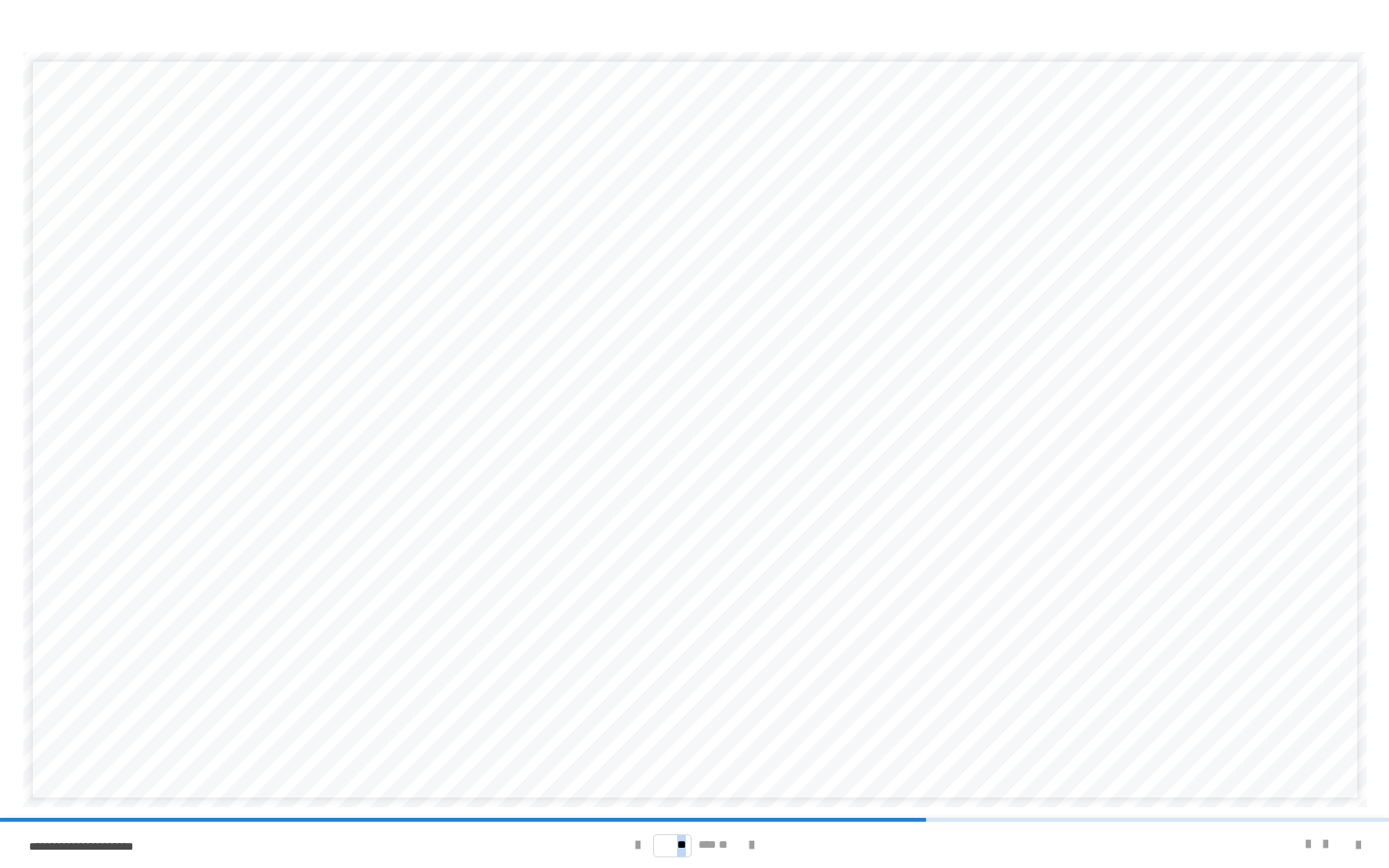 click on "**********" at bounding box center [694, 434] 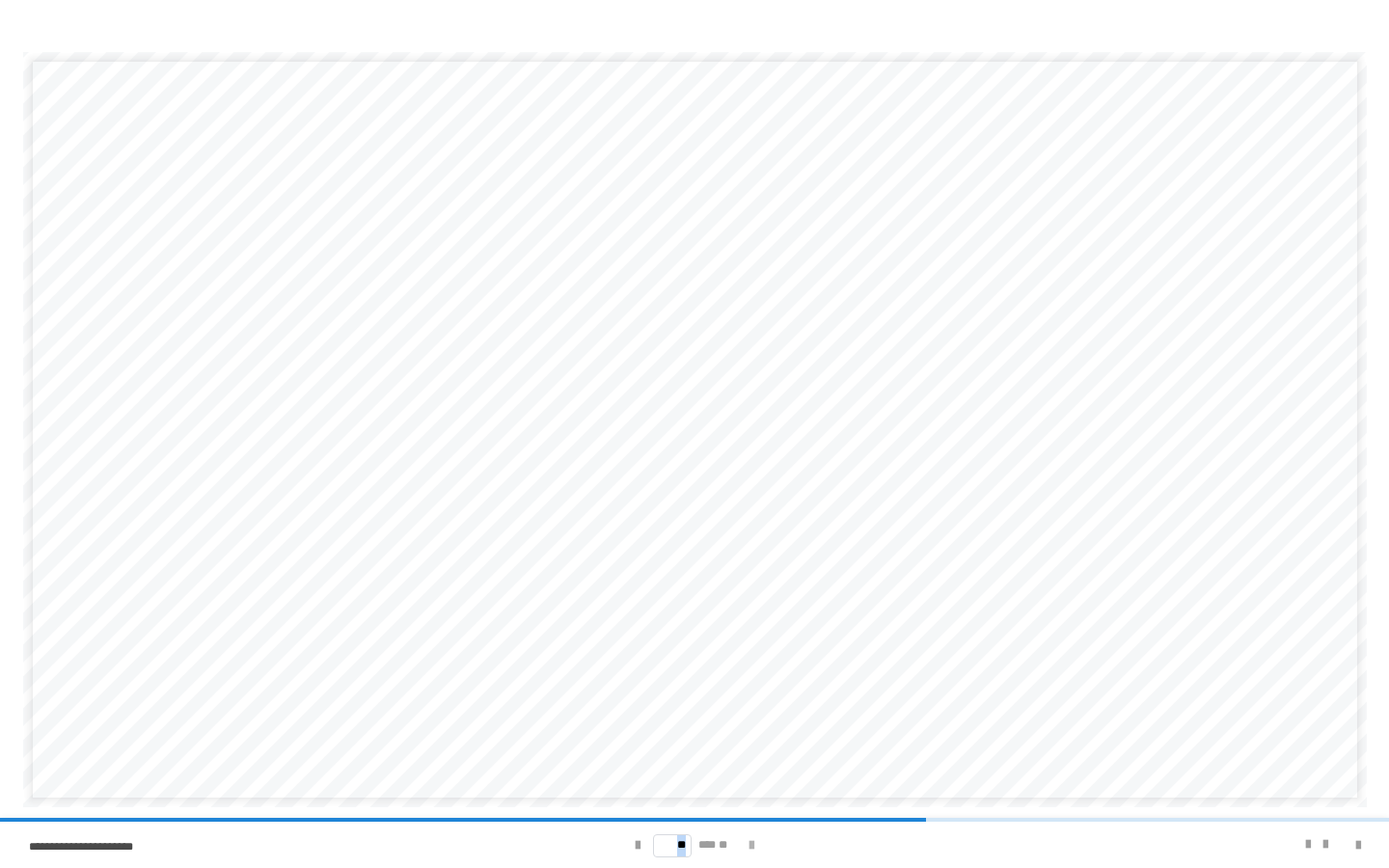 click at bounding box center [751, 846] 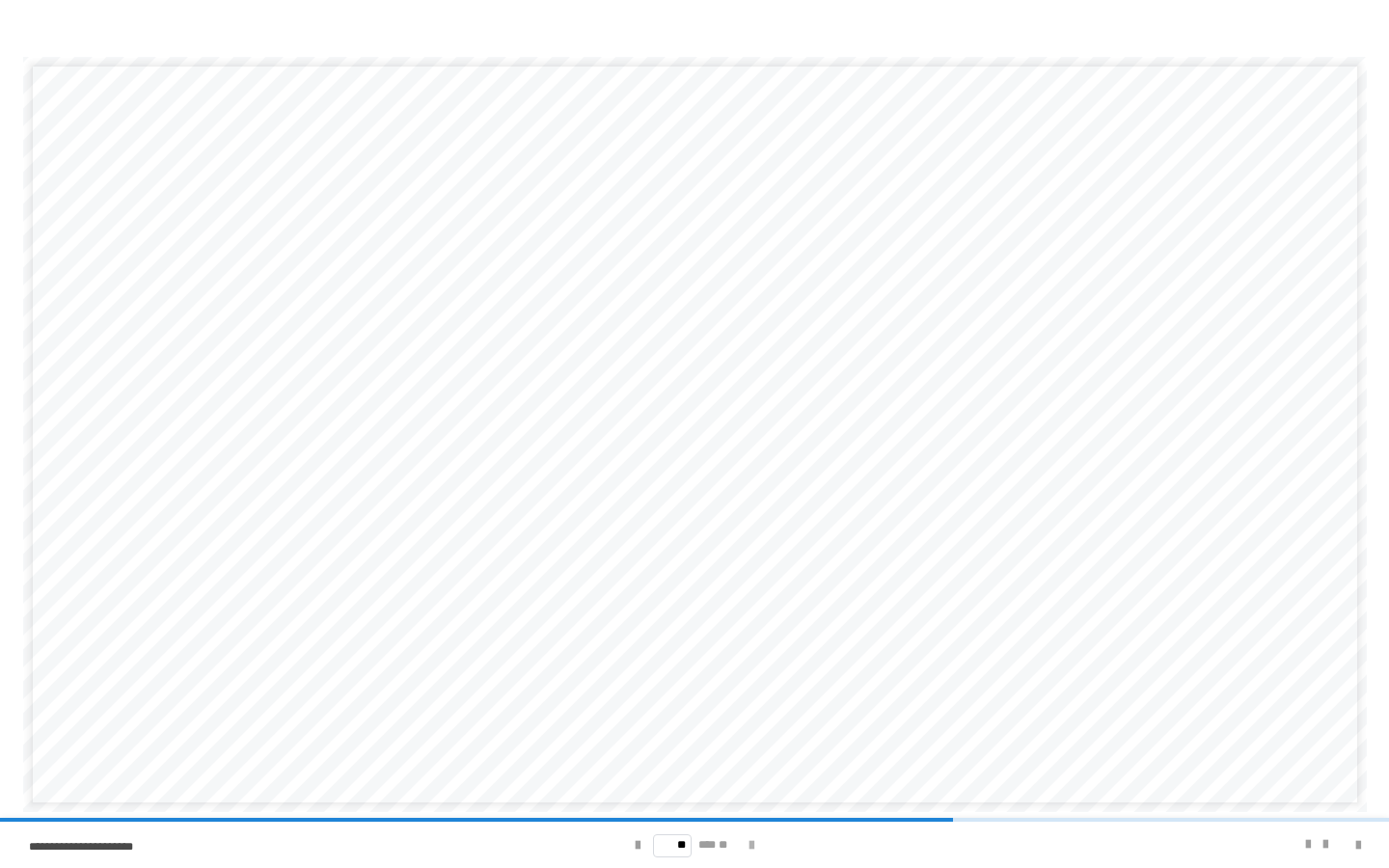 click at bounding box center (751, 846) 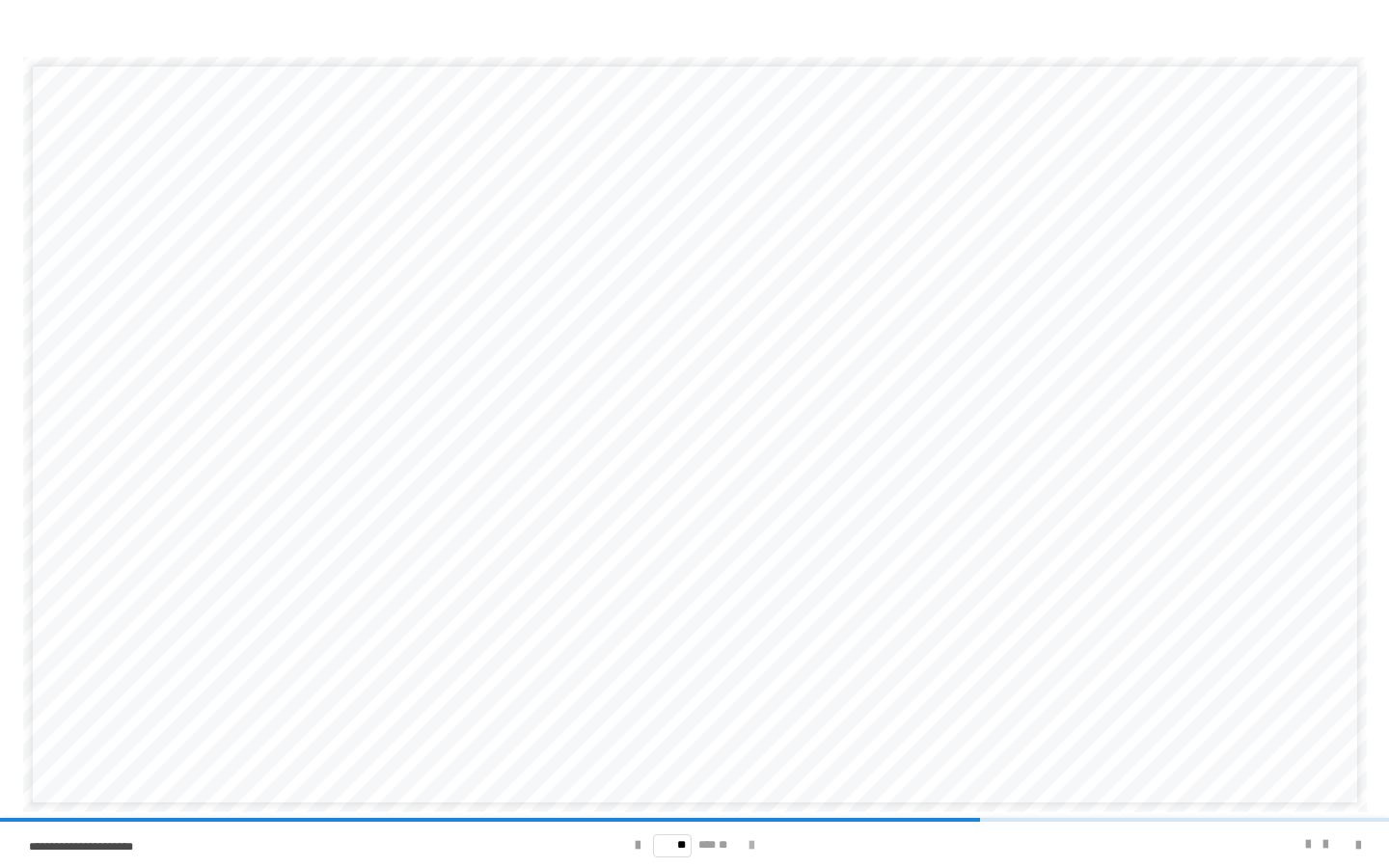 click at bounding box center [751, 846] 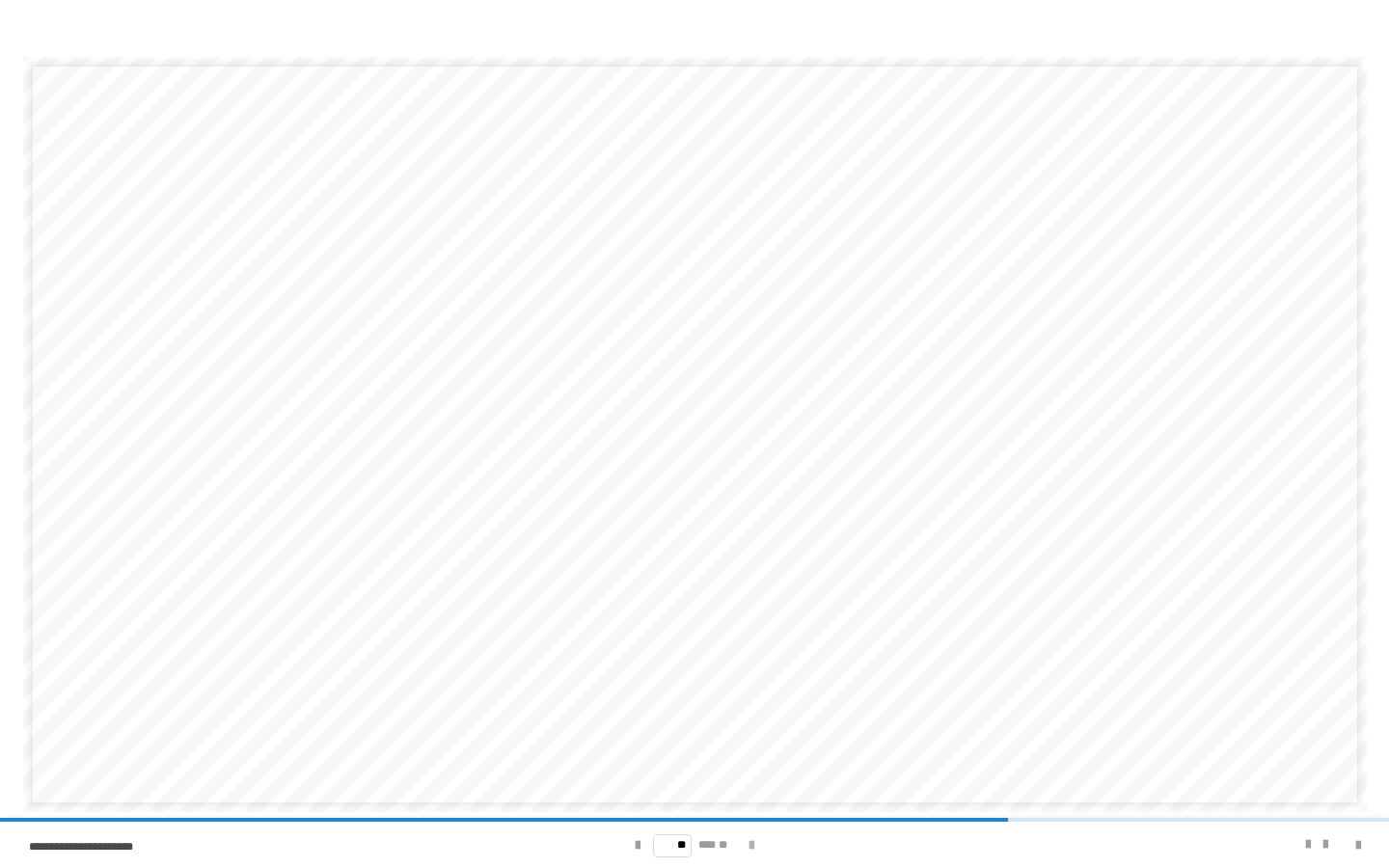 click at bounding box center [751, 846] 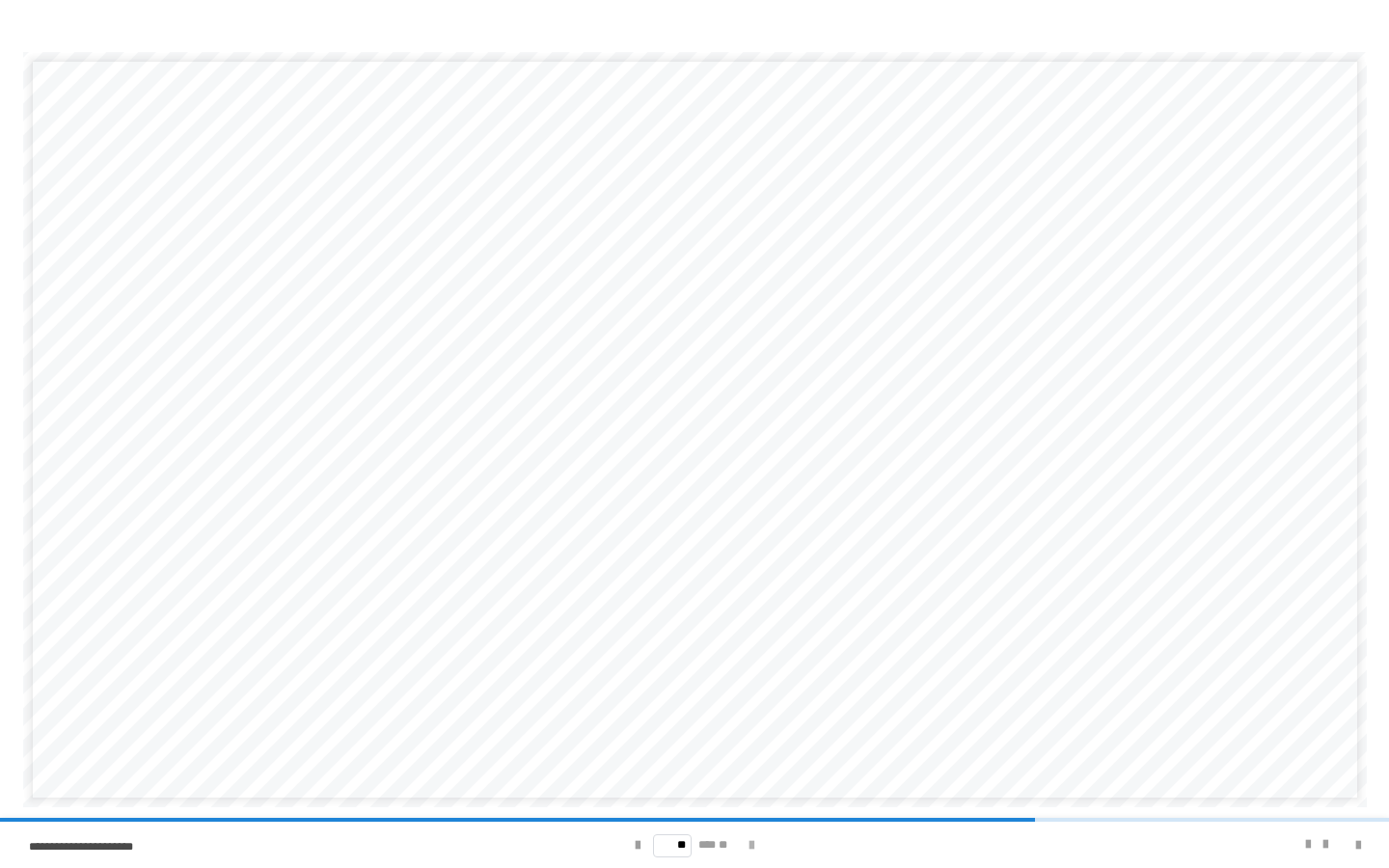 click at bounding box center [751, 846] 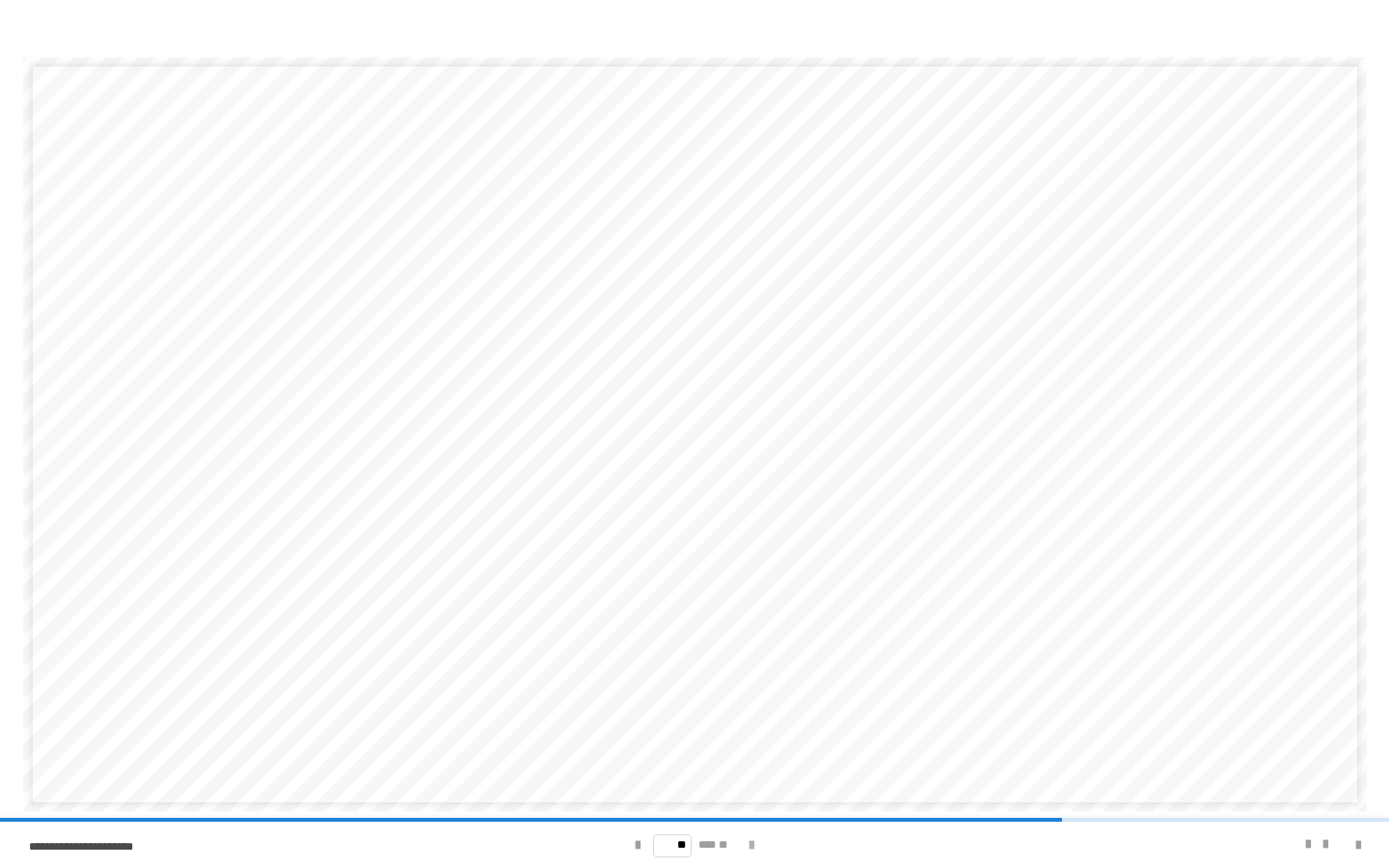 click at bounding box center (751, 846) 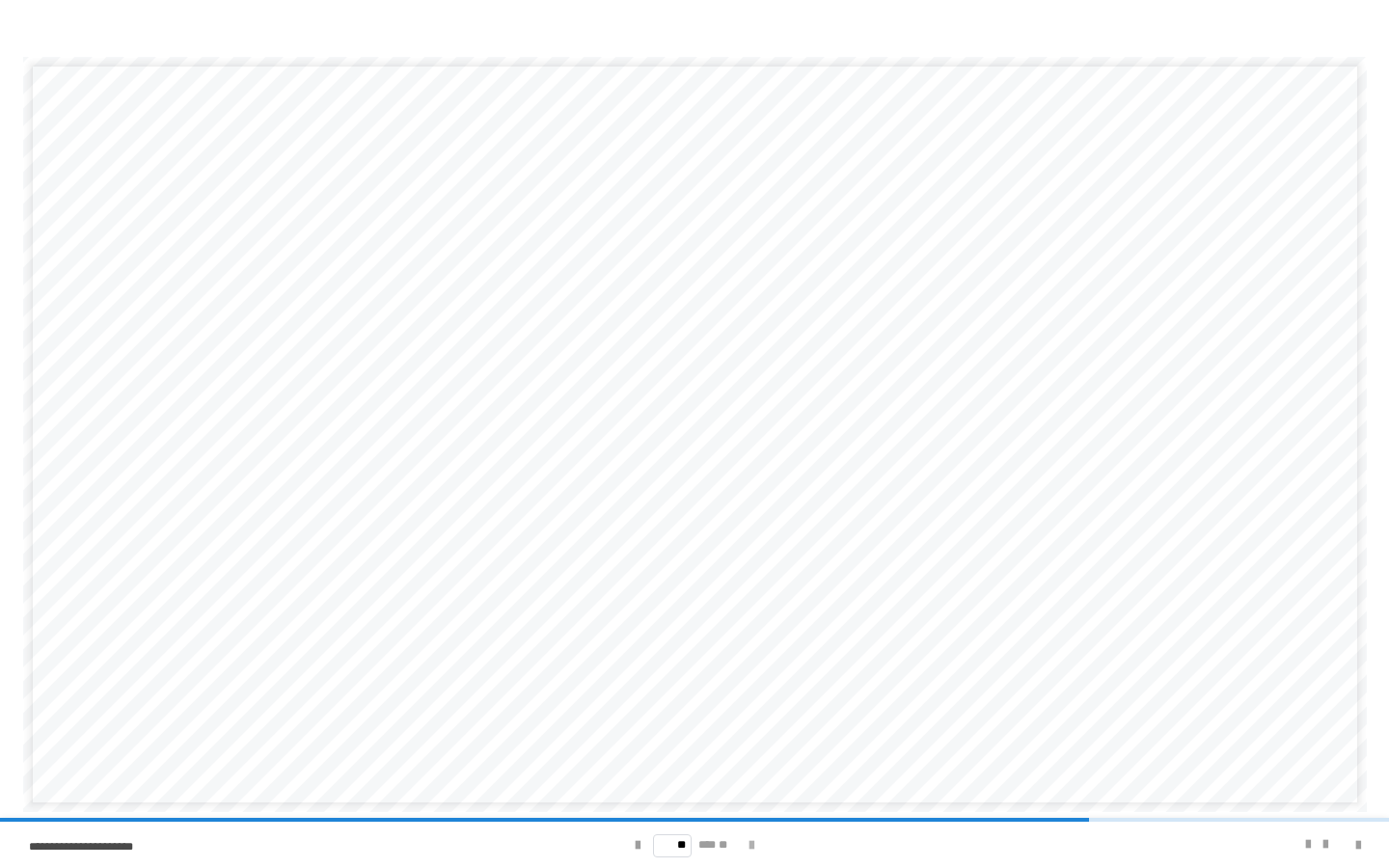 click at bounding box center [751, 846] 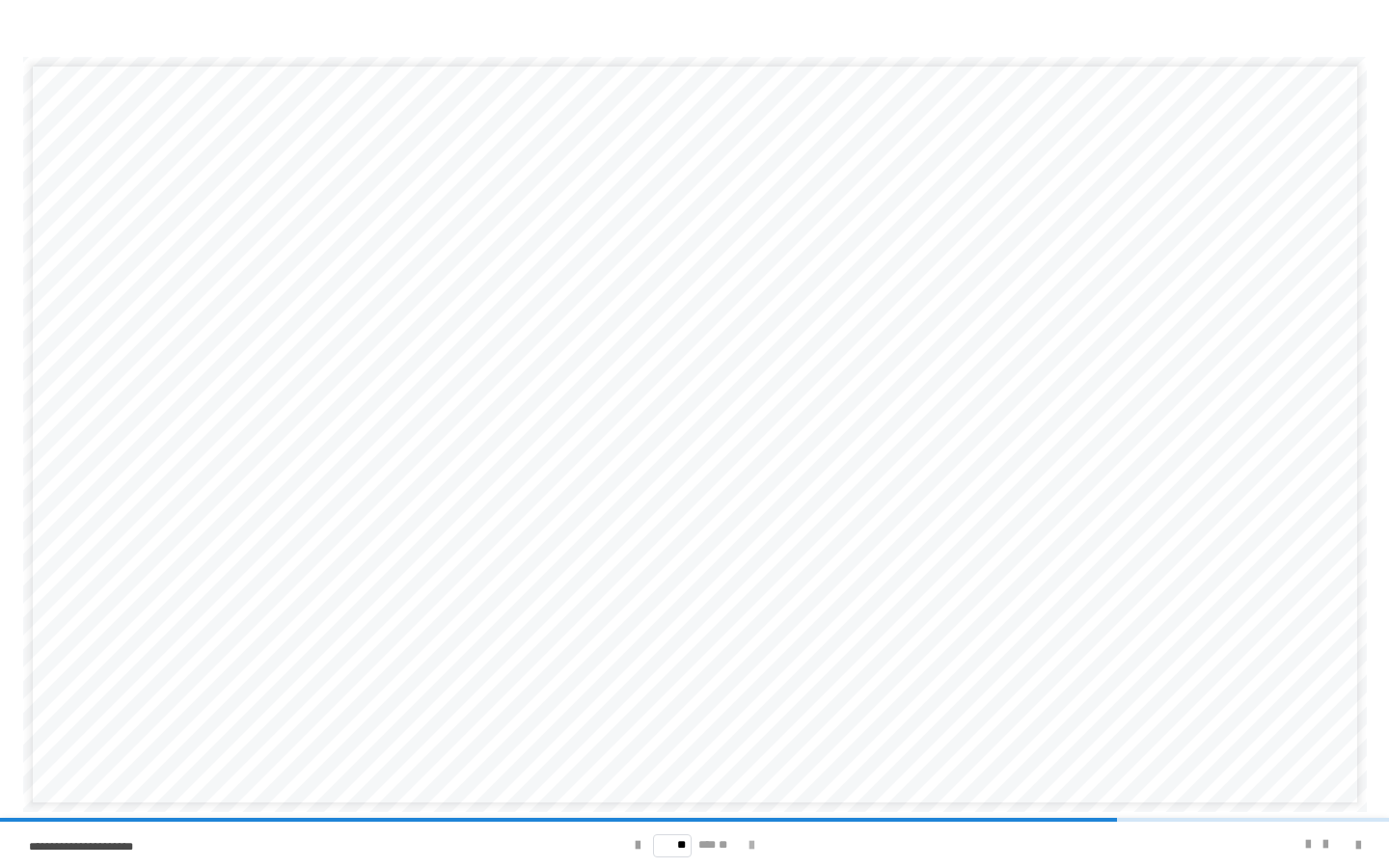 click at bounding box center [751, 846] 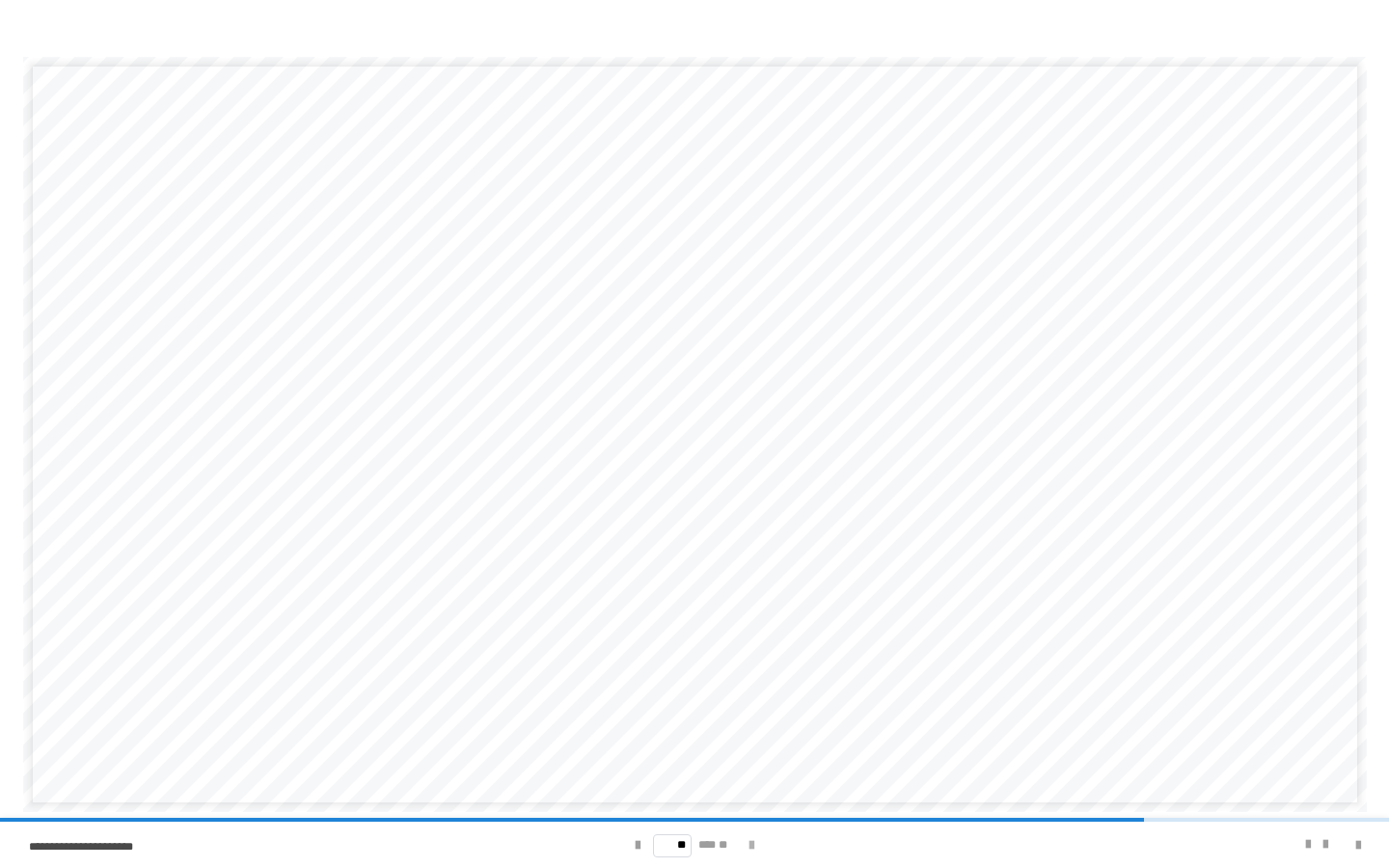 click at bounding box center (751, 846) 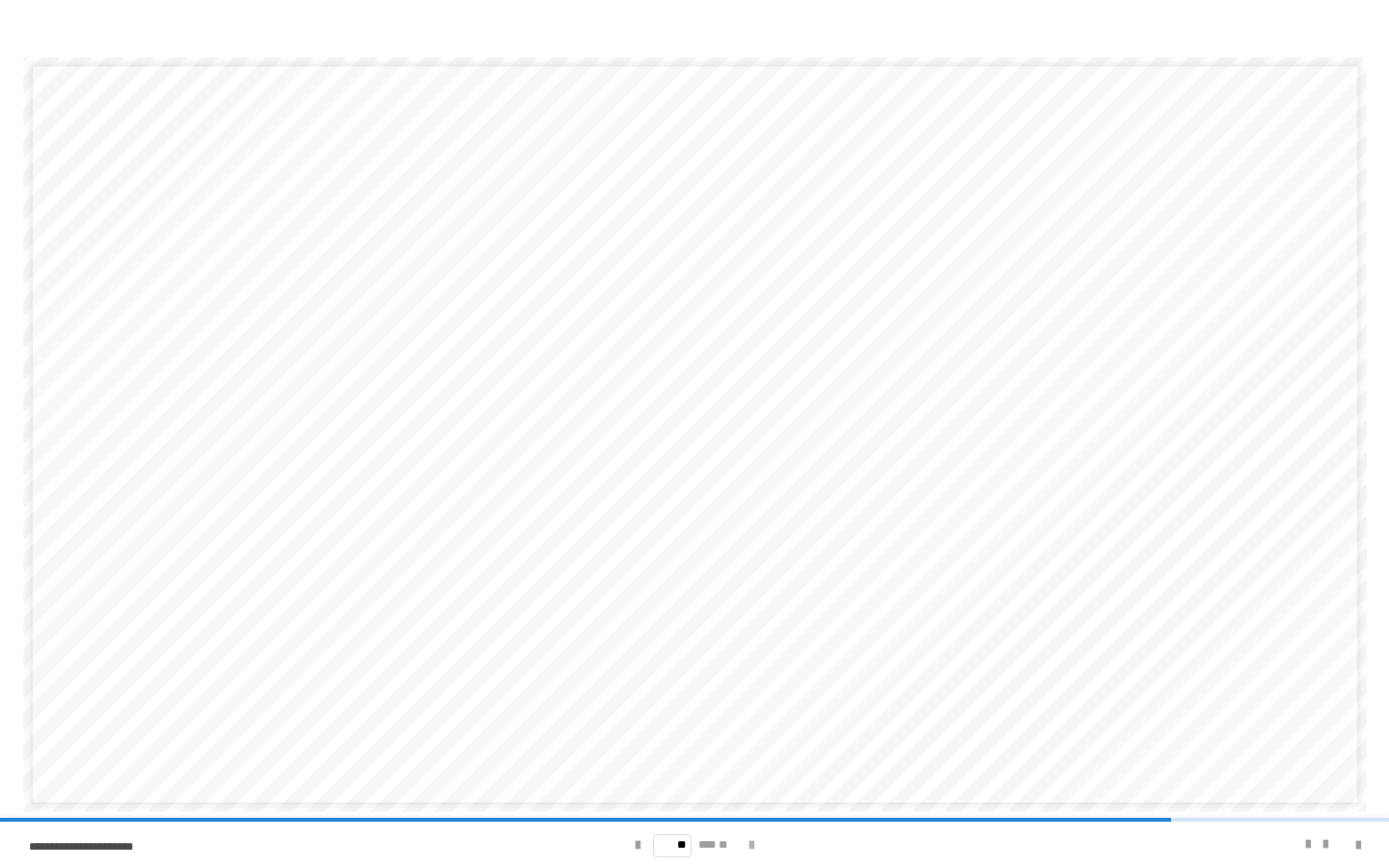click at bounding box center [751, 846] 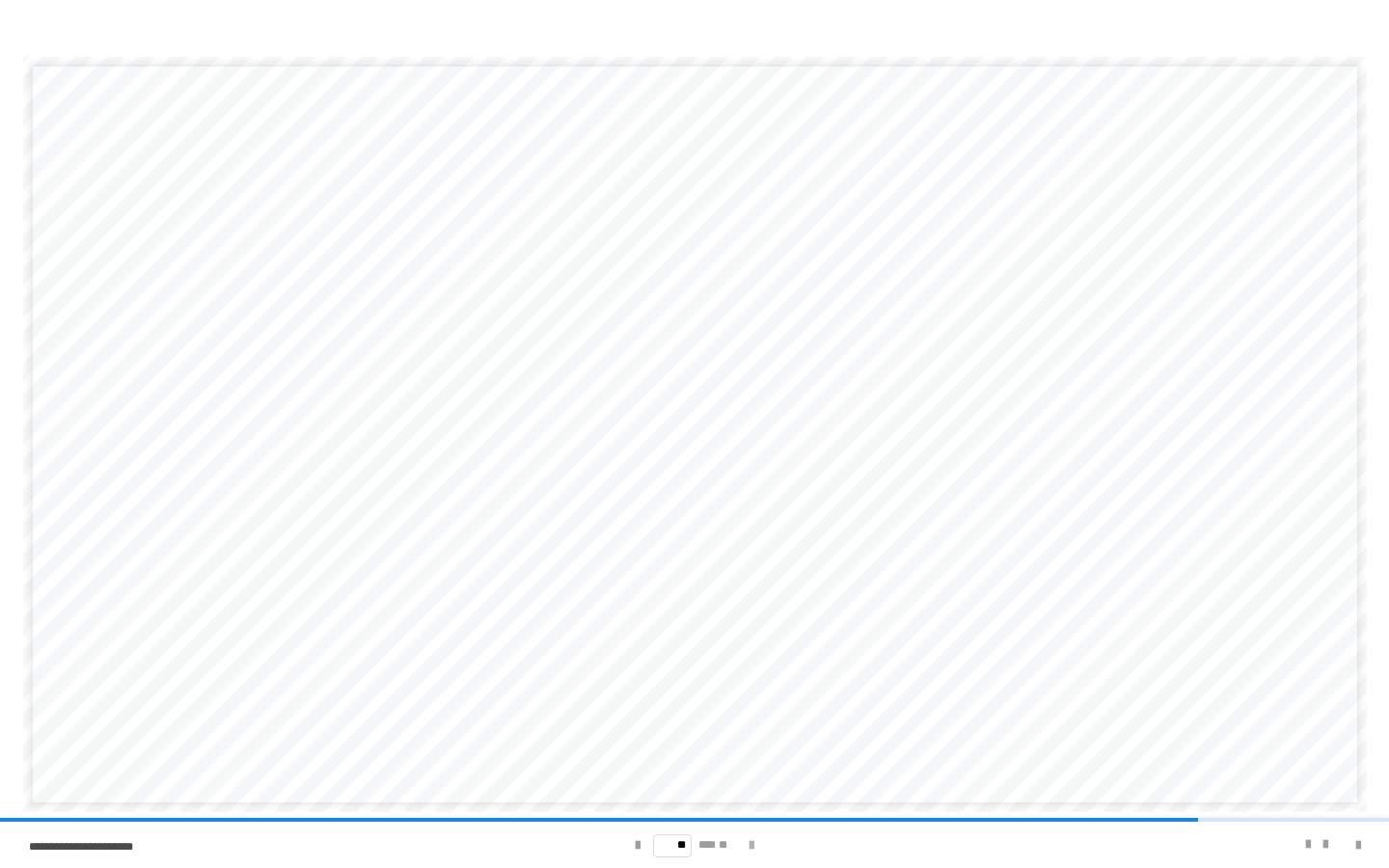 click at bounding box center [751, 846] 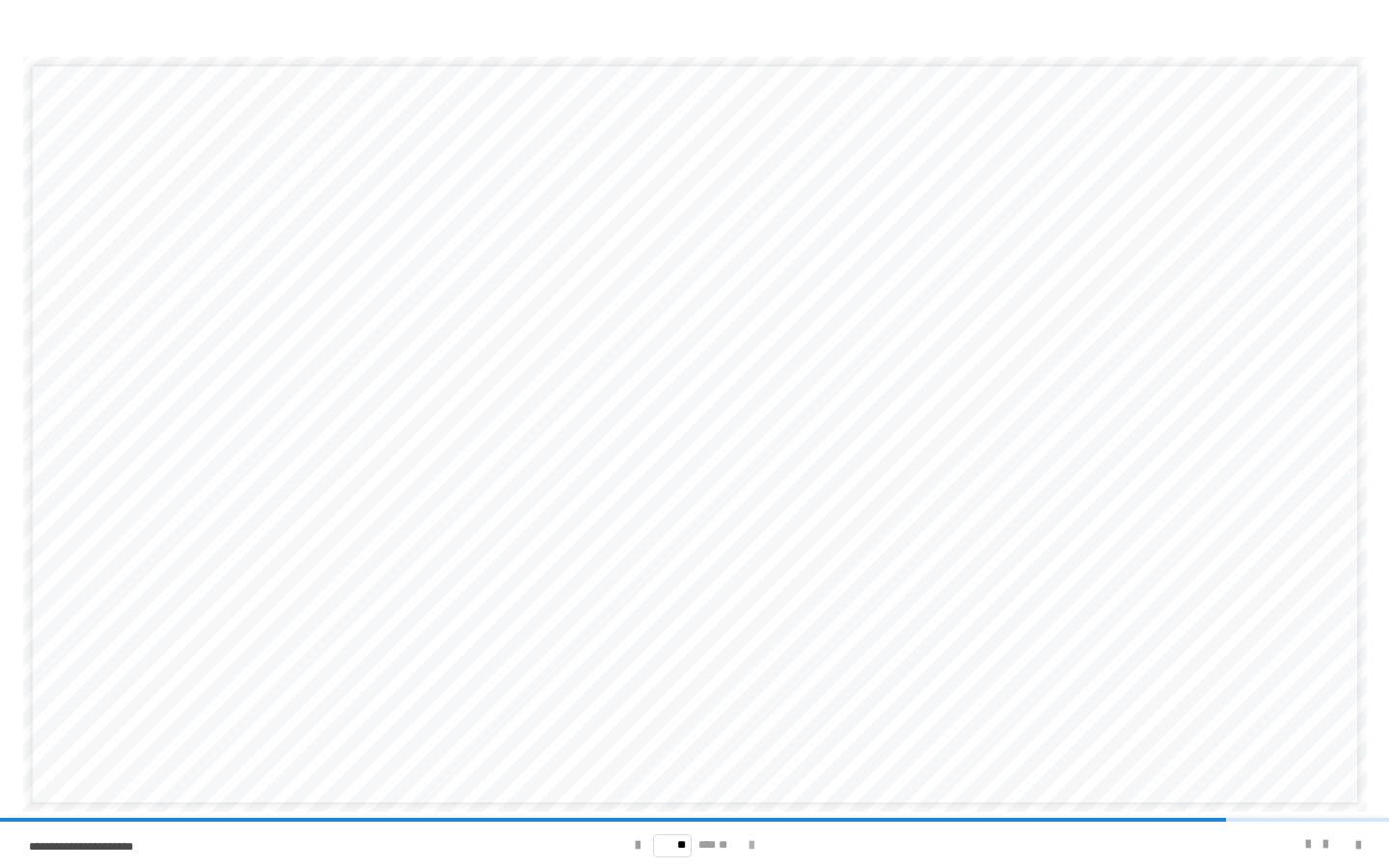 click at bounding box center (751, 846) 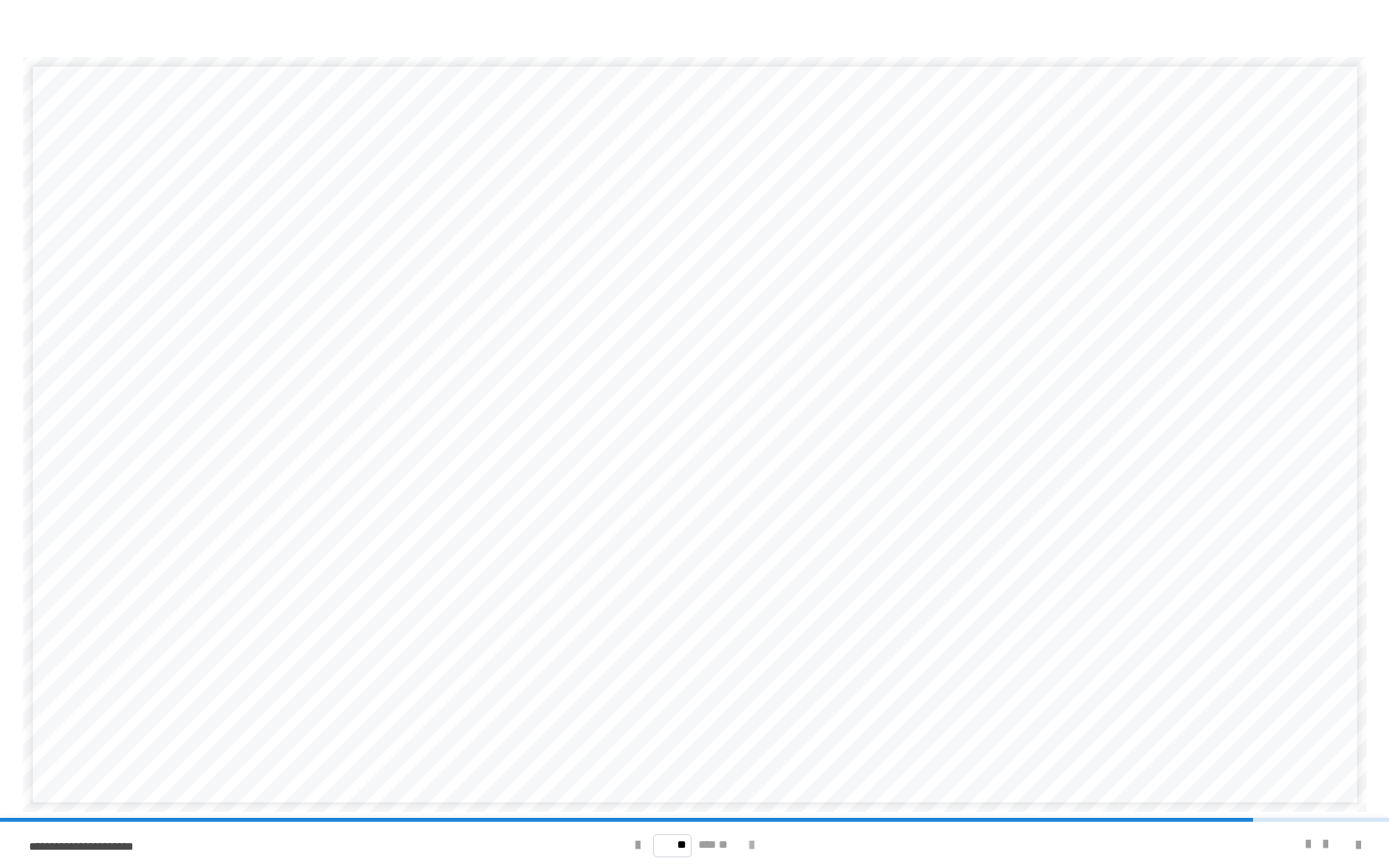 click at bounding box center [751, 846] 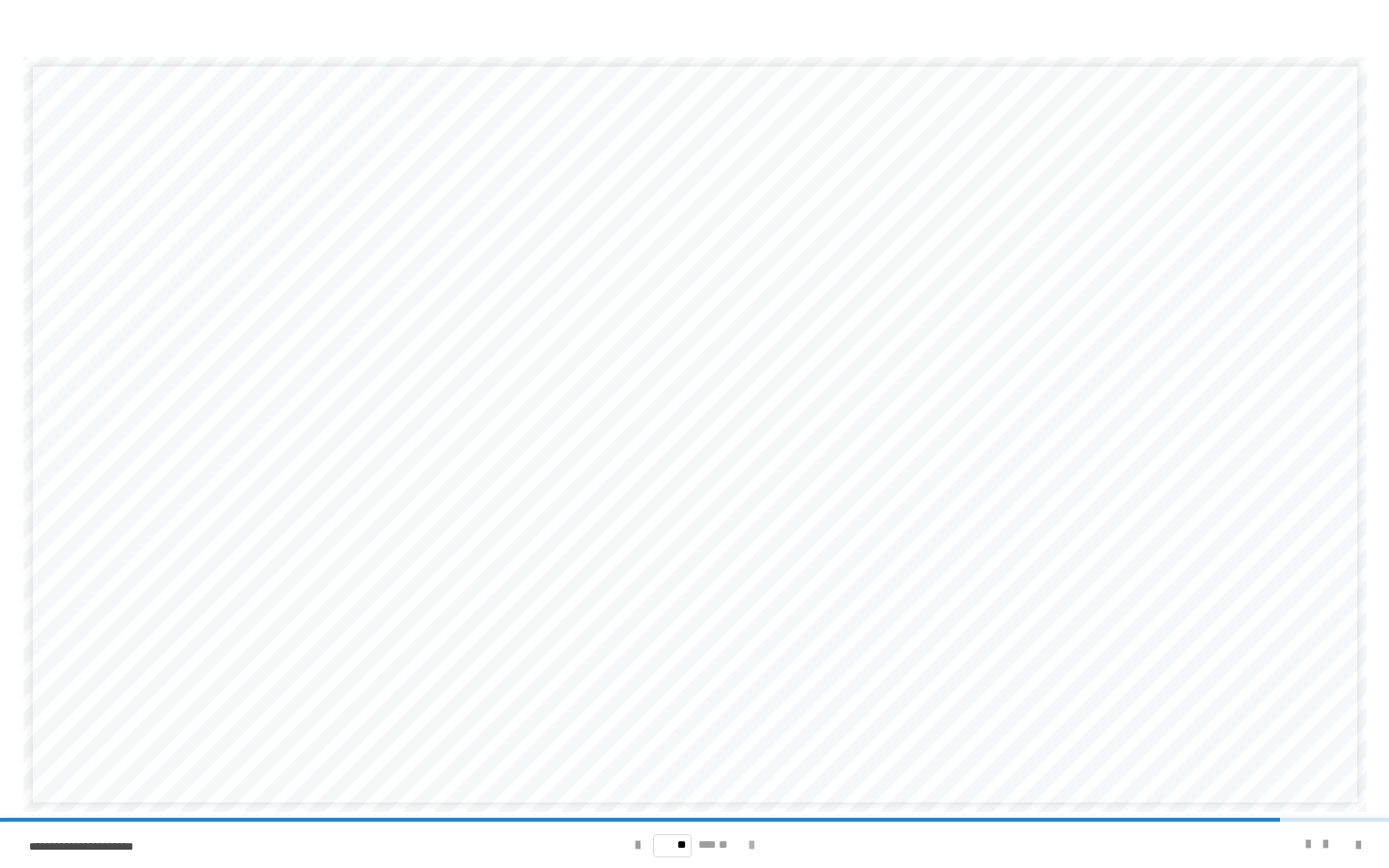 click at bounding box center (751, 846) 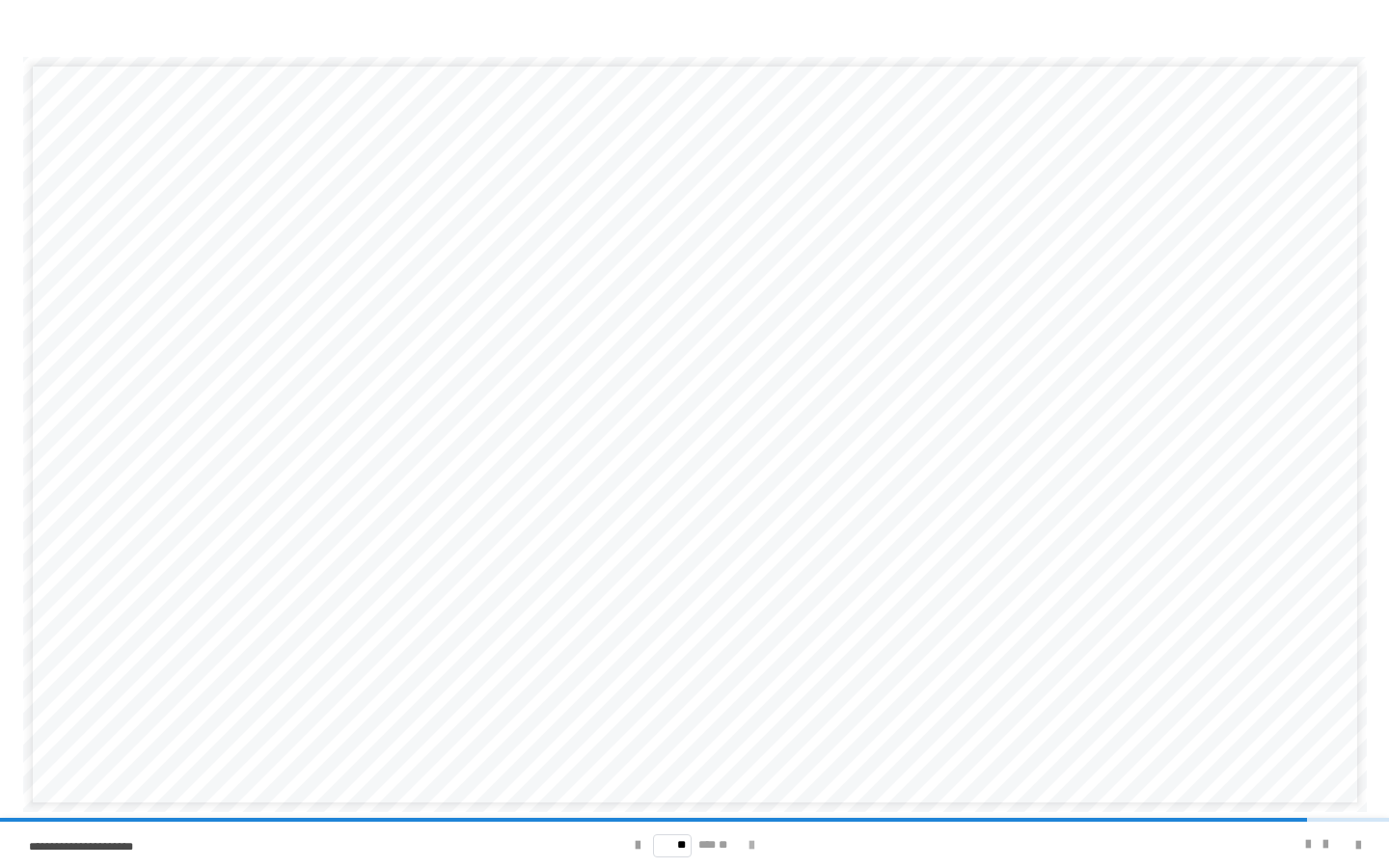 click at bounding box center [751, 846] 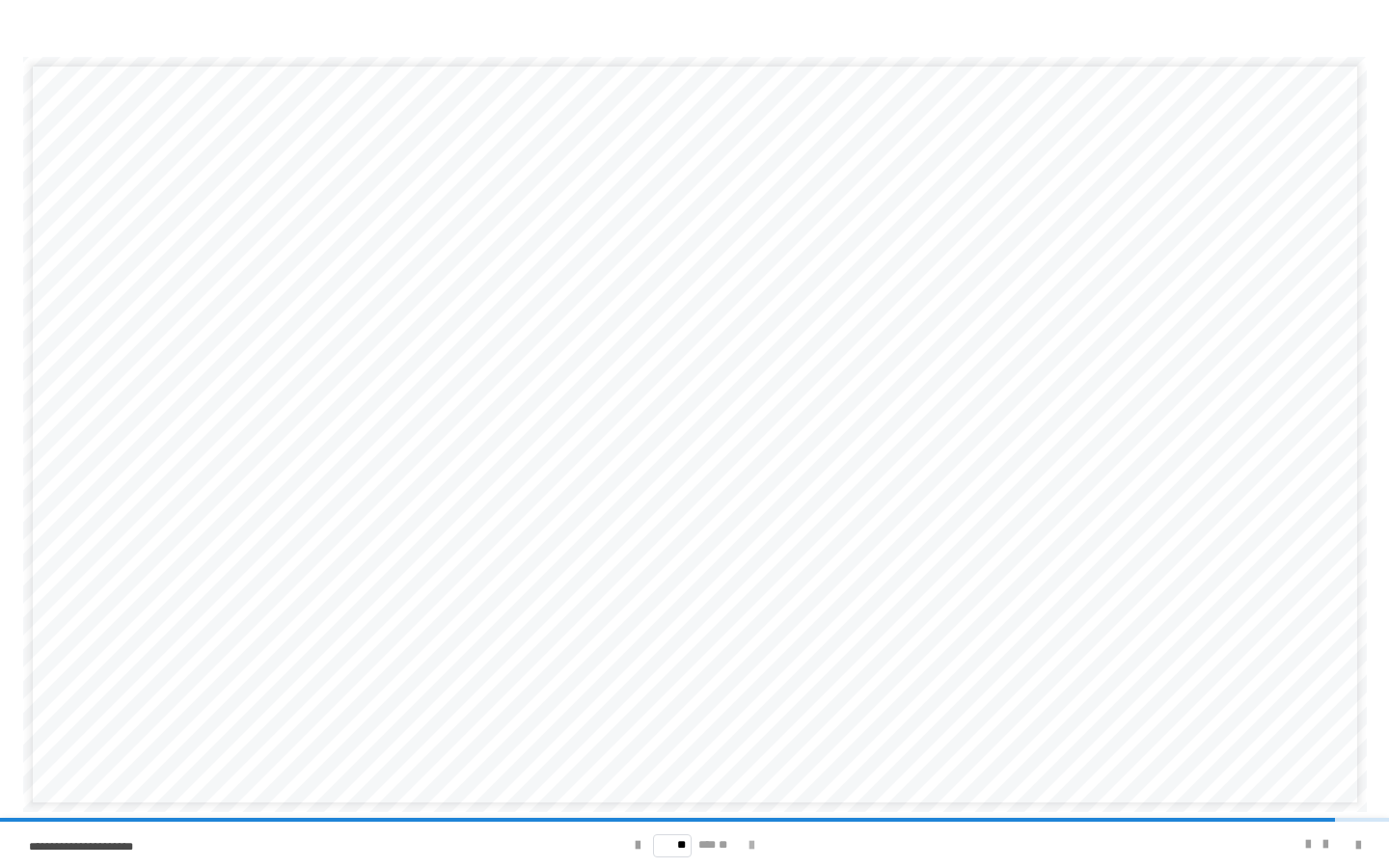 click at bounding box center (751, 846) 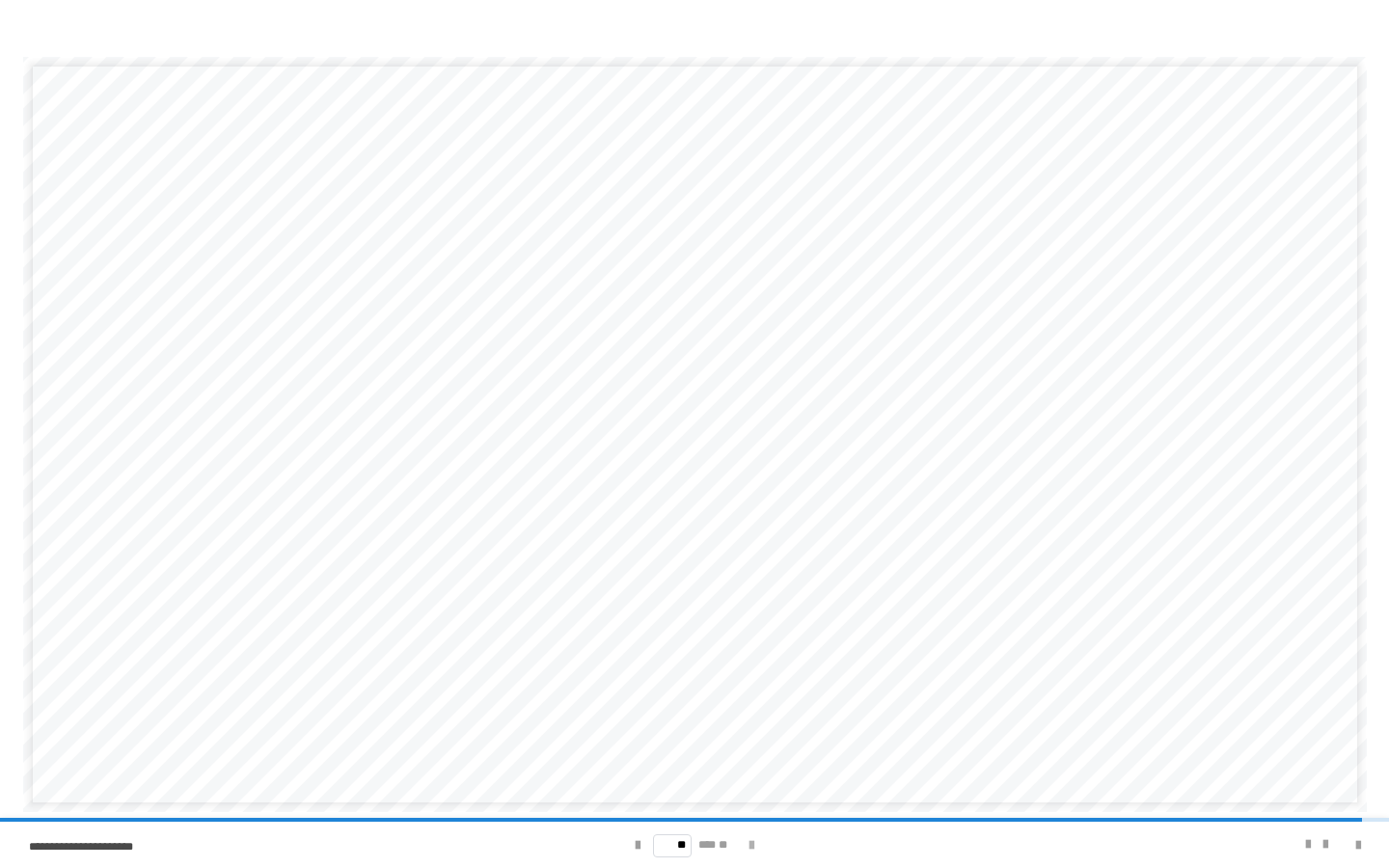 click at bounding box center [751, 846] 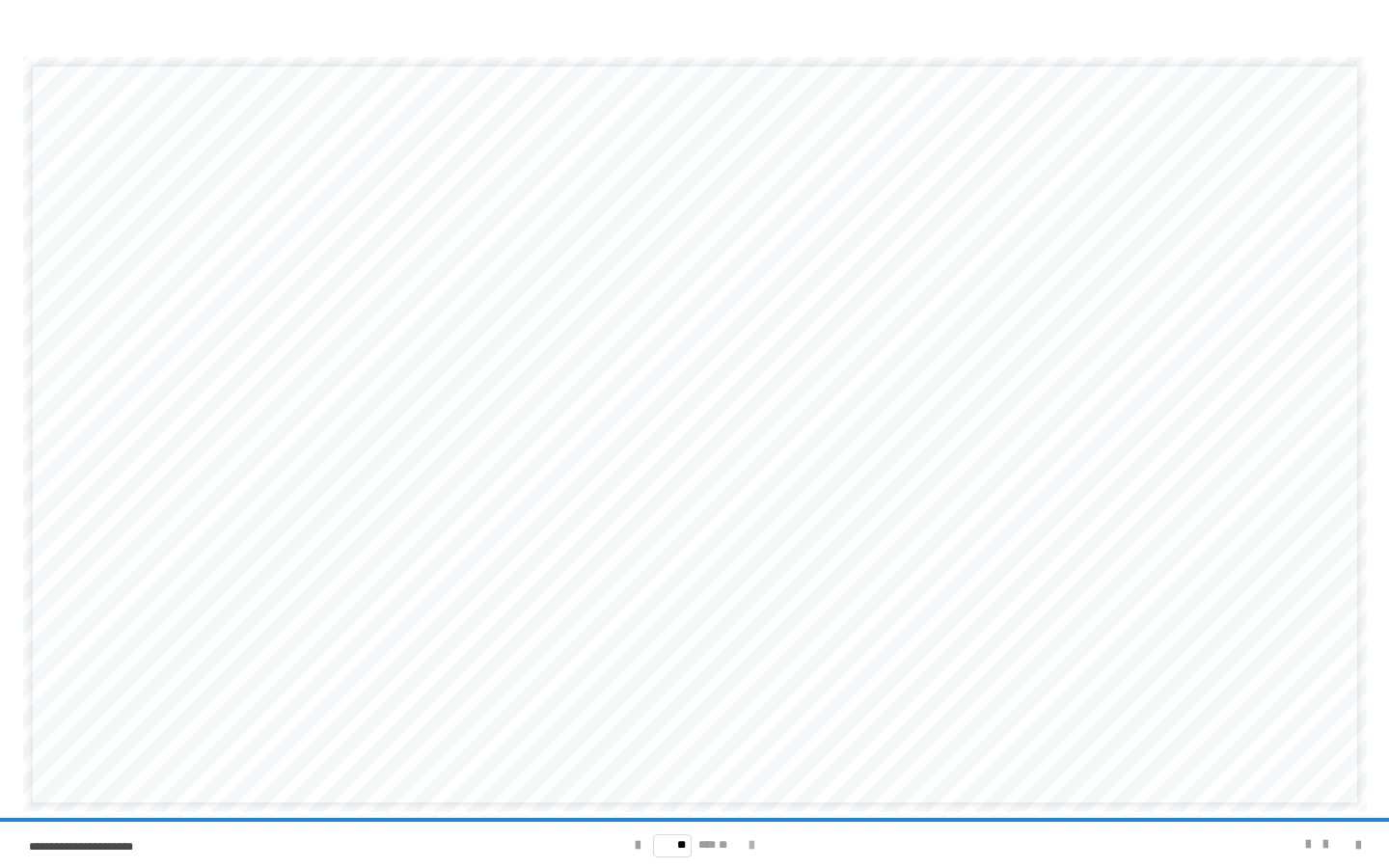 click on "** *** **" at bounding box center (694, 845) 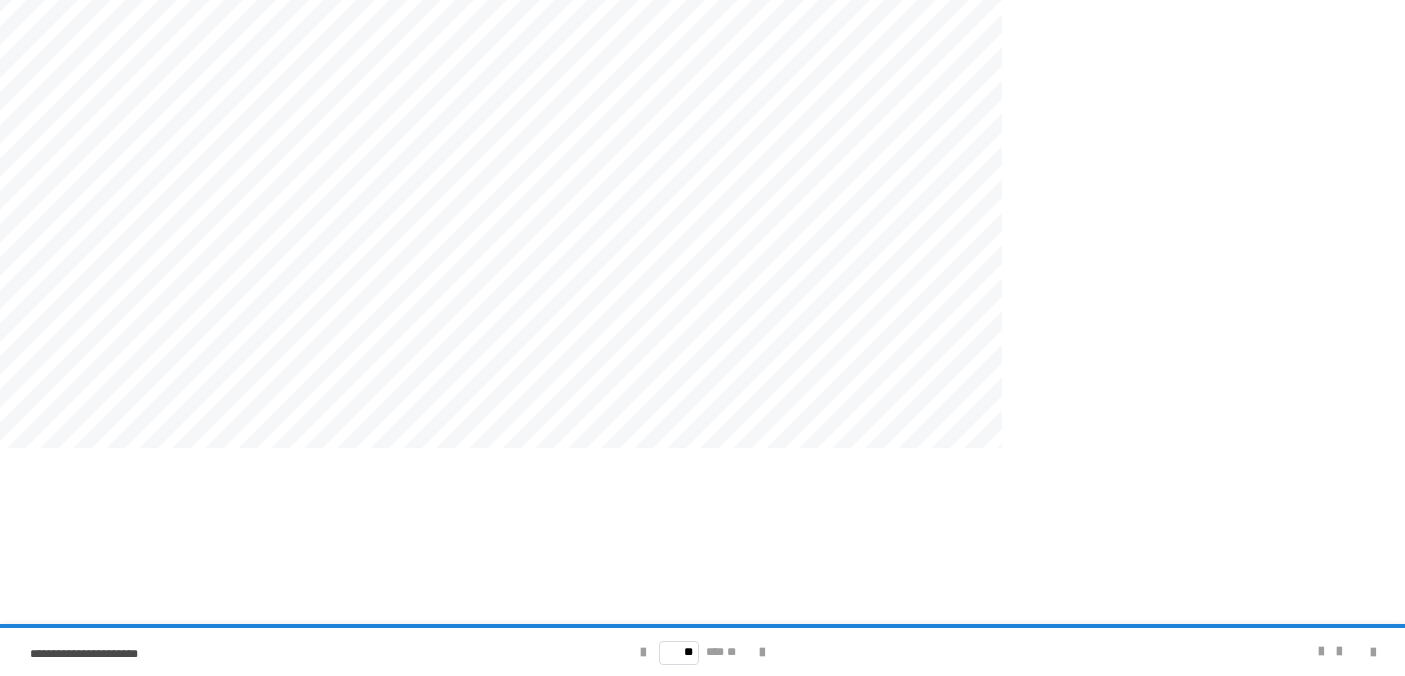 scroll, scrollTop: 200, scrollLeft: 0, axis: vertical 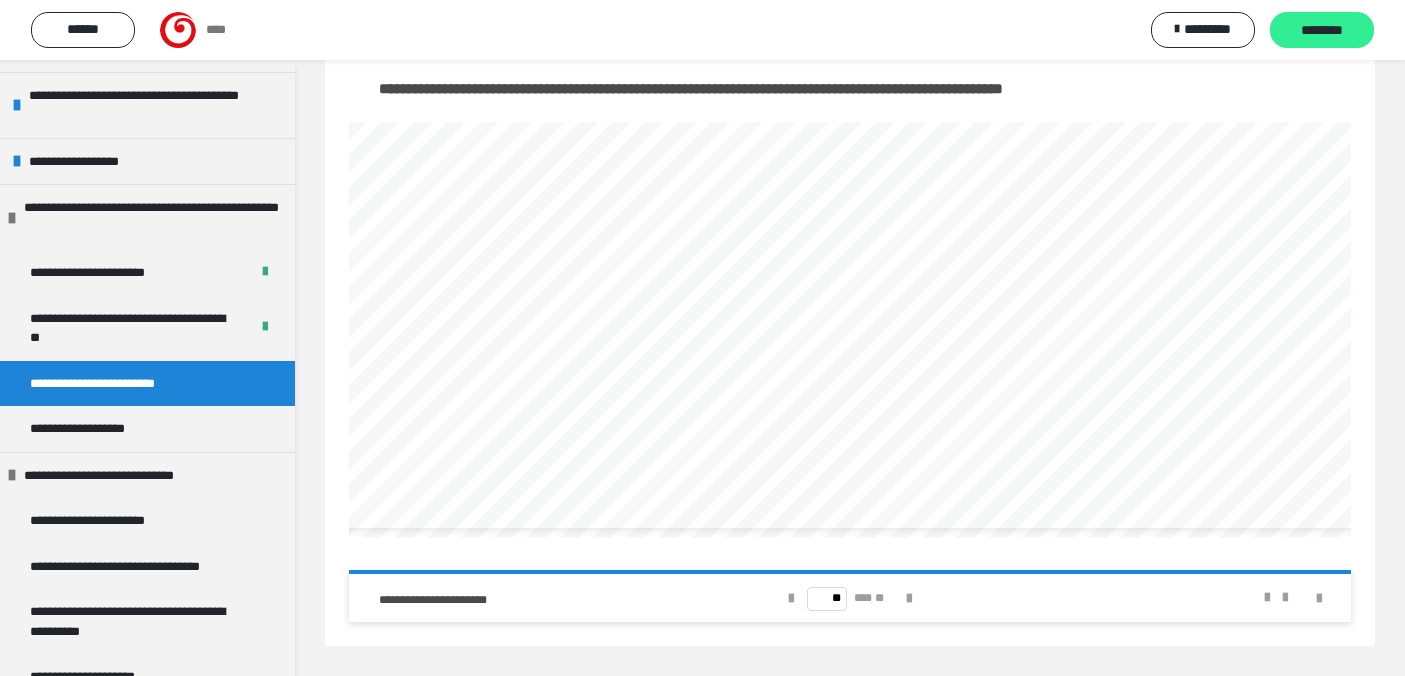 click on "********" at bounding box center (1322, 30) 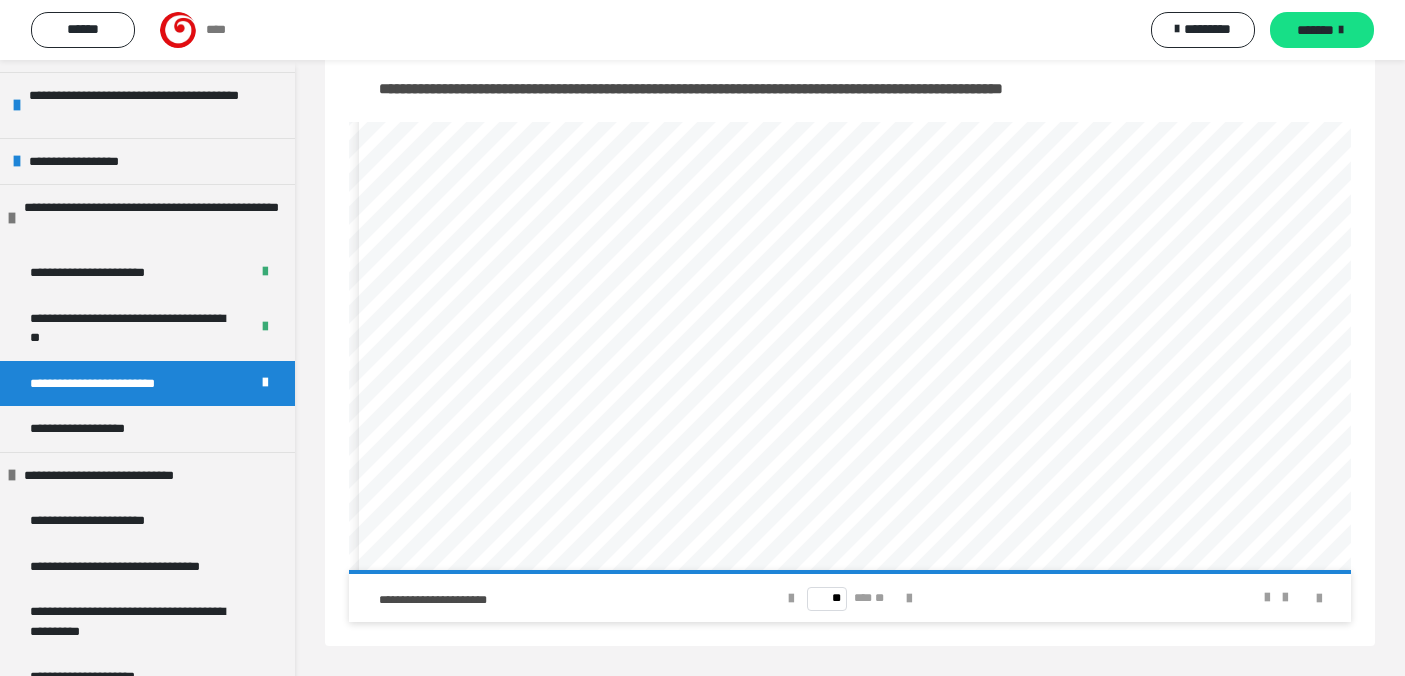 click on "*******" at bounding box center (1322, 30) 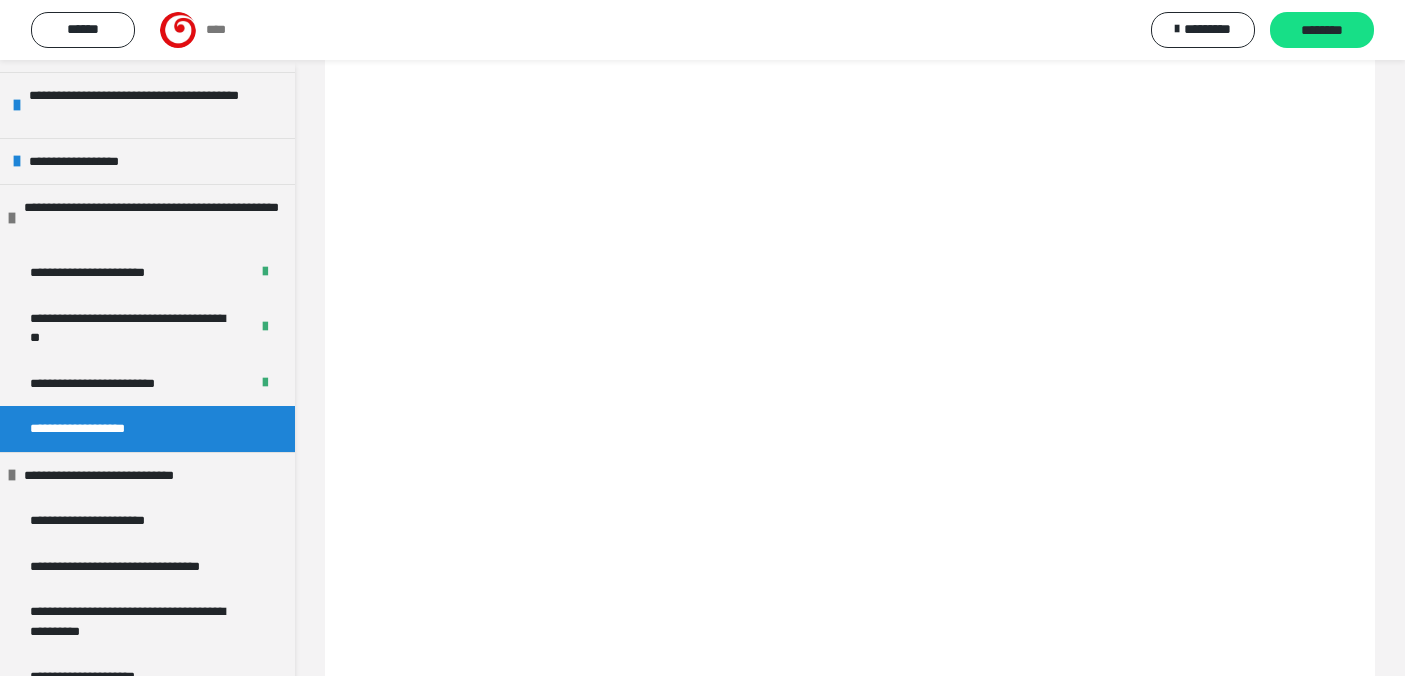 scroll, scrollTop: 353, scrollLeft: 0, axis: vertical 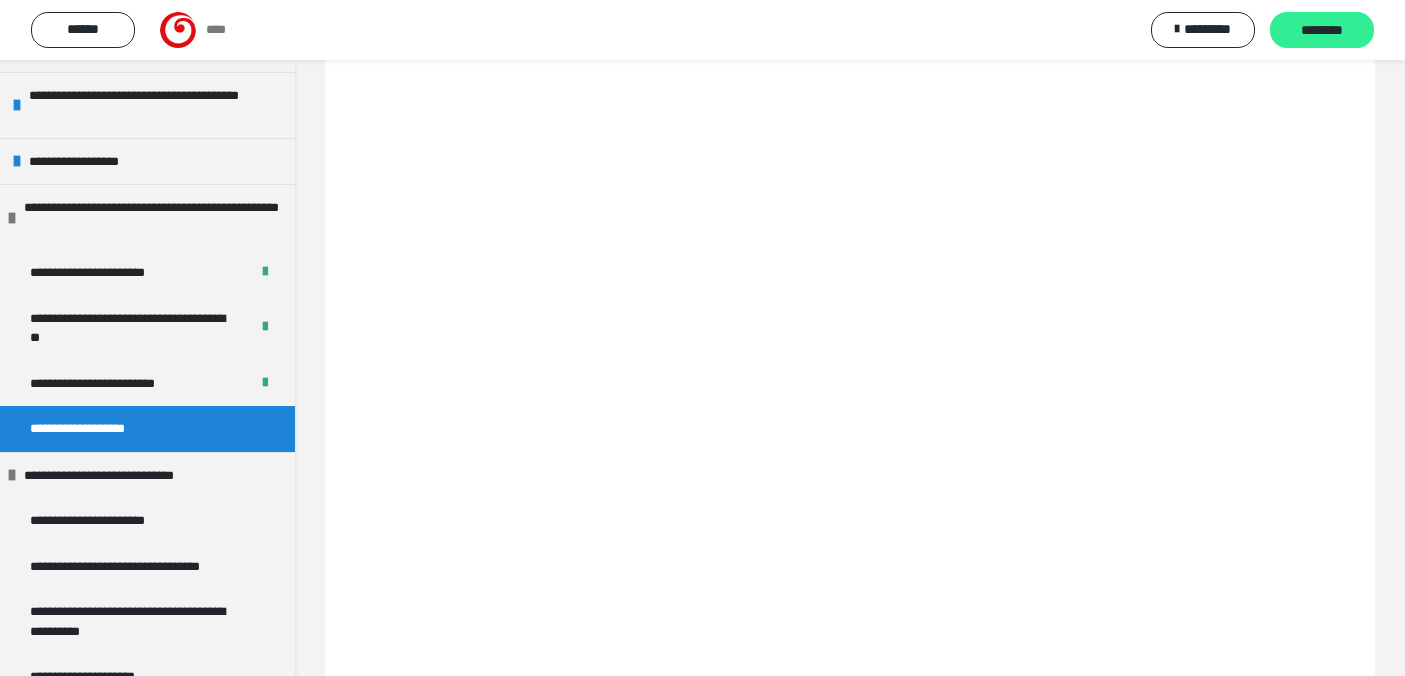 click on "********" at bounding box center (1322, 31) 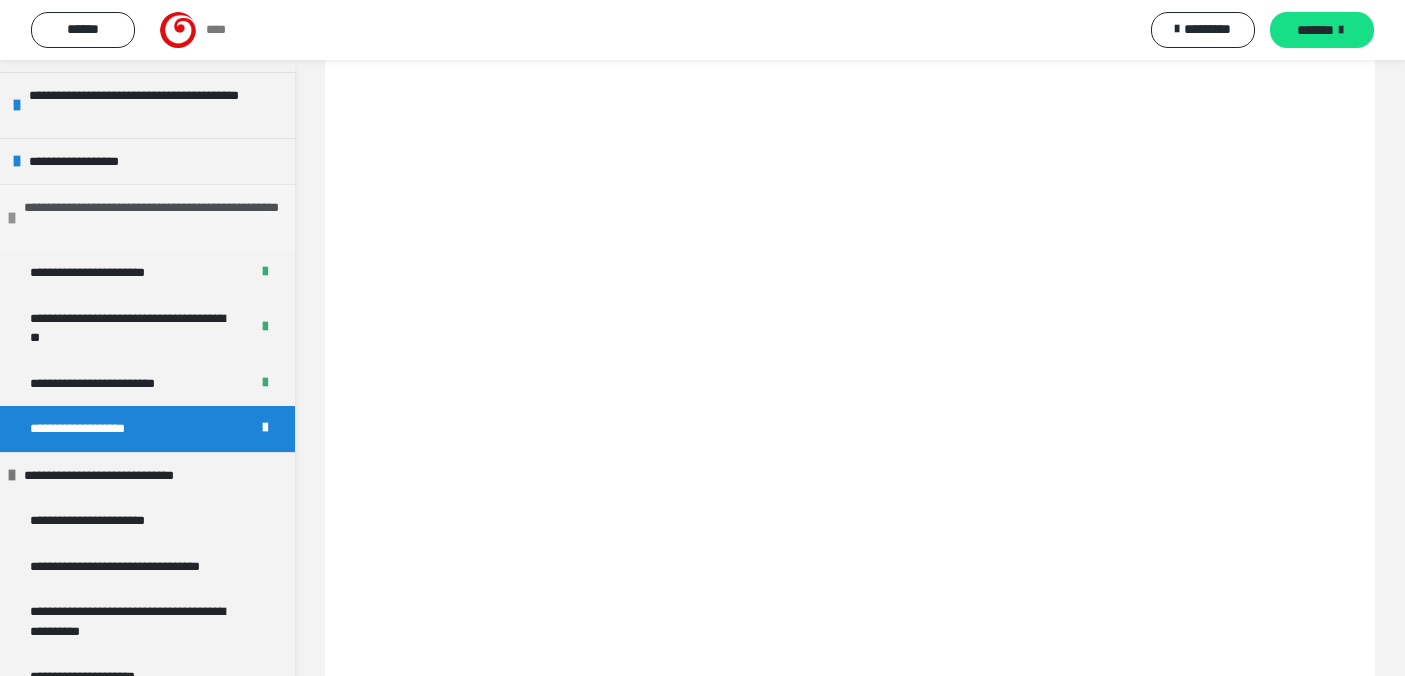 click on "**********" at bounding box center (152, 217) 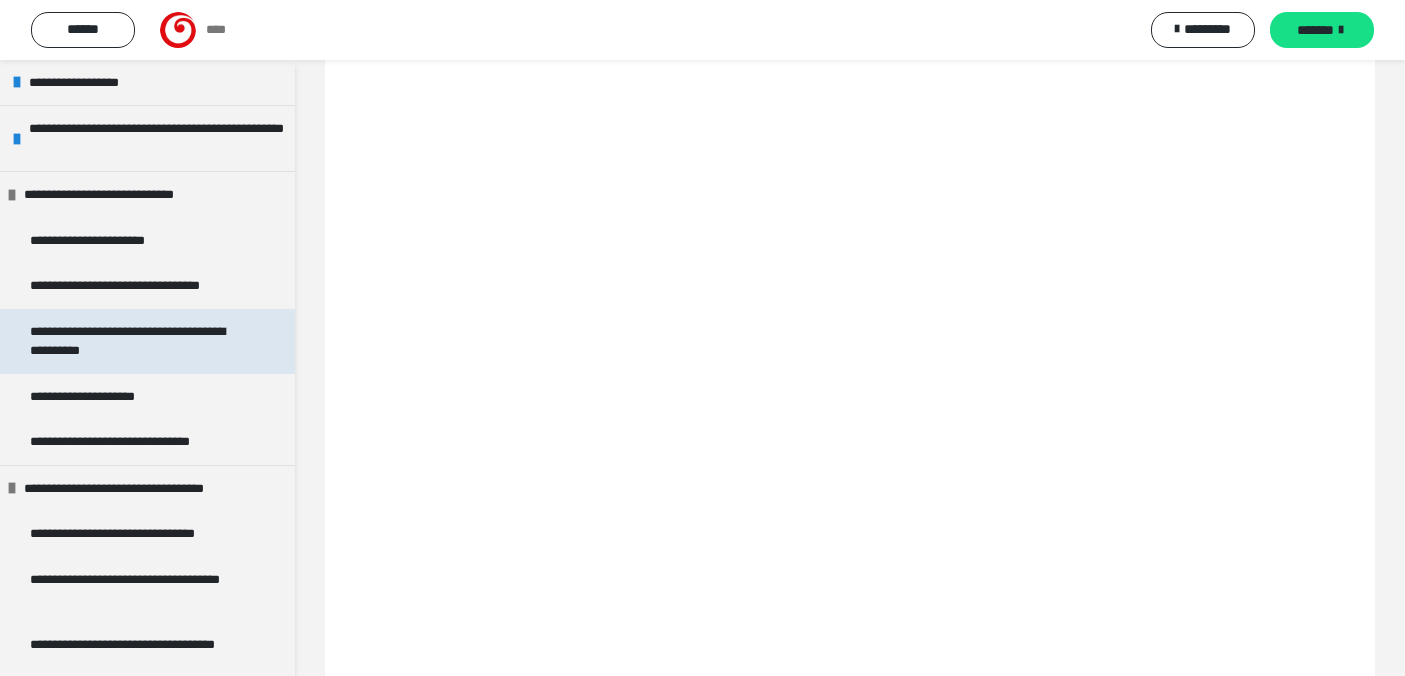 scroll, scrollTop: 551, scrollLeft: 0, axis: vertical 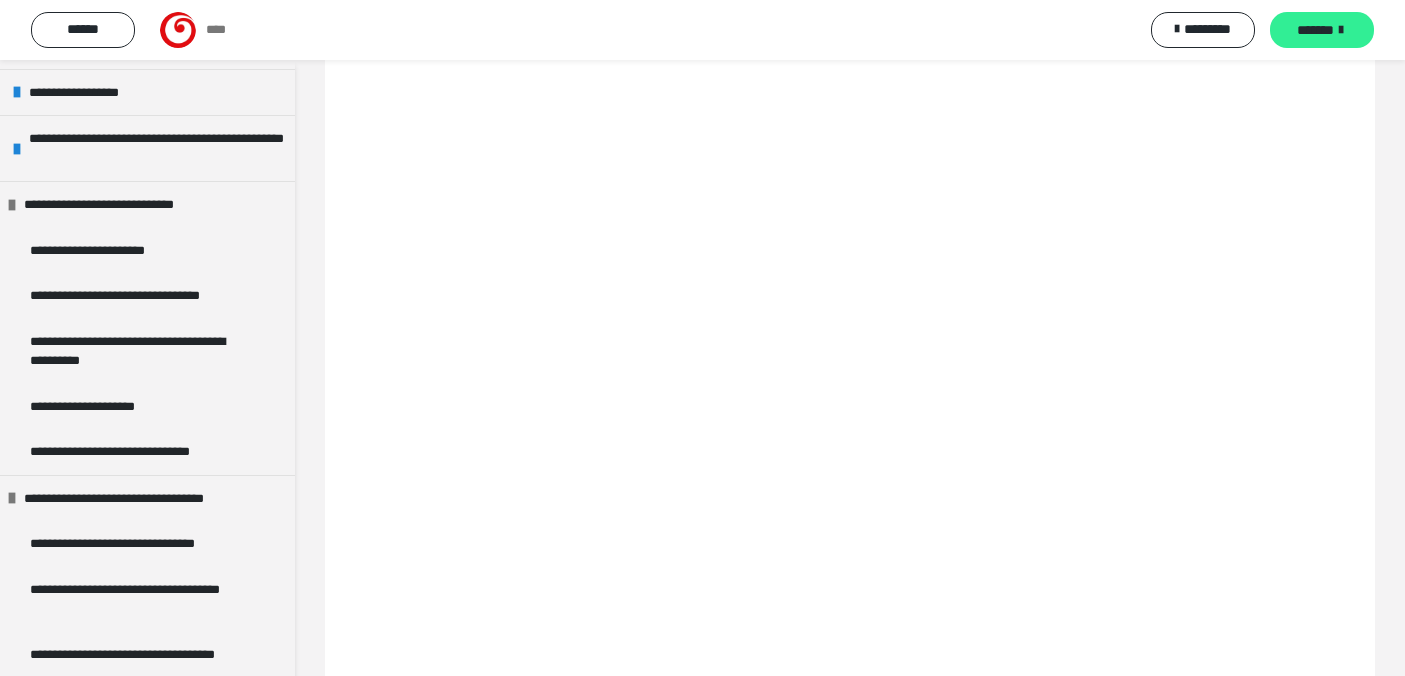 click on "*******" at bounding box center [1315, 30] 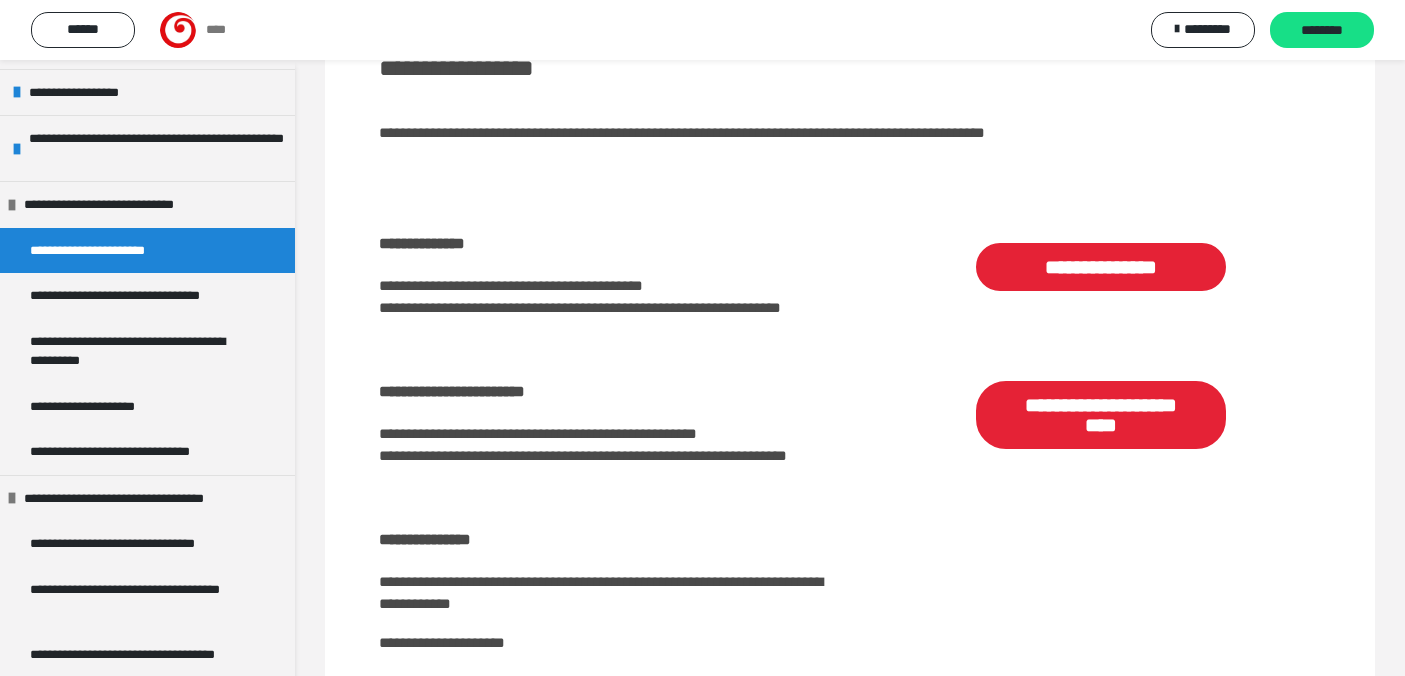 scroll, scrollTop: 163, scrollLeft: 0, axis: vertical 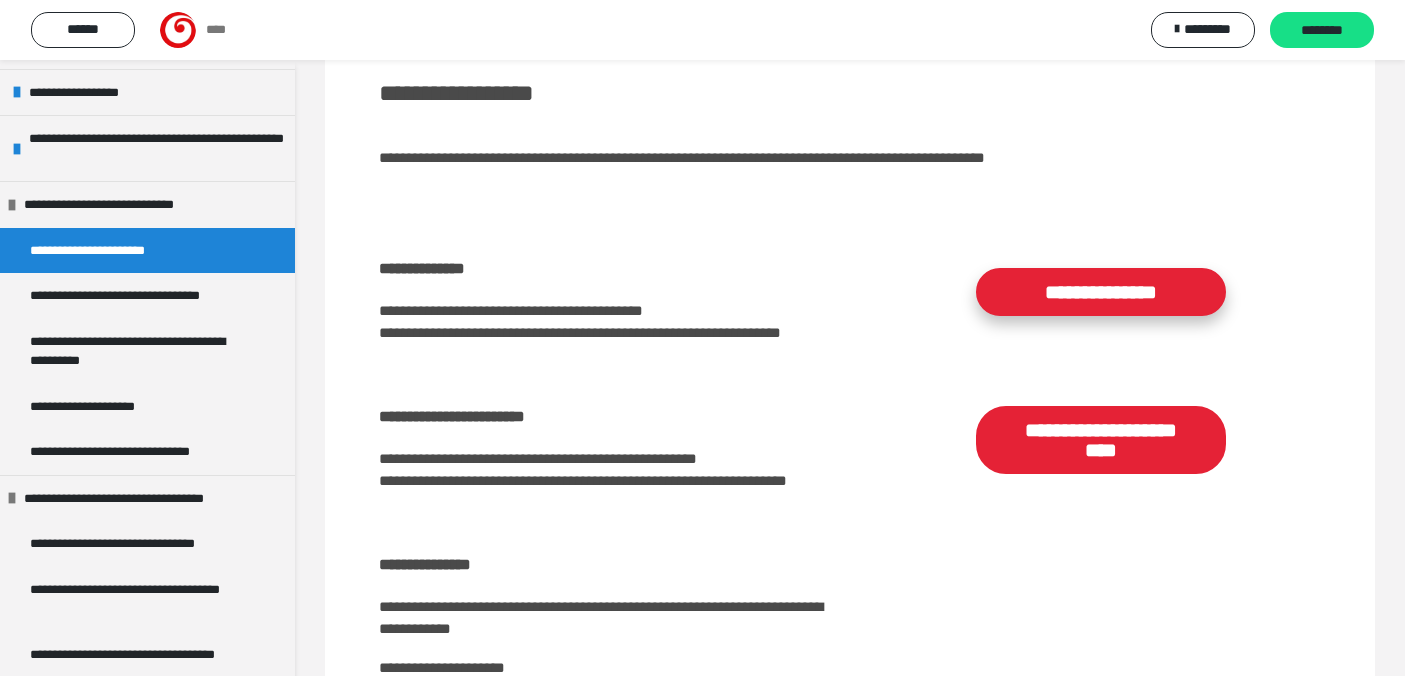 click on "**********" at bounding box center [1101, 292] 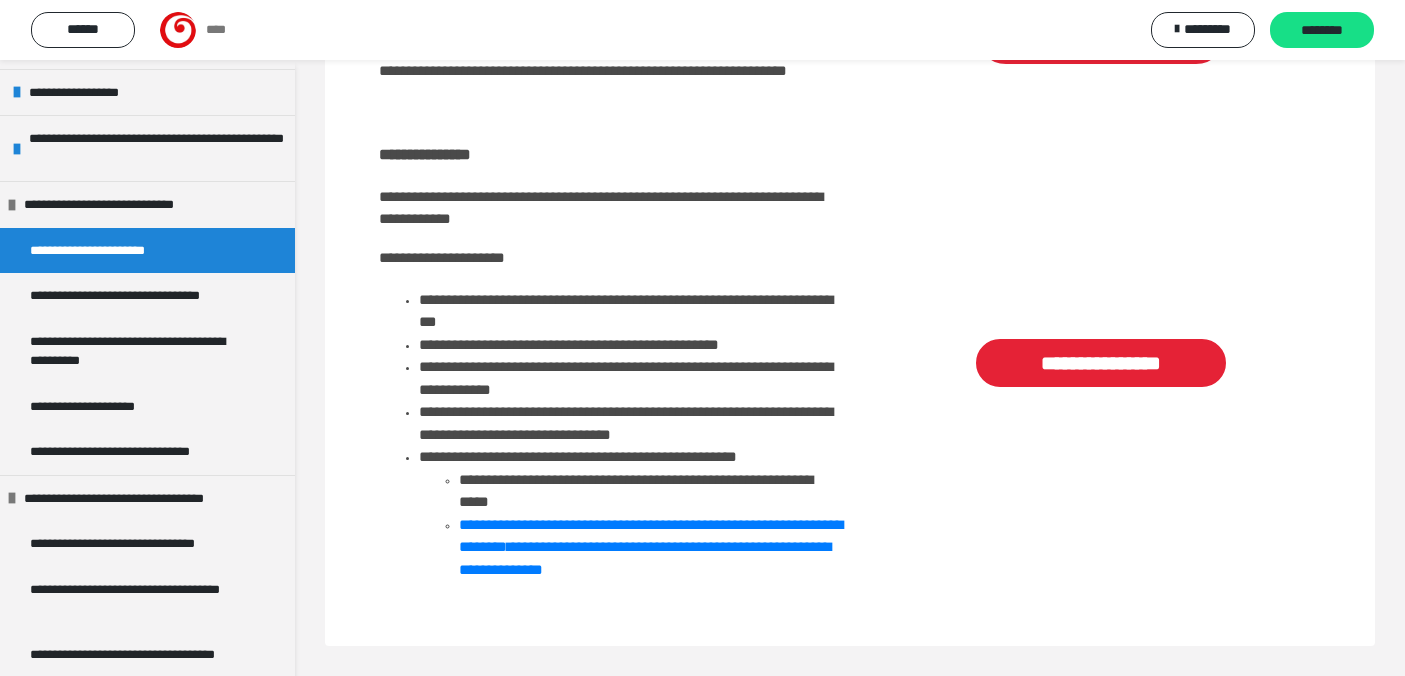 scroll, scrollTop: 640, scrollLeft: 0, axis: vertical 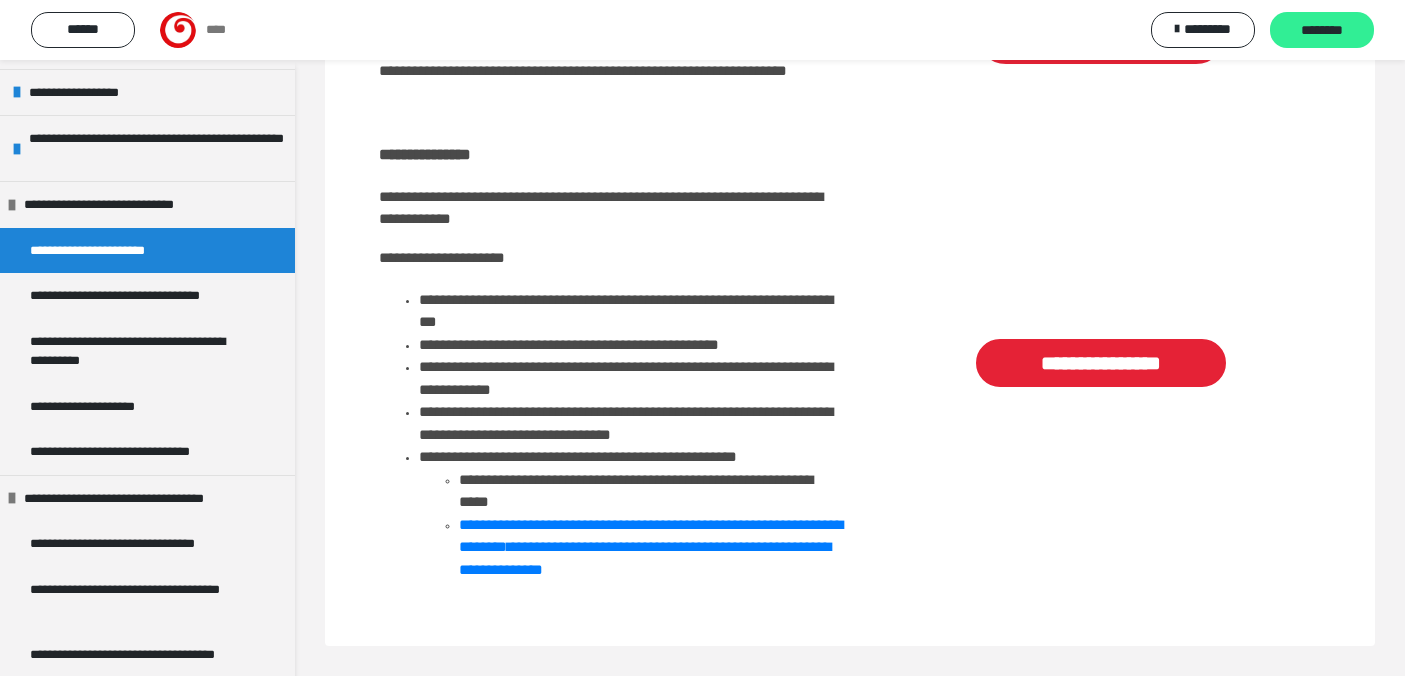 click on "********" at bounding box center [1322, 31] 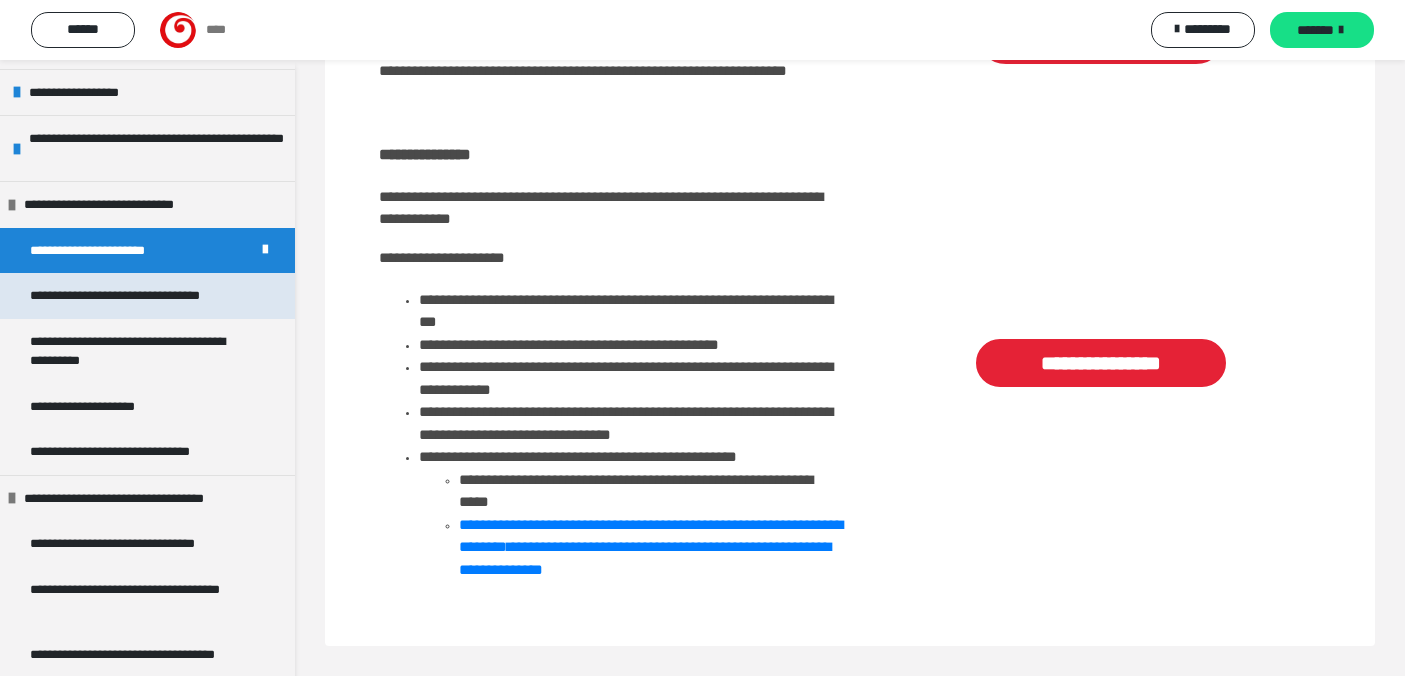 click on "**********" at bounding box center (137, 296) 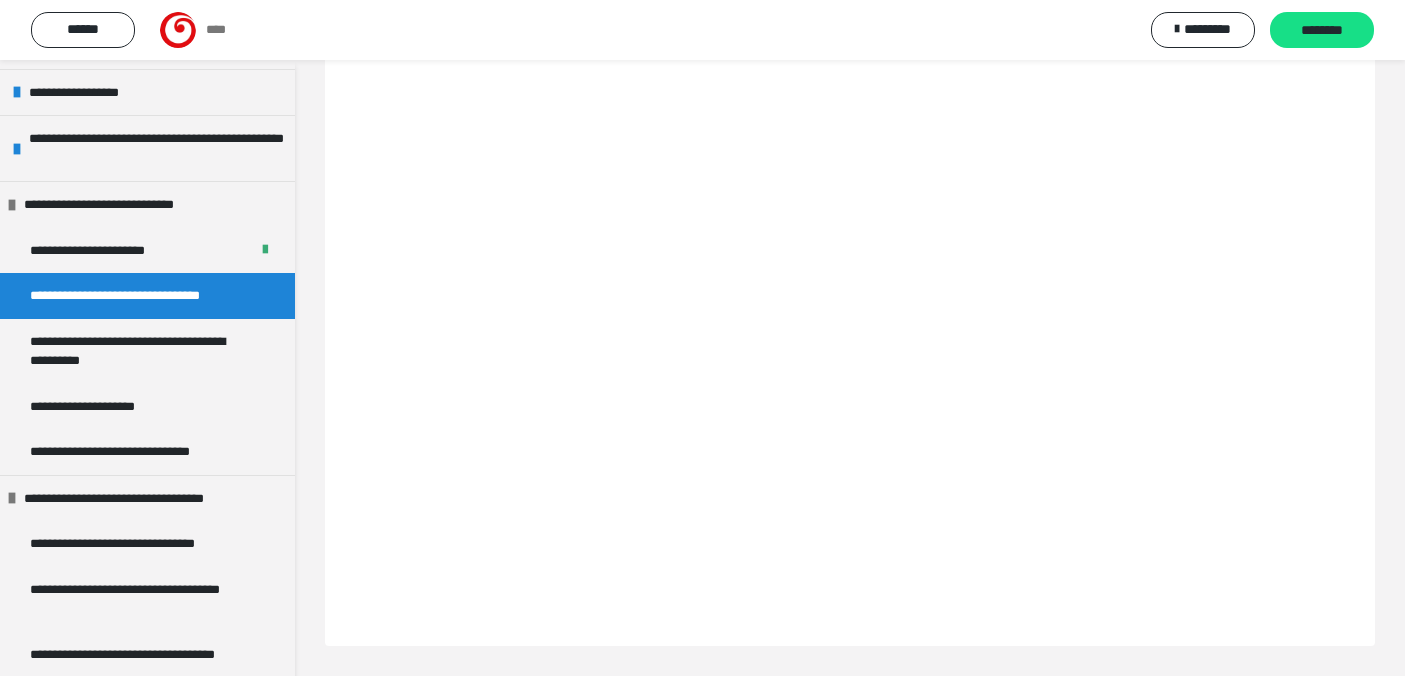 scroll, scrollTop: 515, scrollLeft: 0, axis: vertical 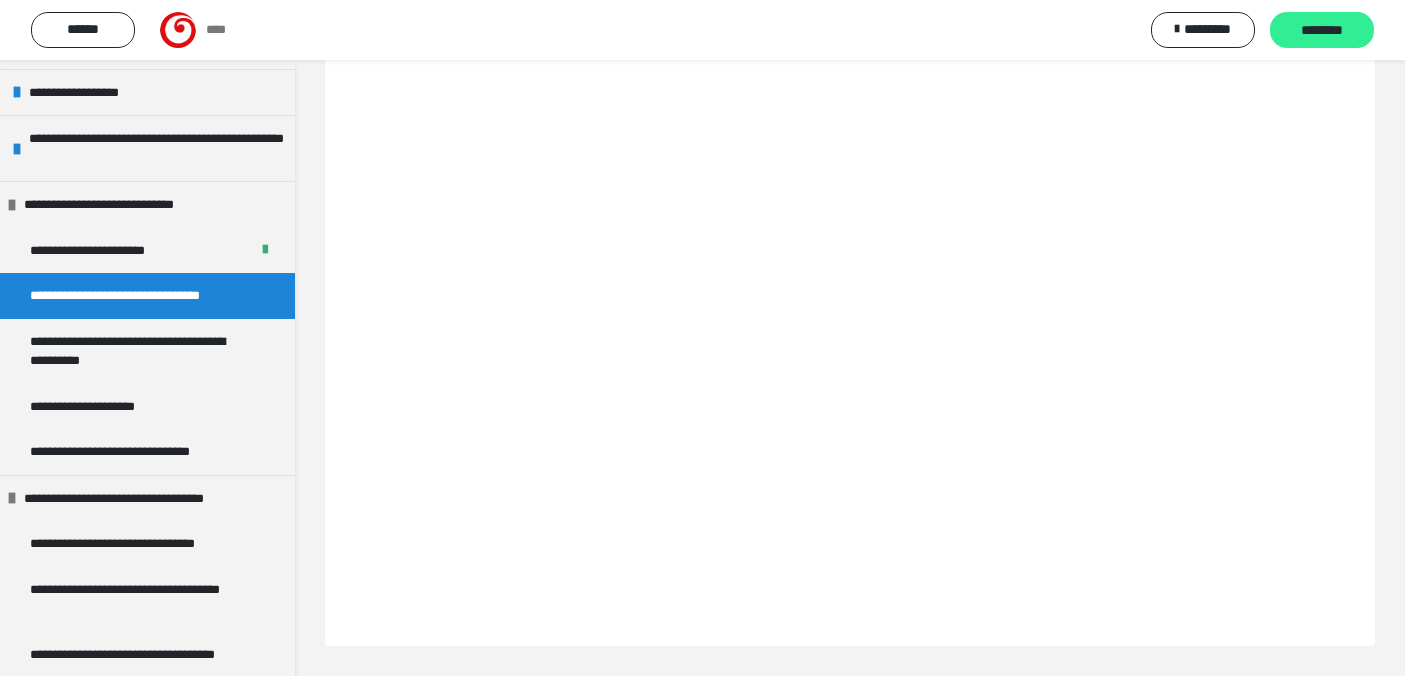 click on "********" at bounding box center [1322, 31] 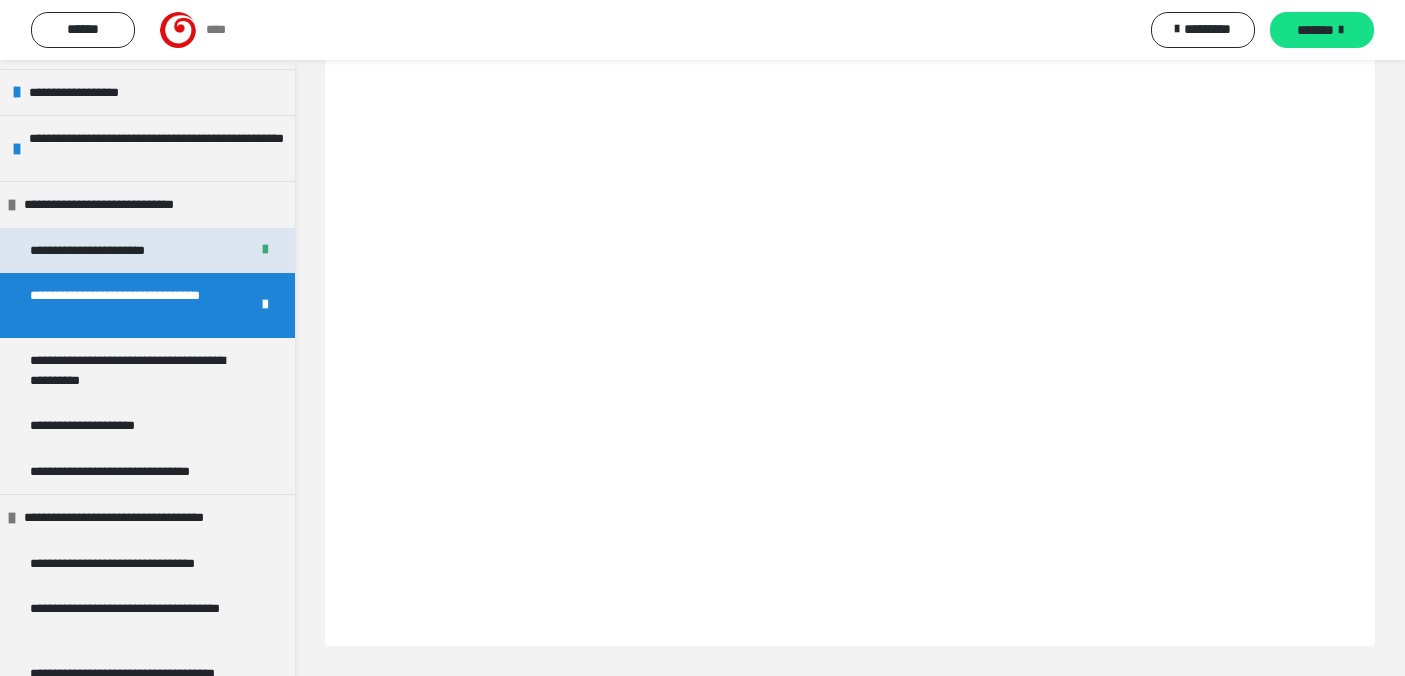 click at bounding box center (265, 250) 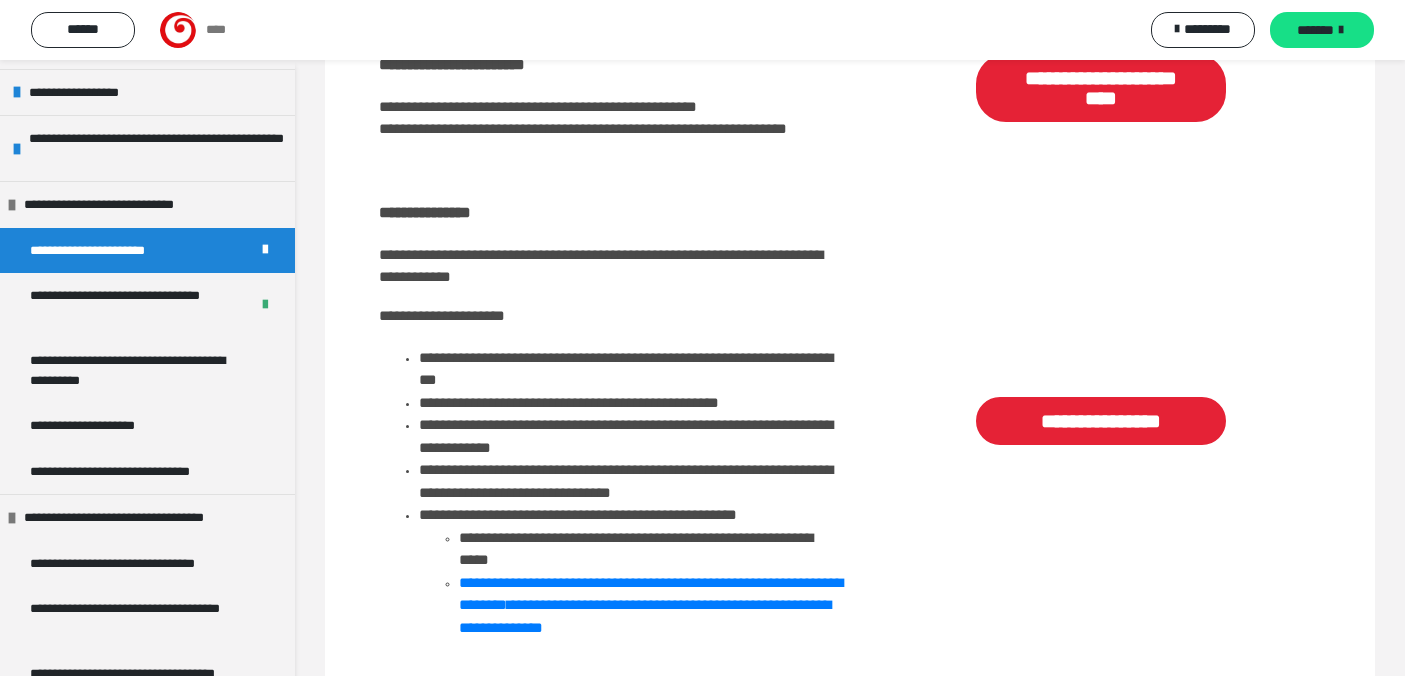 click at bounding box center [265, 250] 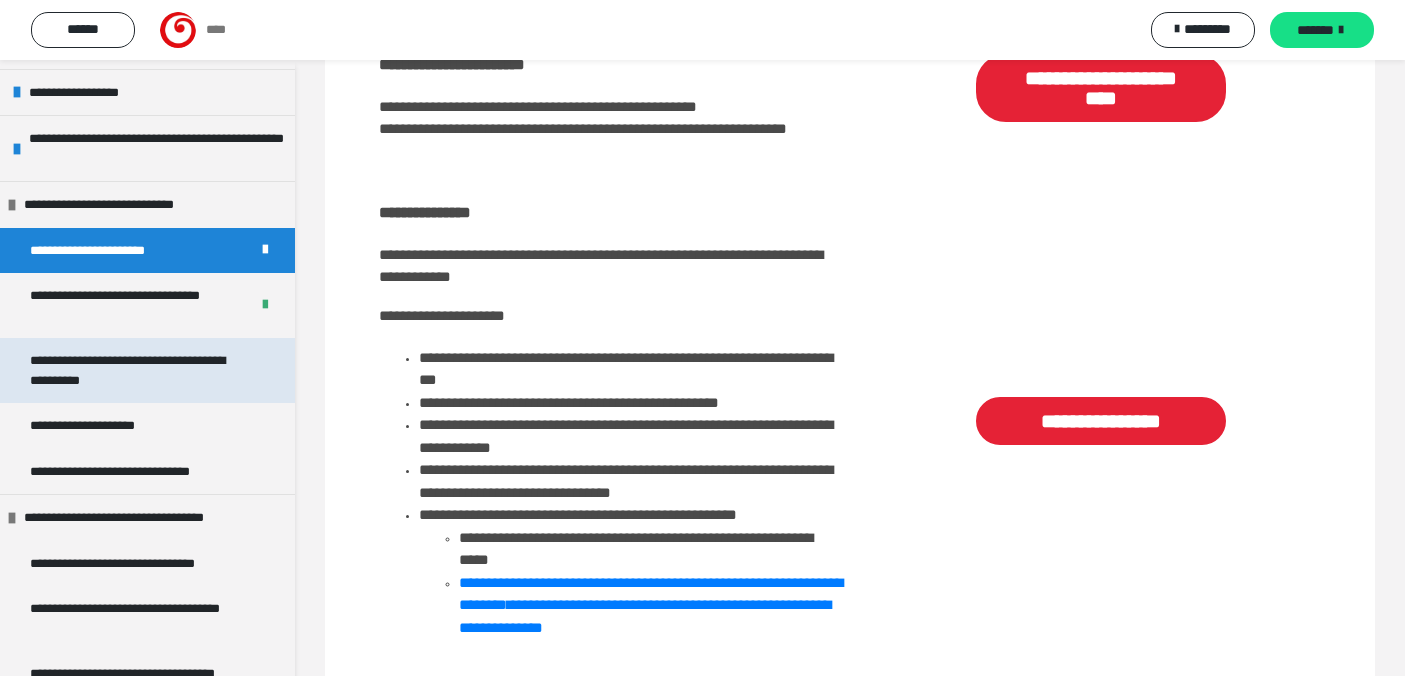 click on "**********" at bounding box center [139, 370] 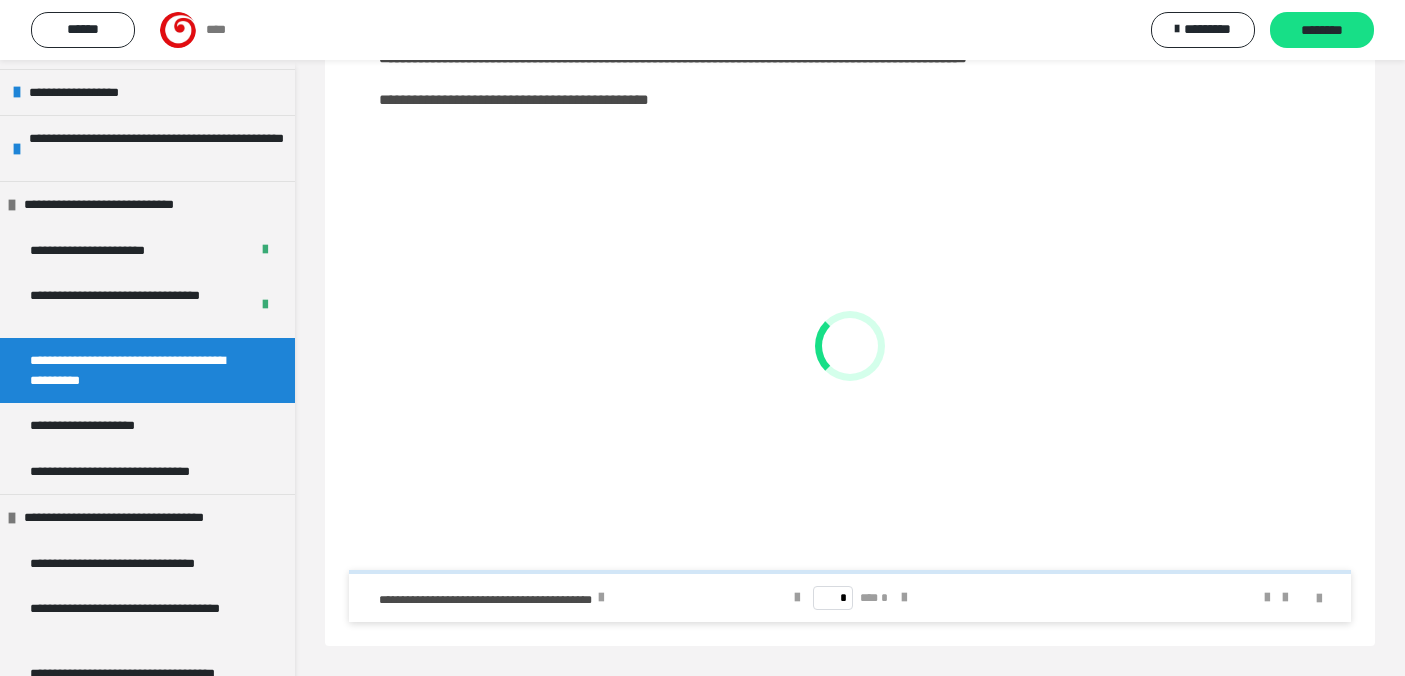 scroll, scrollTop: 436, scrollLeft: 0, axis: vertical 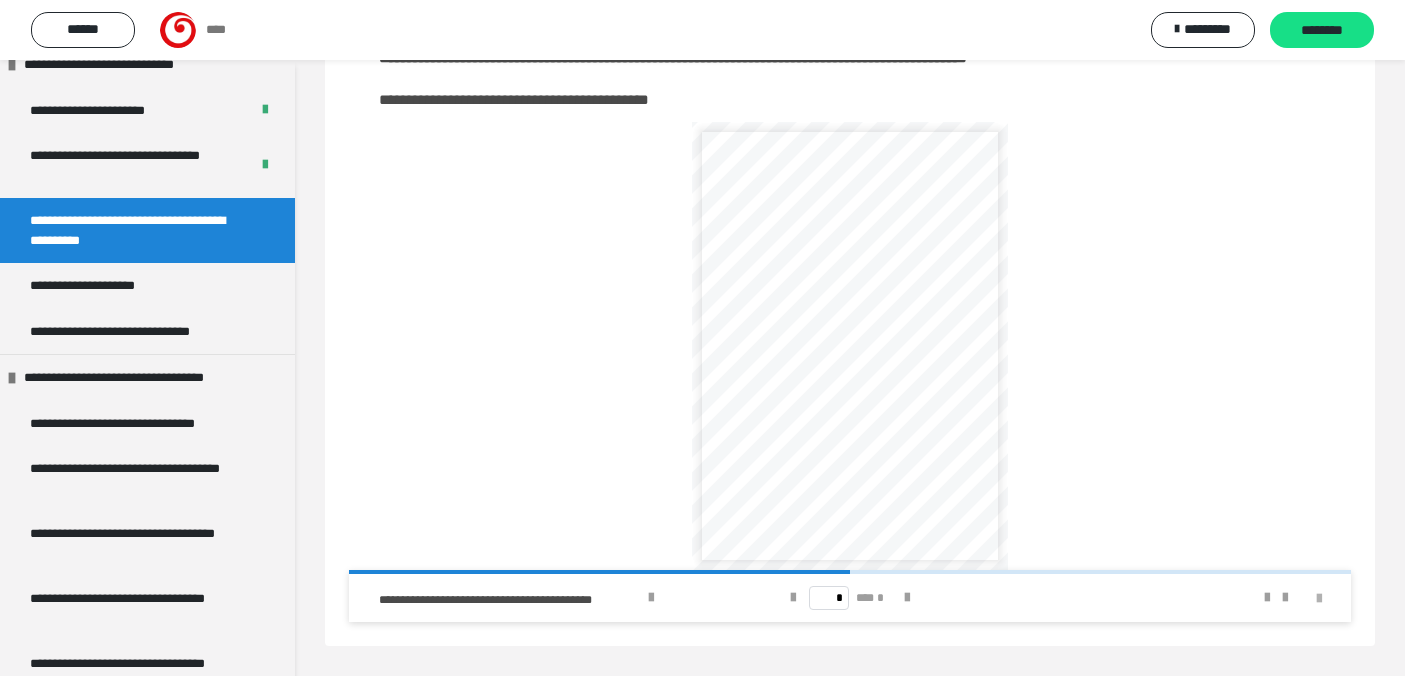click at bounding box center (1319, 599) 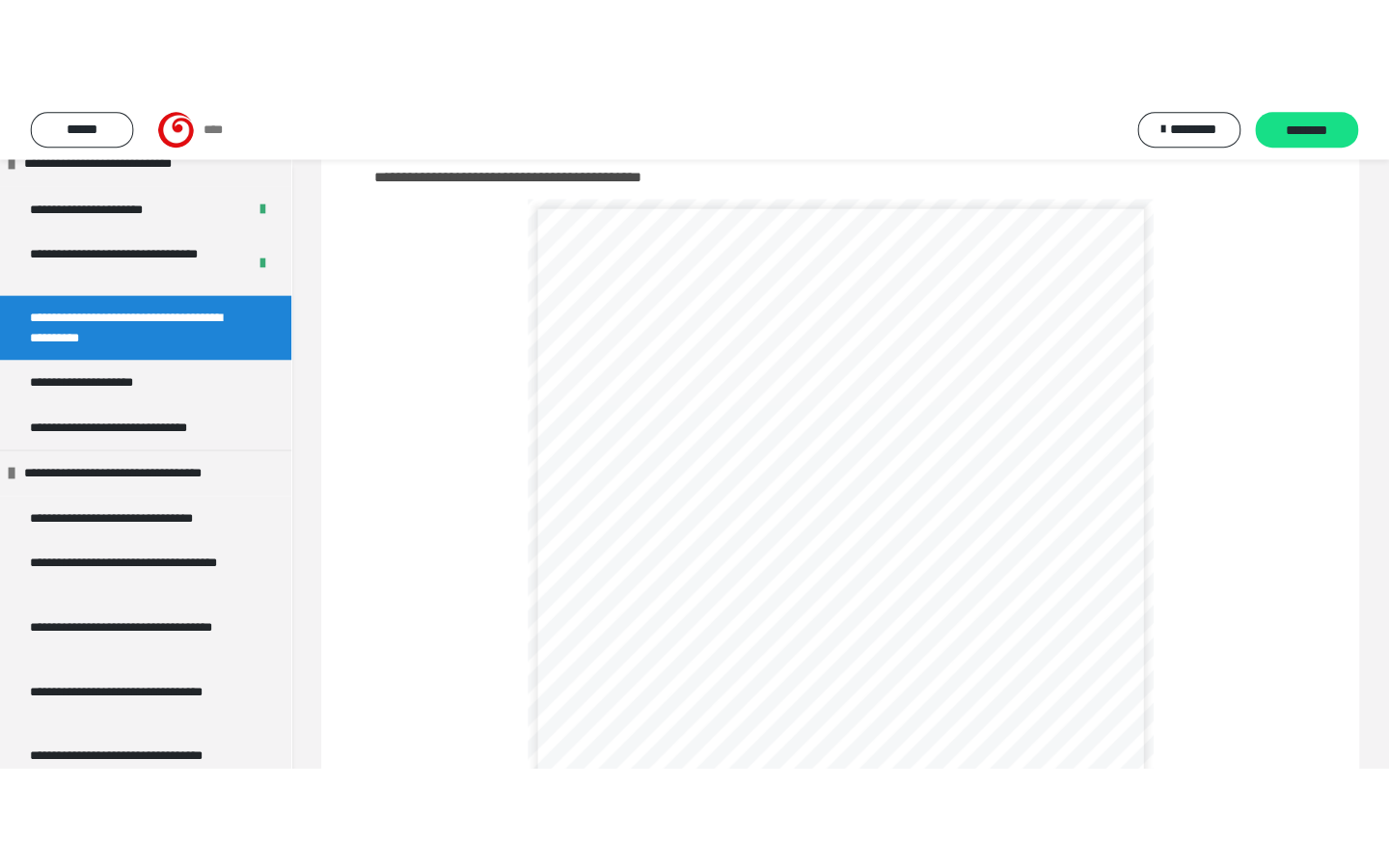 scroll, scrollTop: 206, scrollLeft: 0, axis: vertical 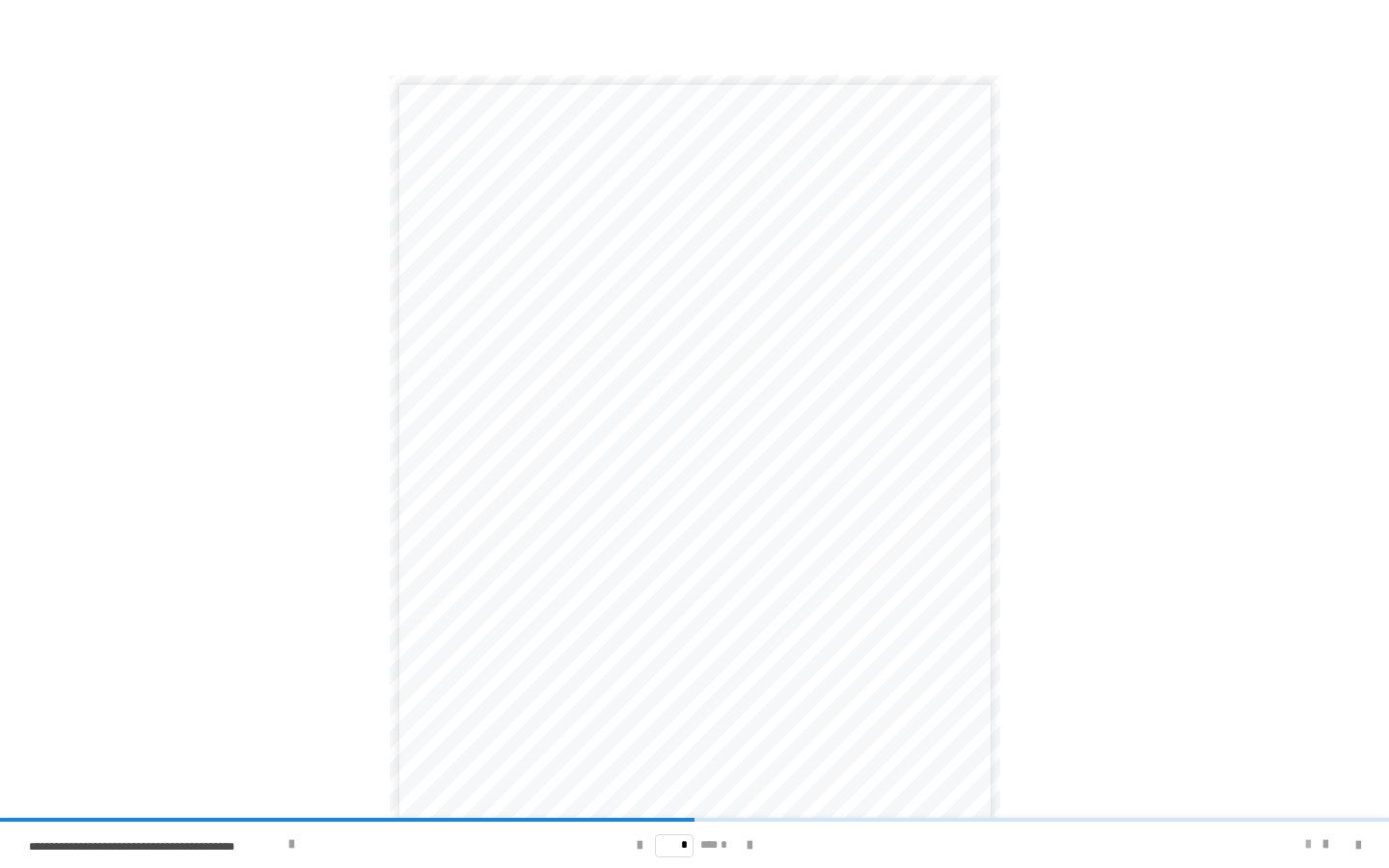click at bounding box center (1308, 845) 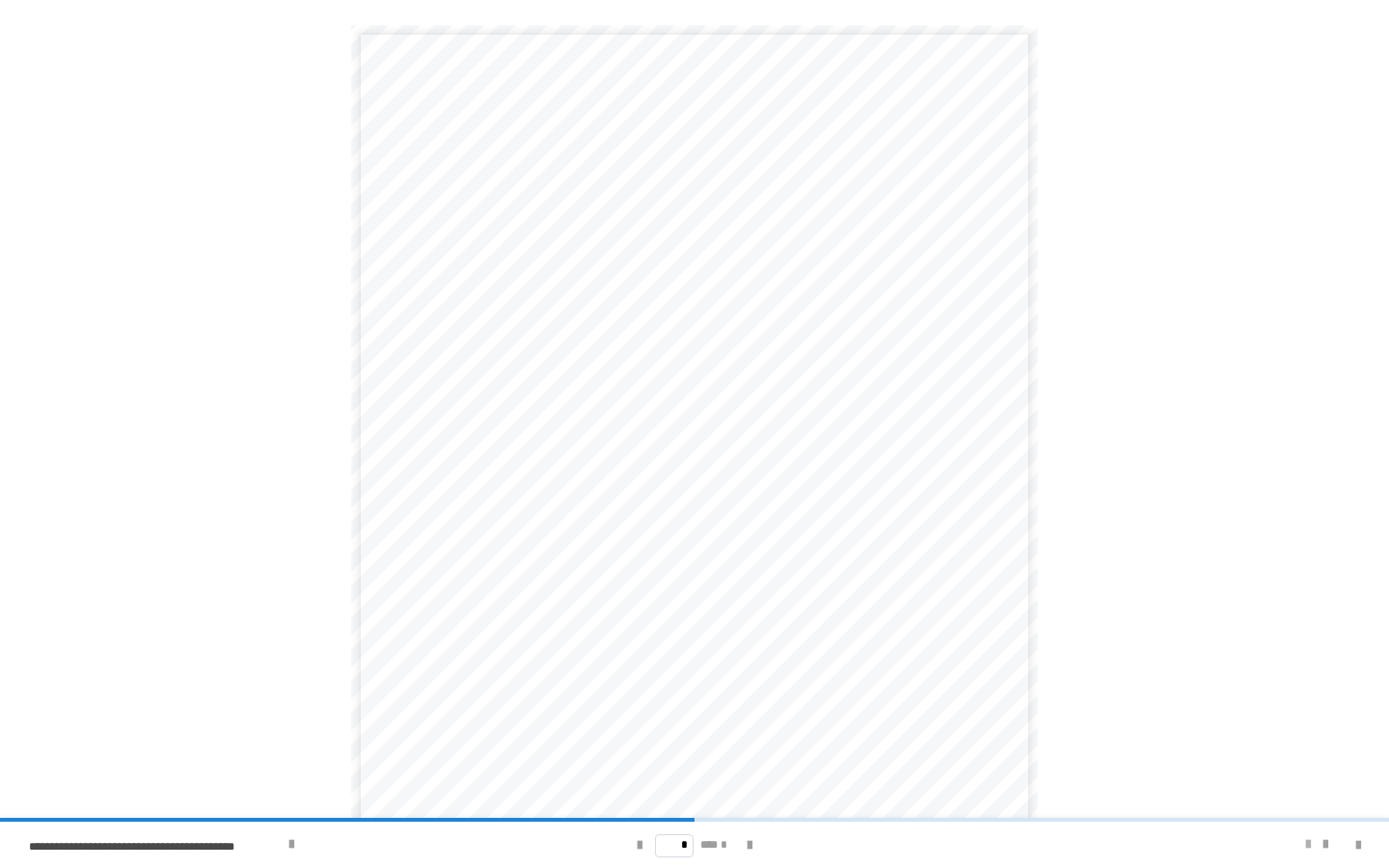 click at bounding box center (1308, 845) 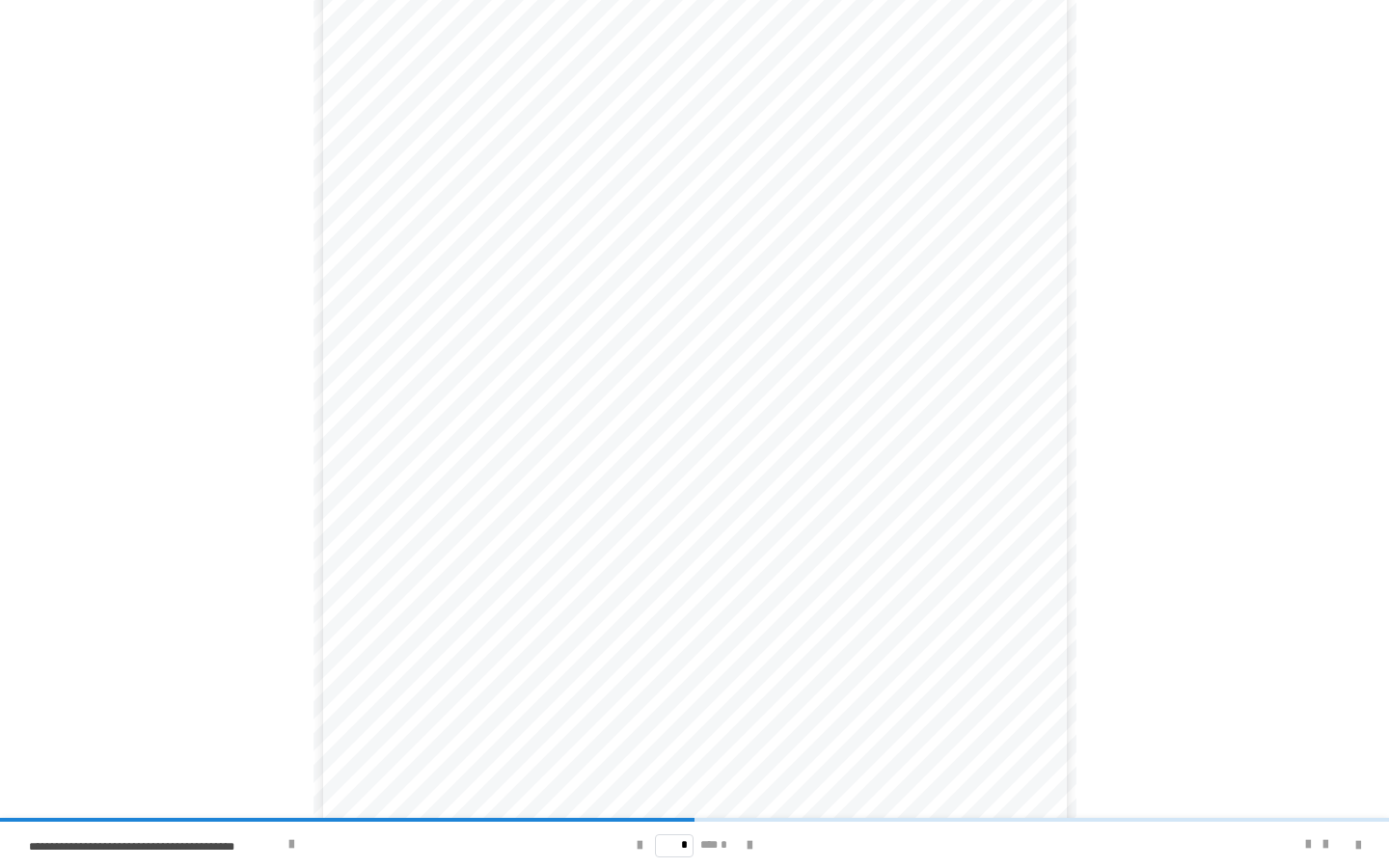 scroll, scrollTop: 237, scrollLeft: 0, axis: vertical 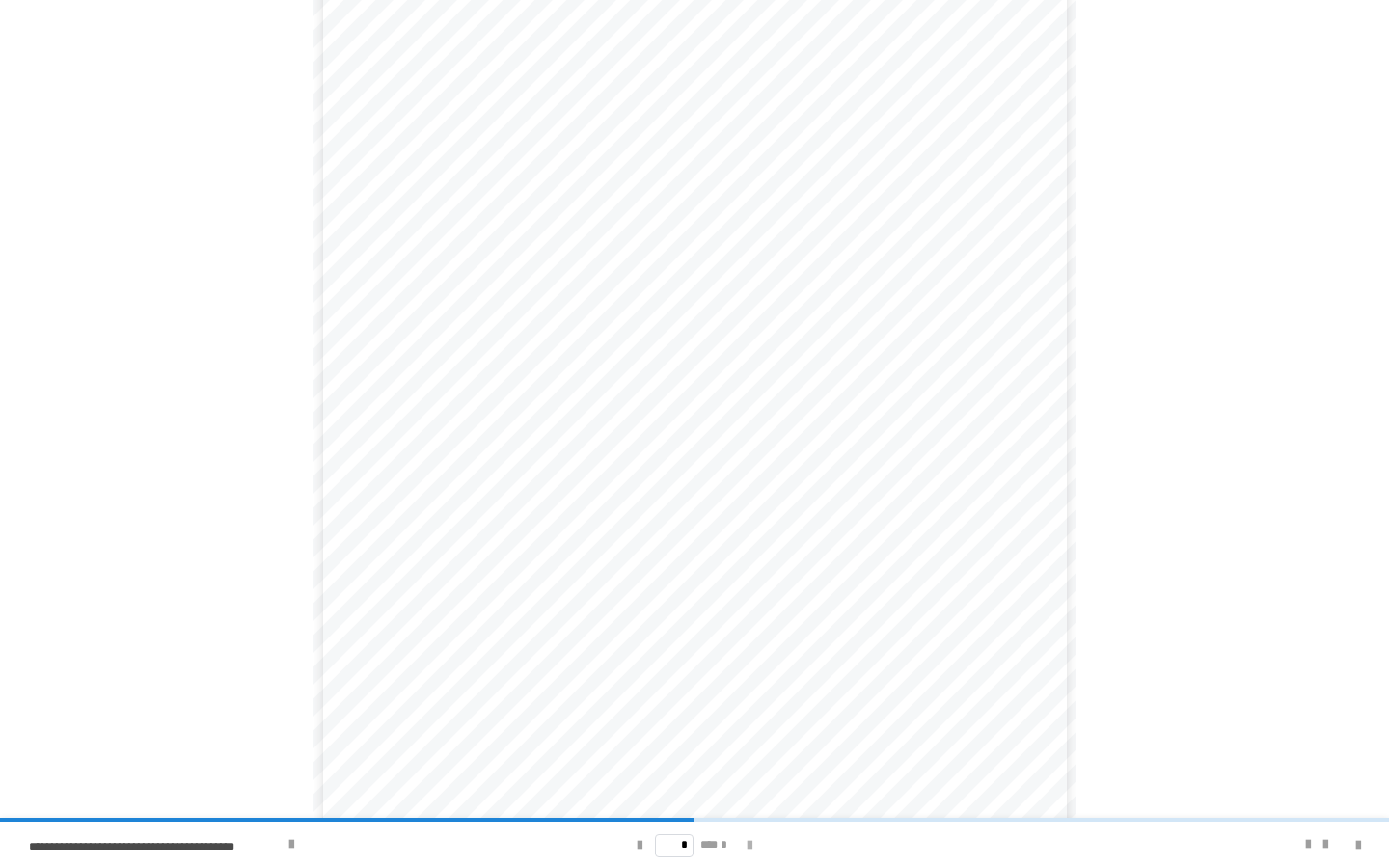 click at bounding box center [749, 846] 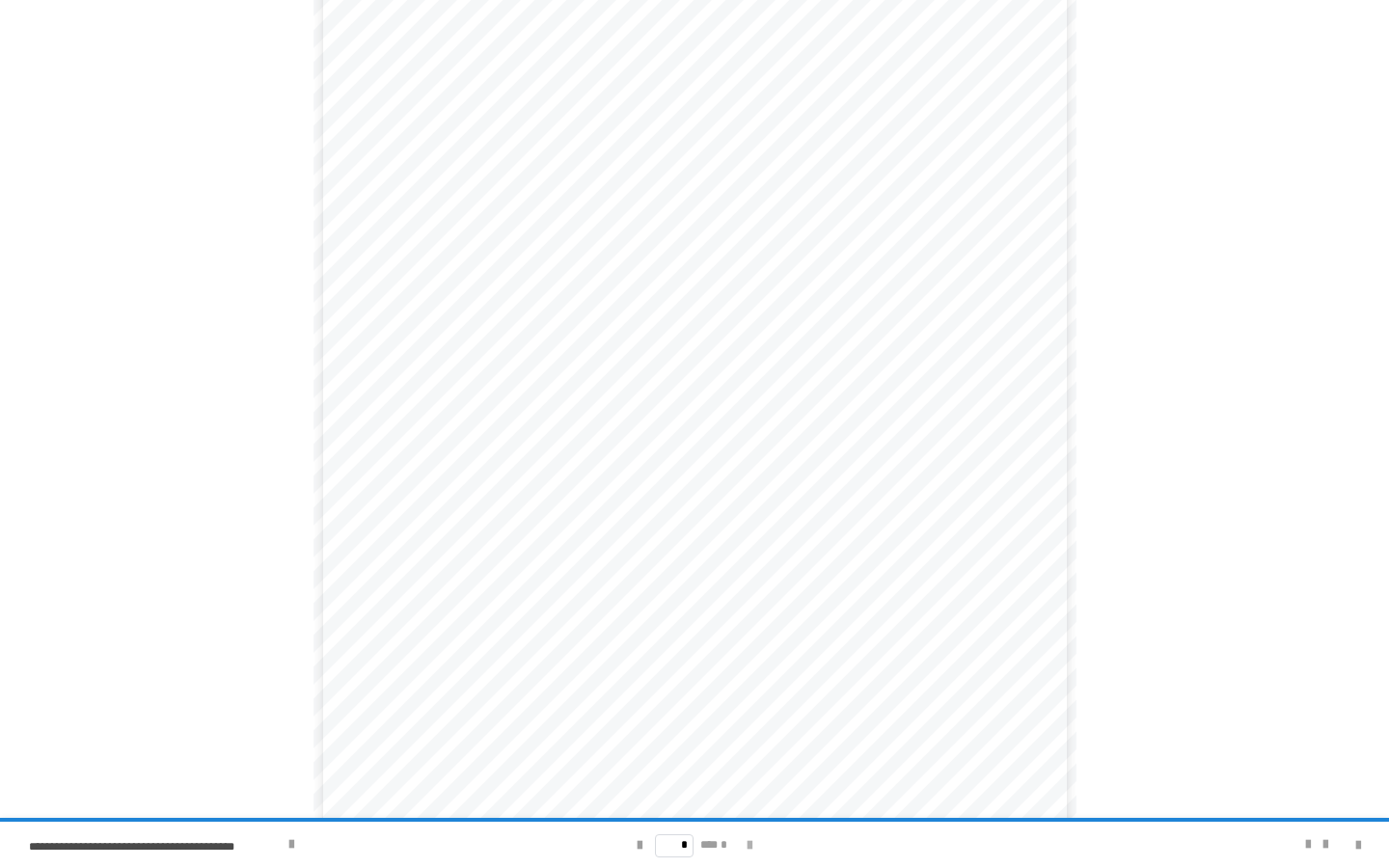 scroll, scrollTop: 0, scrollLeft: 0, axis: both 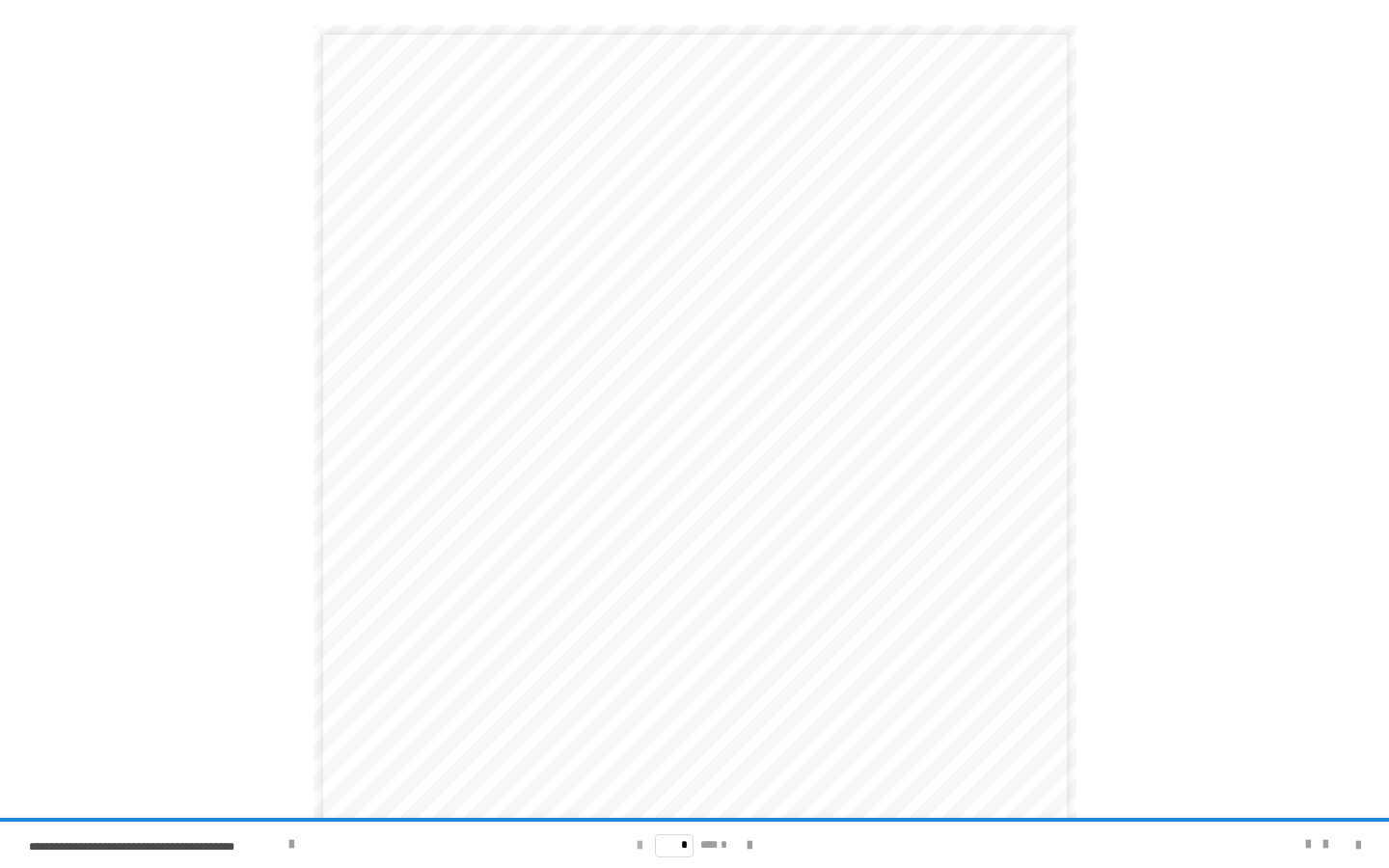 click at bounding box center [640, 846] 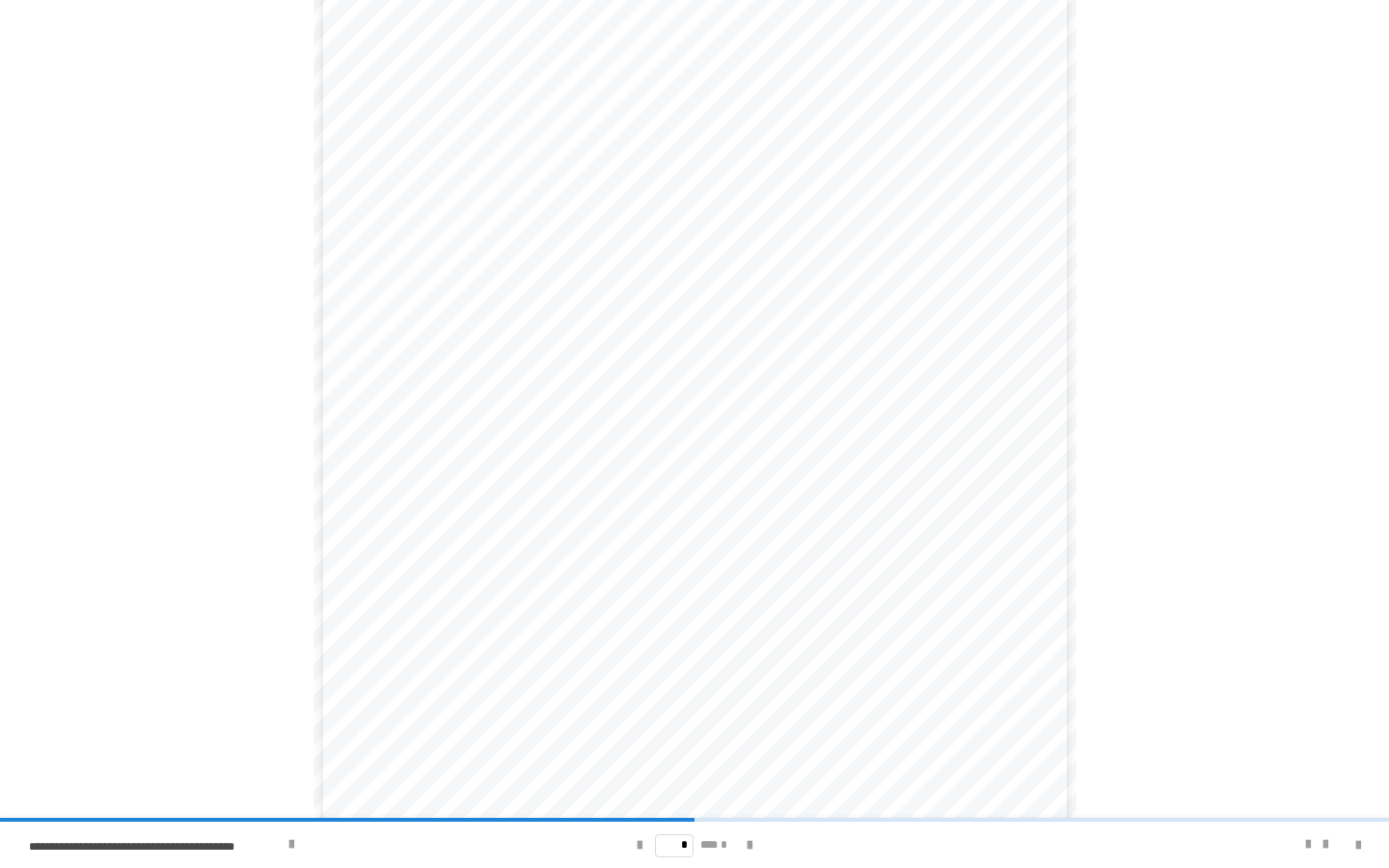 scroll, scrollTop: 237, scrollLeft: 0, axis: vertical 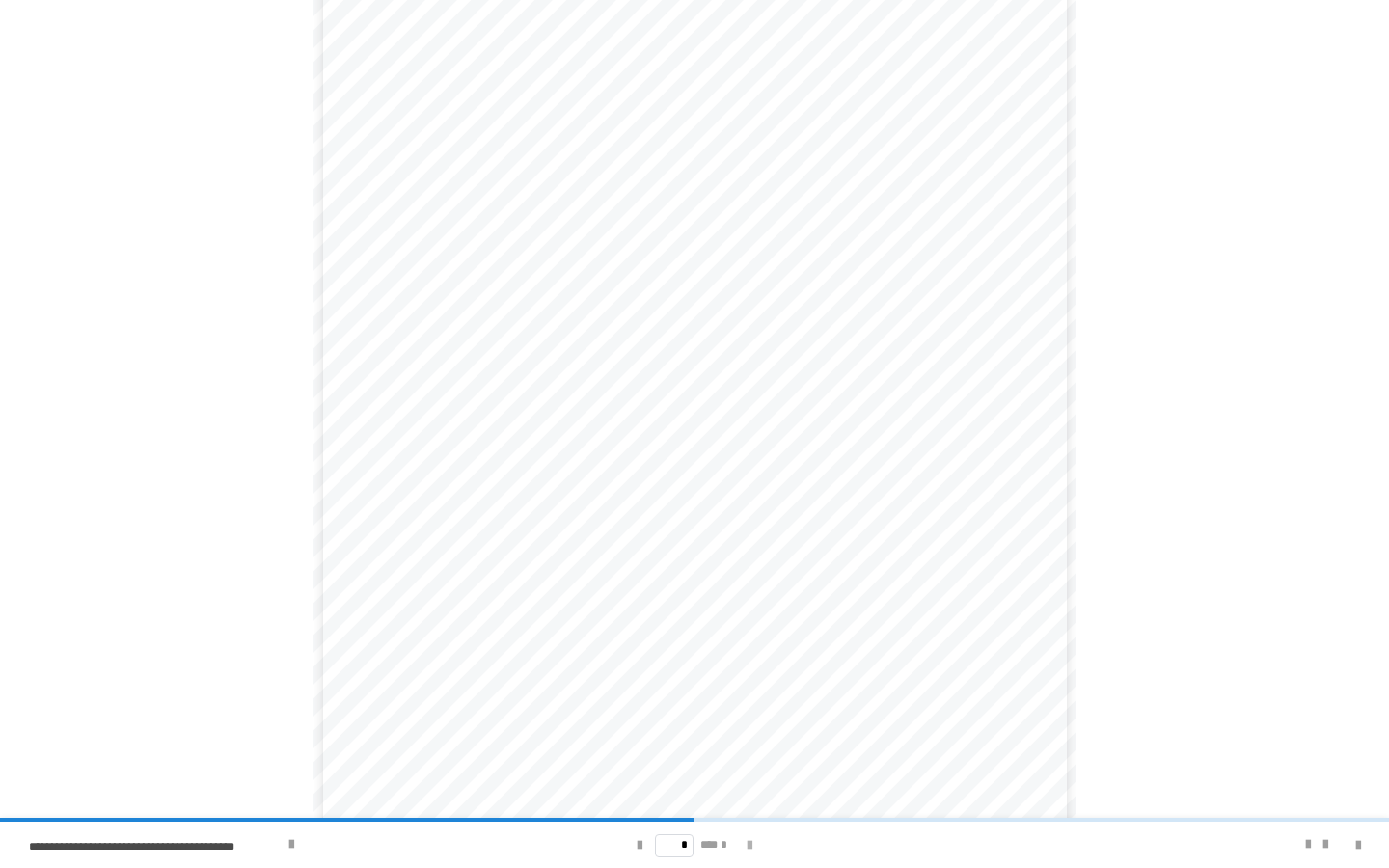 click at bounding box center [749, 846] 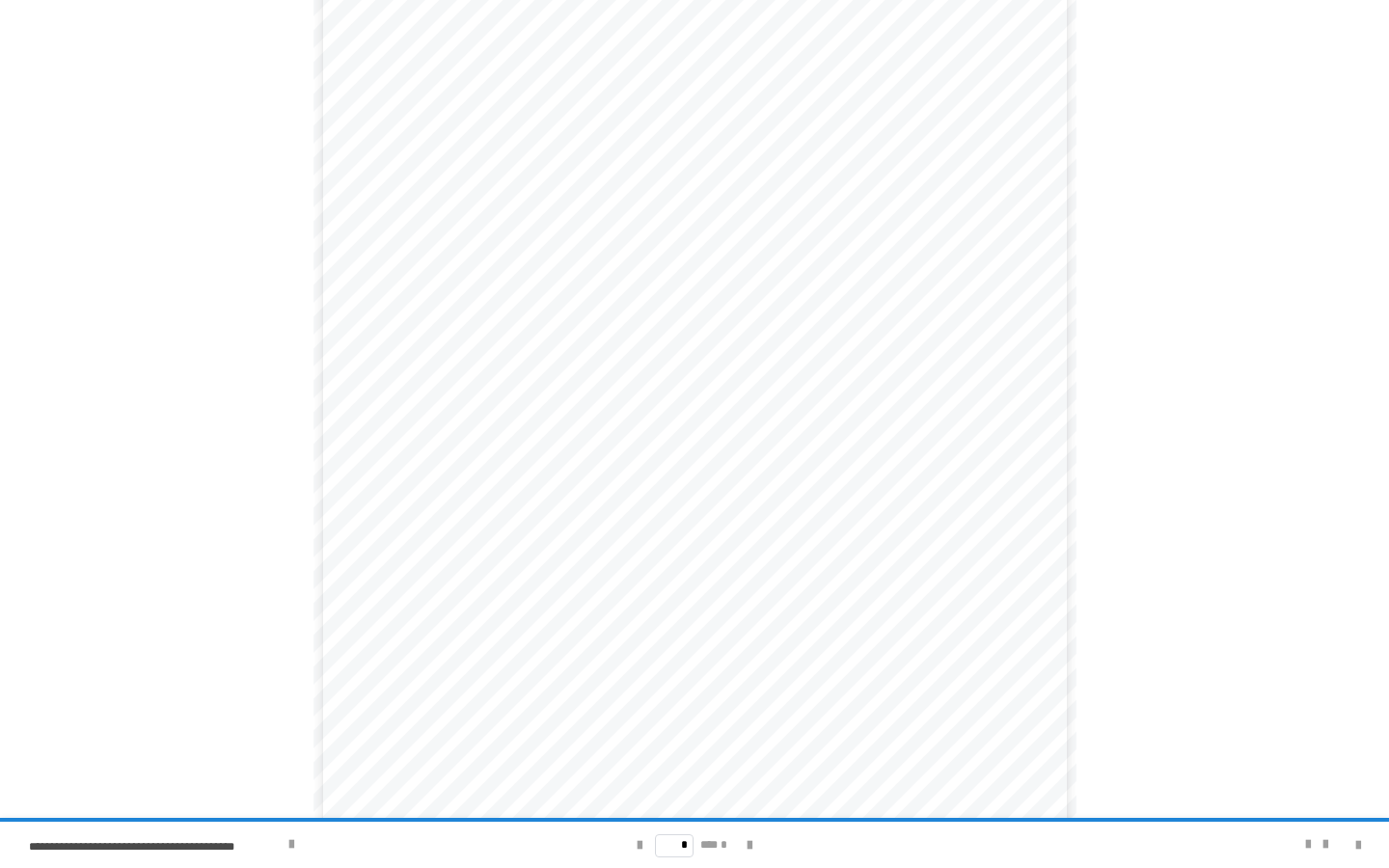 scroll, scrollTop: 0, scrollLeft: 0, axis: both 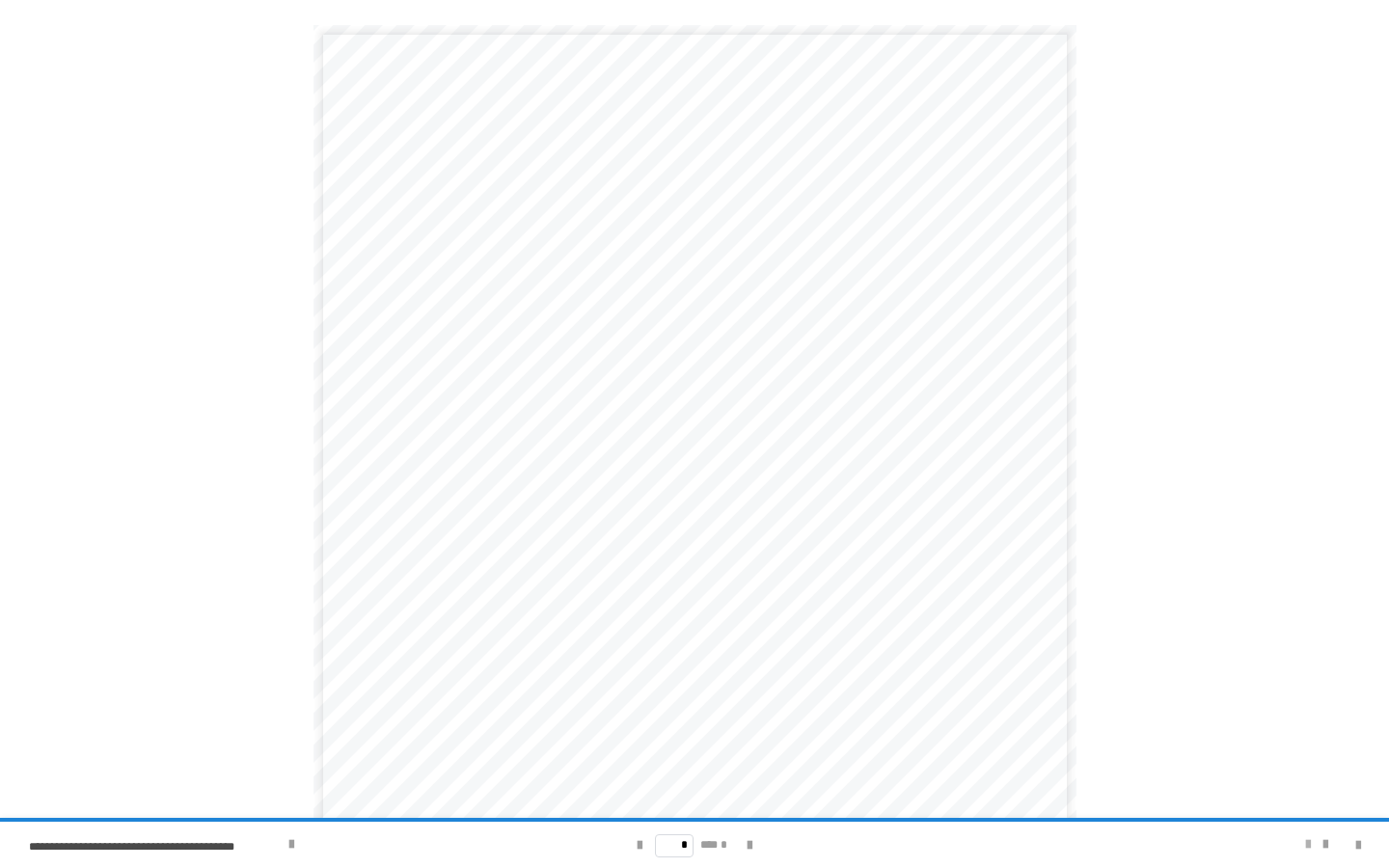 click at bounding box center (1308, 845) 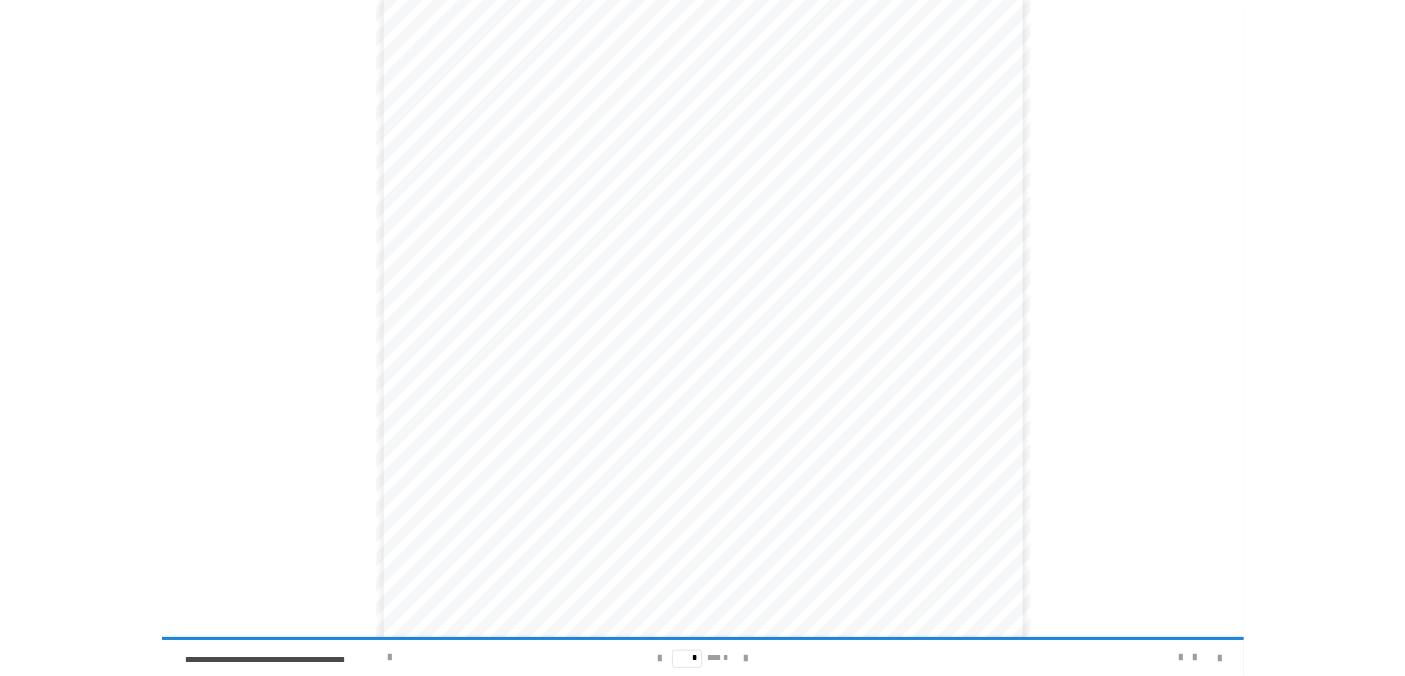 scroll, scrollTop: 0, scrollLeft: 0, axis: both 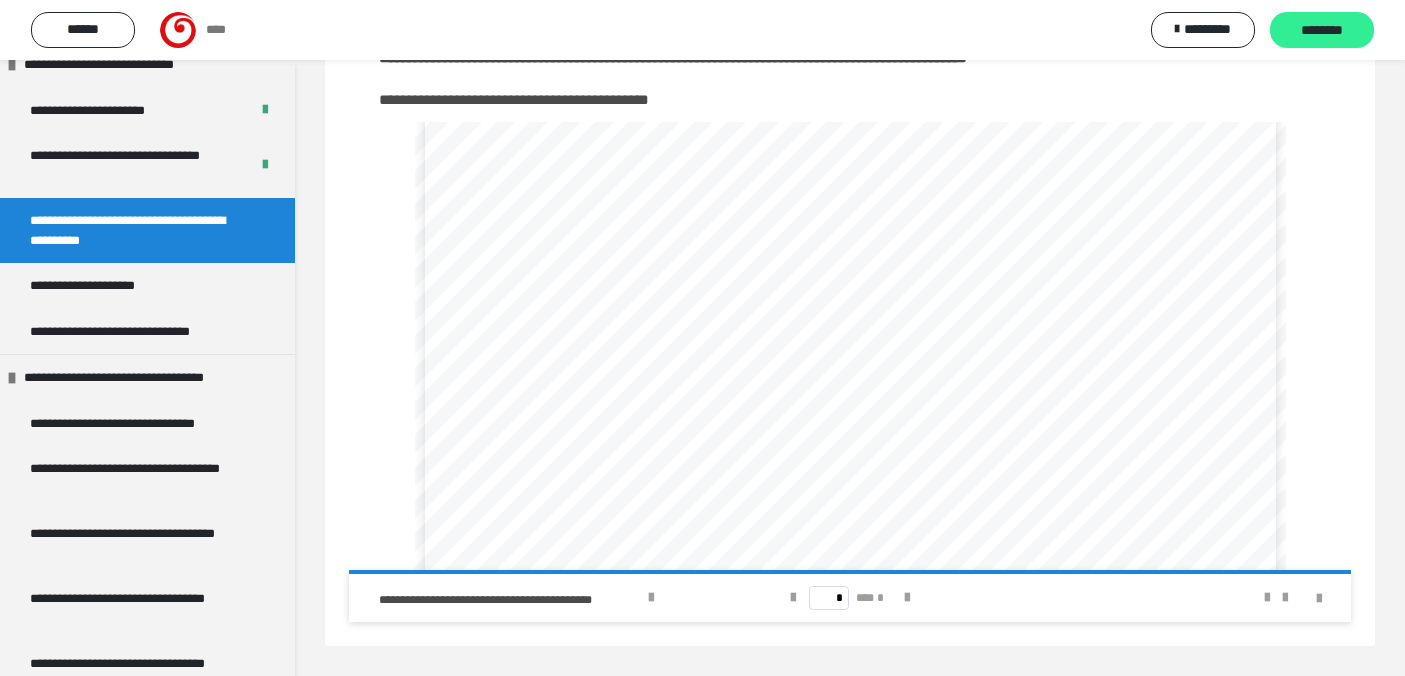 click on "********" at bounding box center (1322, 31) 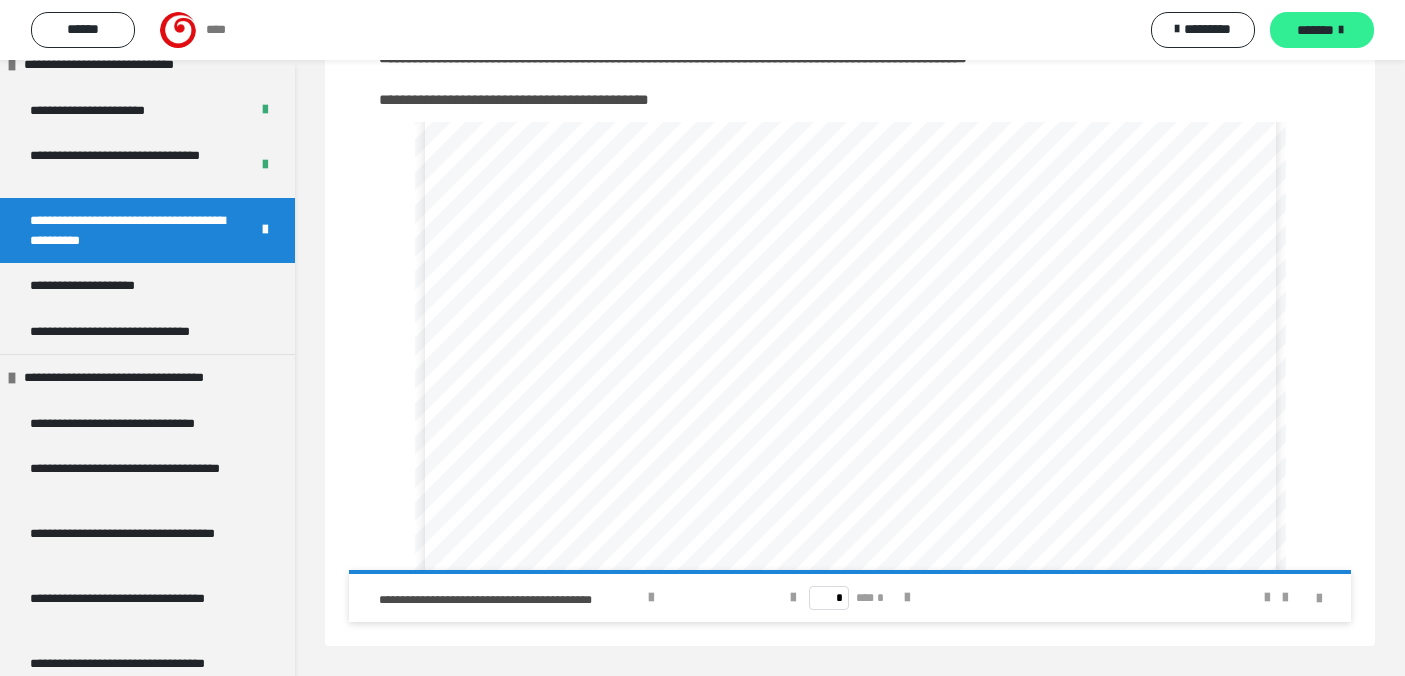 click on "*******" at bounding box center (1315, 30) 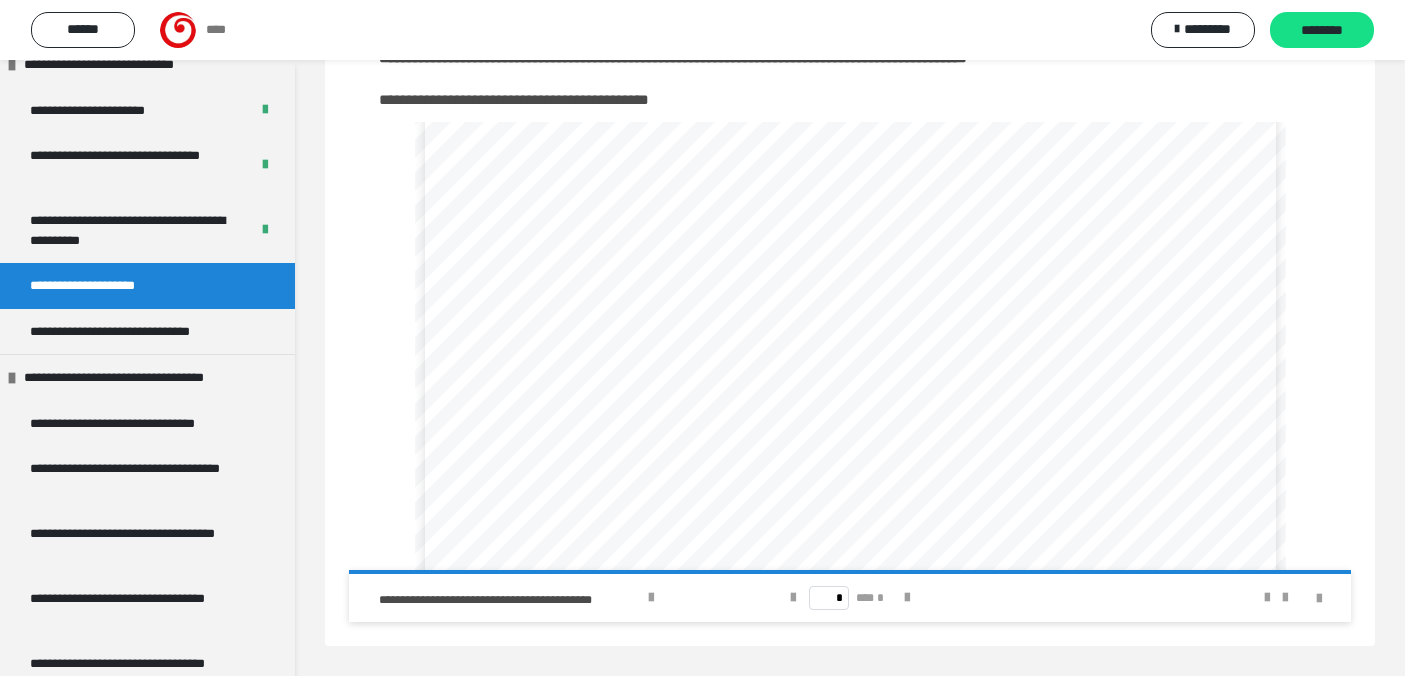 scroll, scrollTop: 258, scrollLeft: 0, axis: vertical 